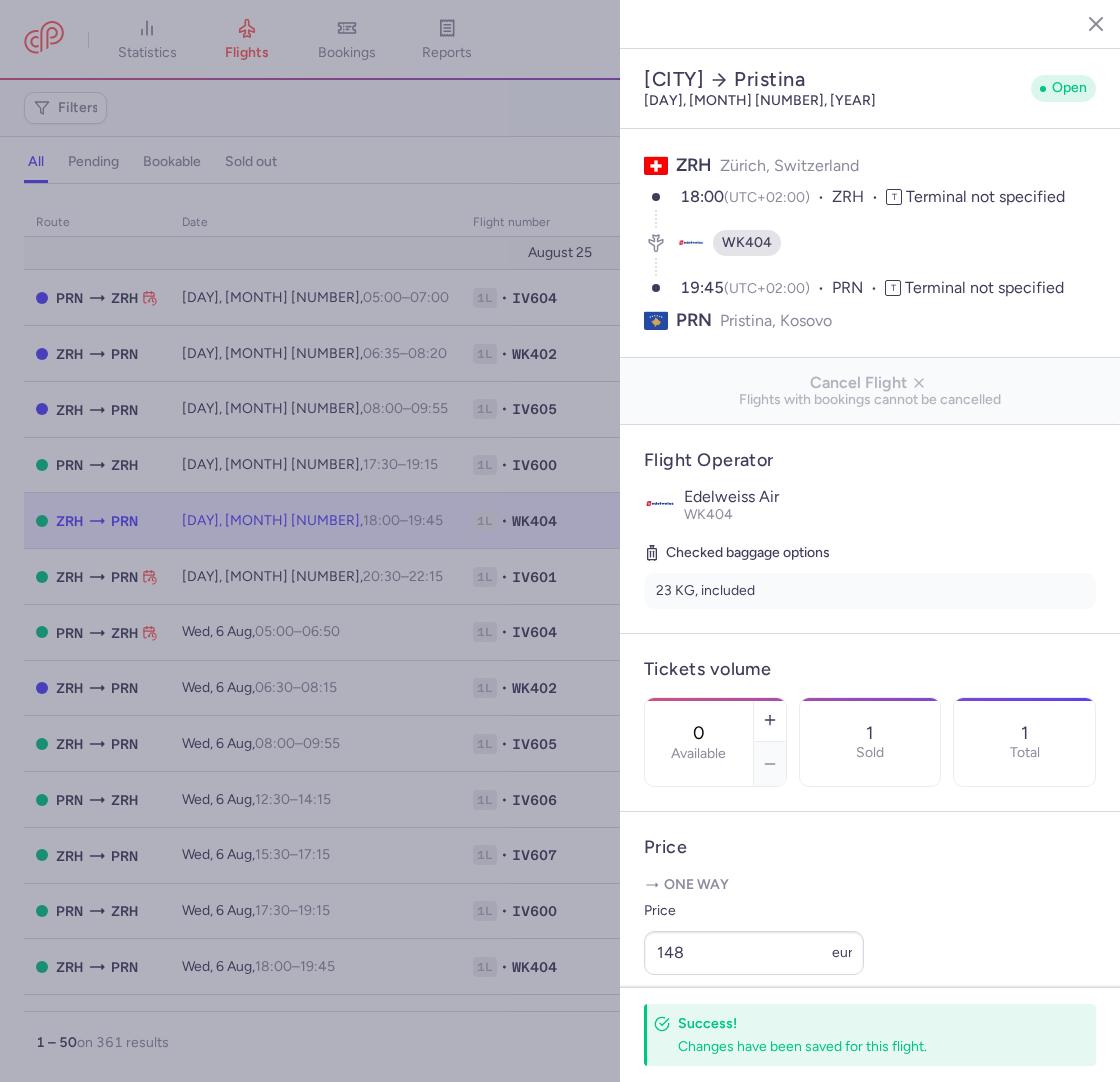select on "hours" 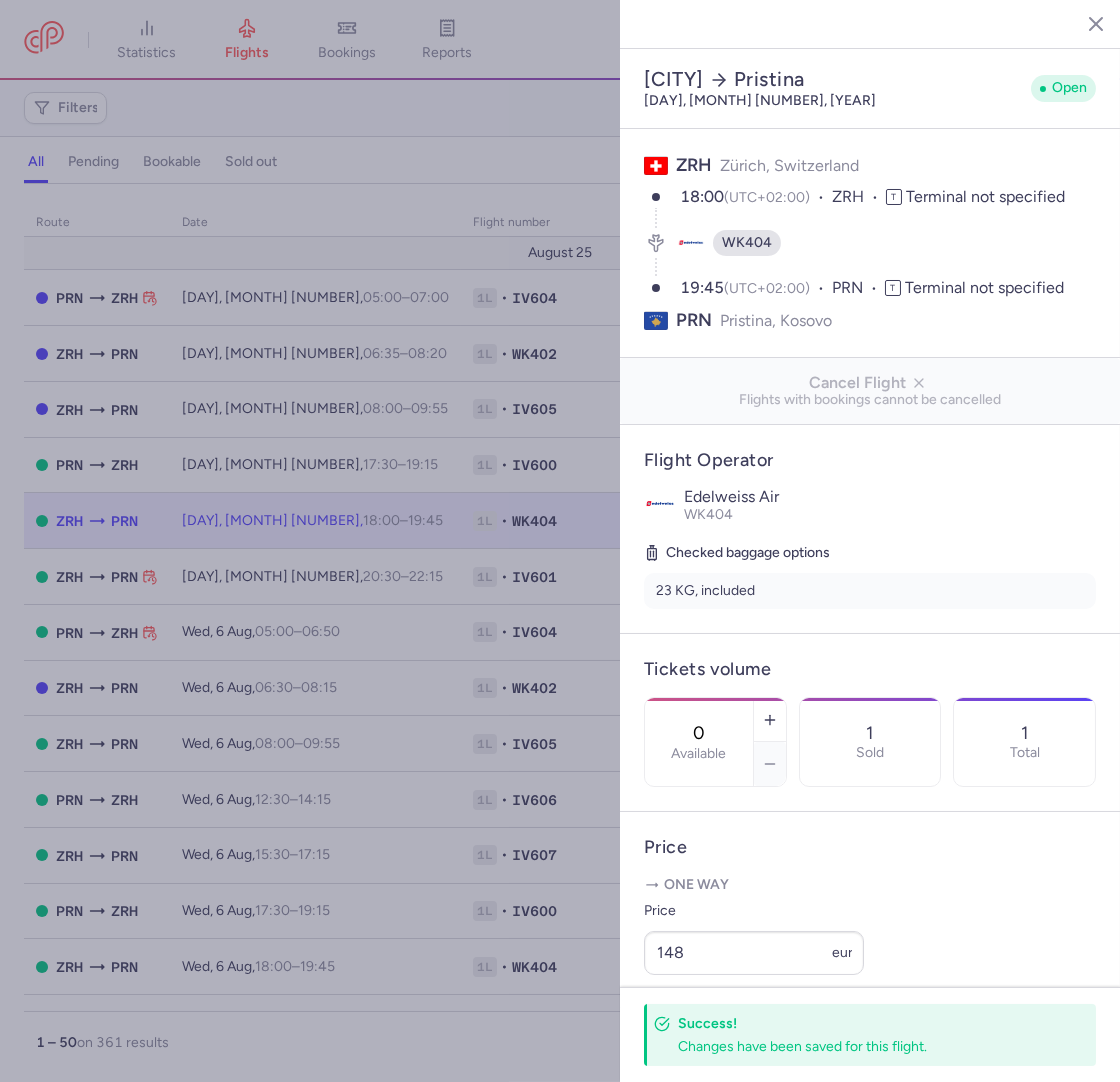 click at bounding box center [560, 541] 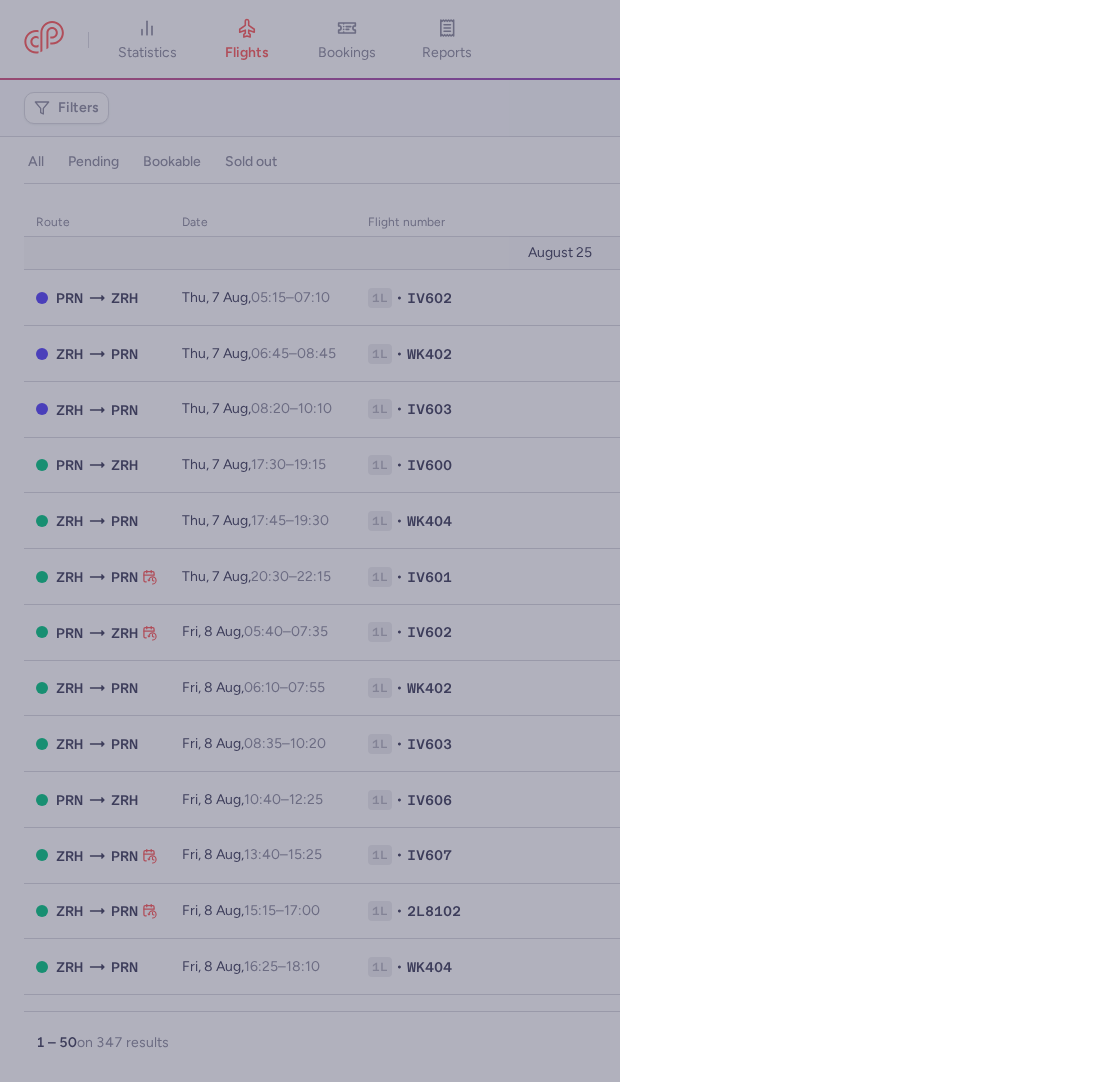 scroll, scrollTop: 0, scrollLeft: 0, axis: both 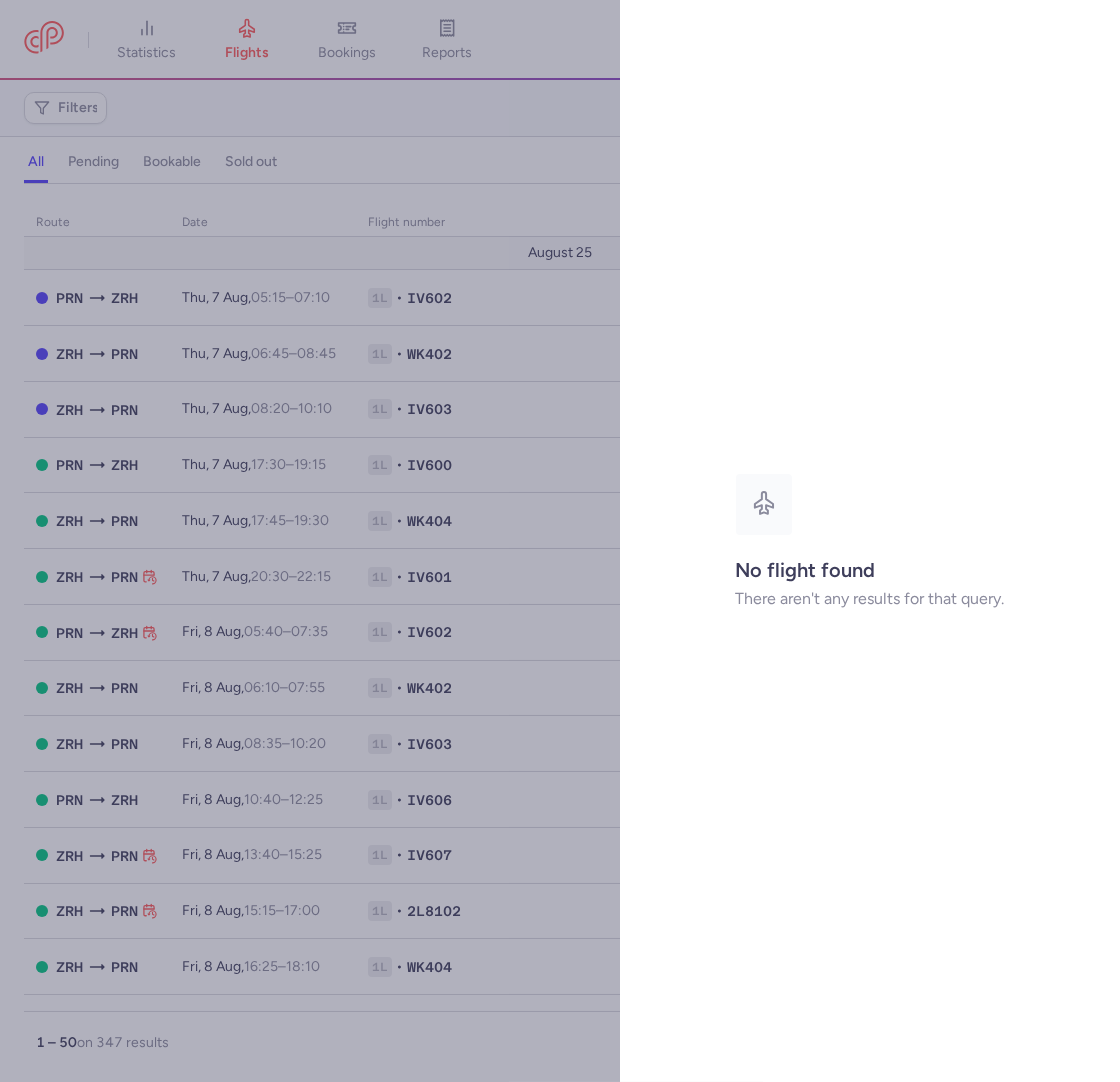 click at bounding box center (560, 541) 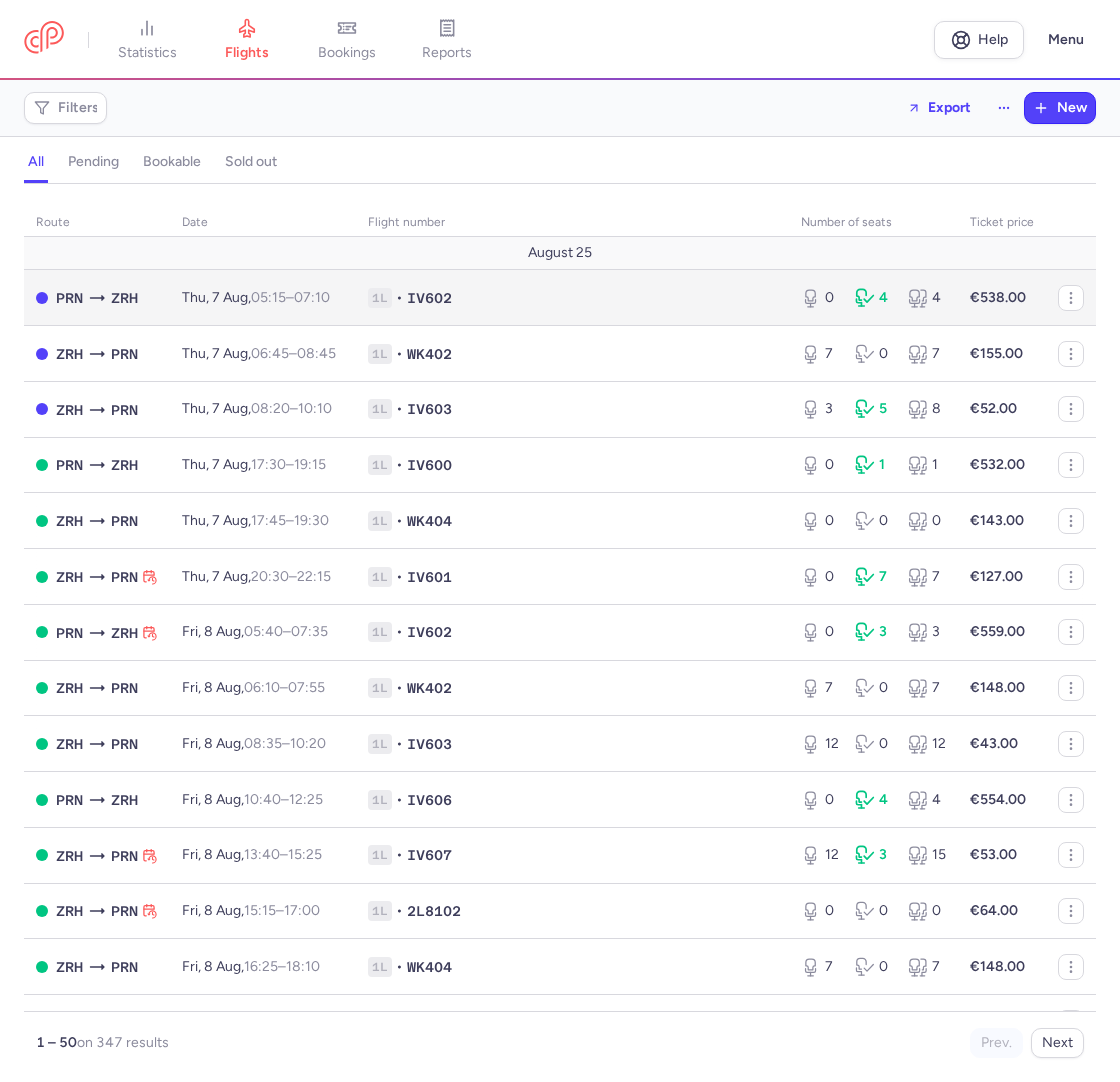 scroll, scrollTop: 0, scrollLeft: 0, axis: both 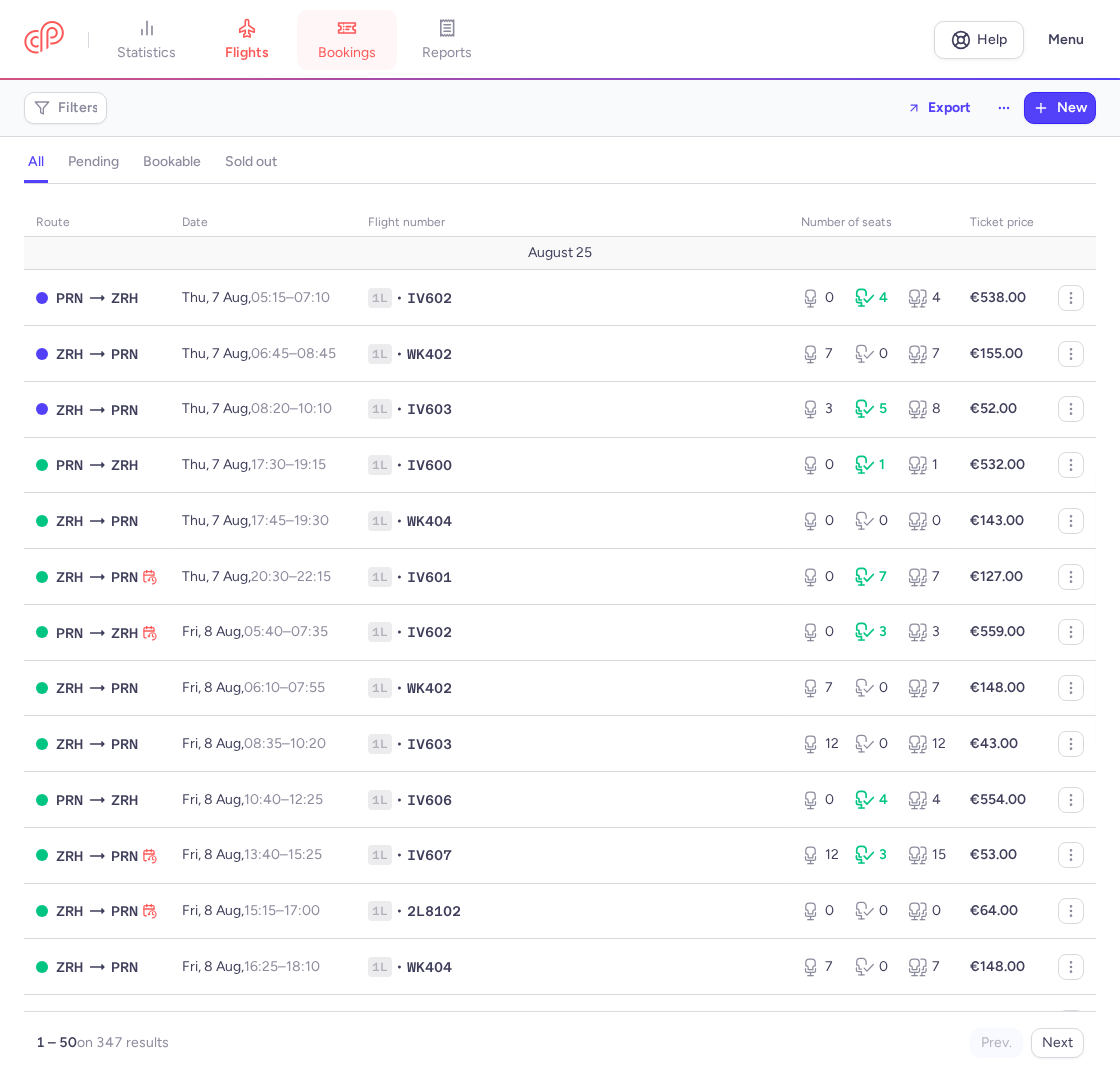 click on "bookings" at bounding box center (347, 53) 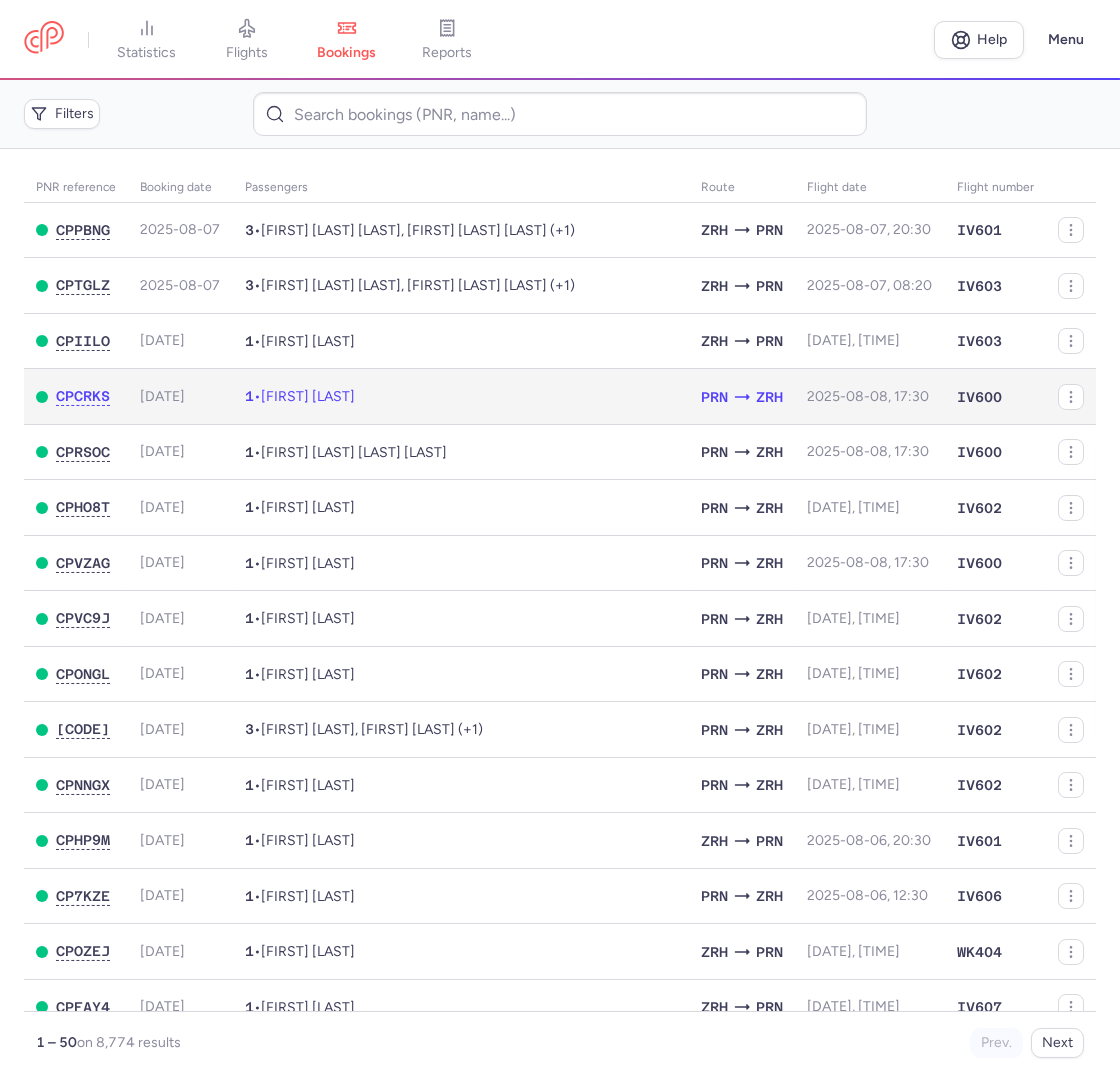 click on "1  •  Faruk RIZVIC" 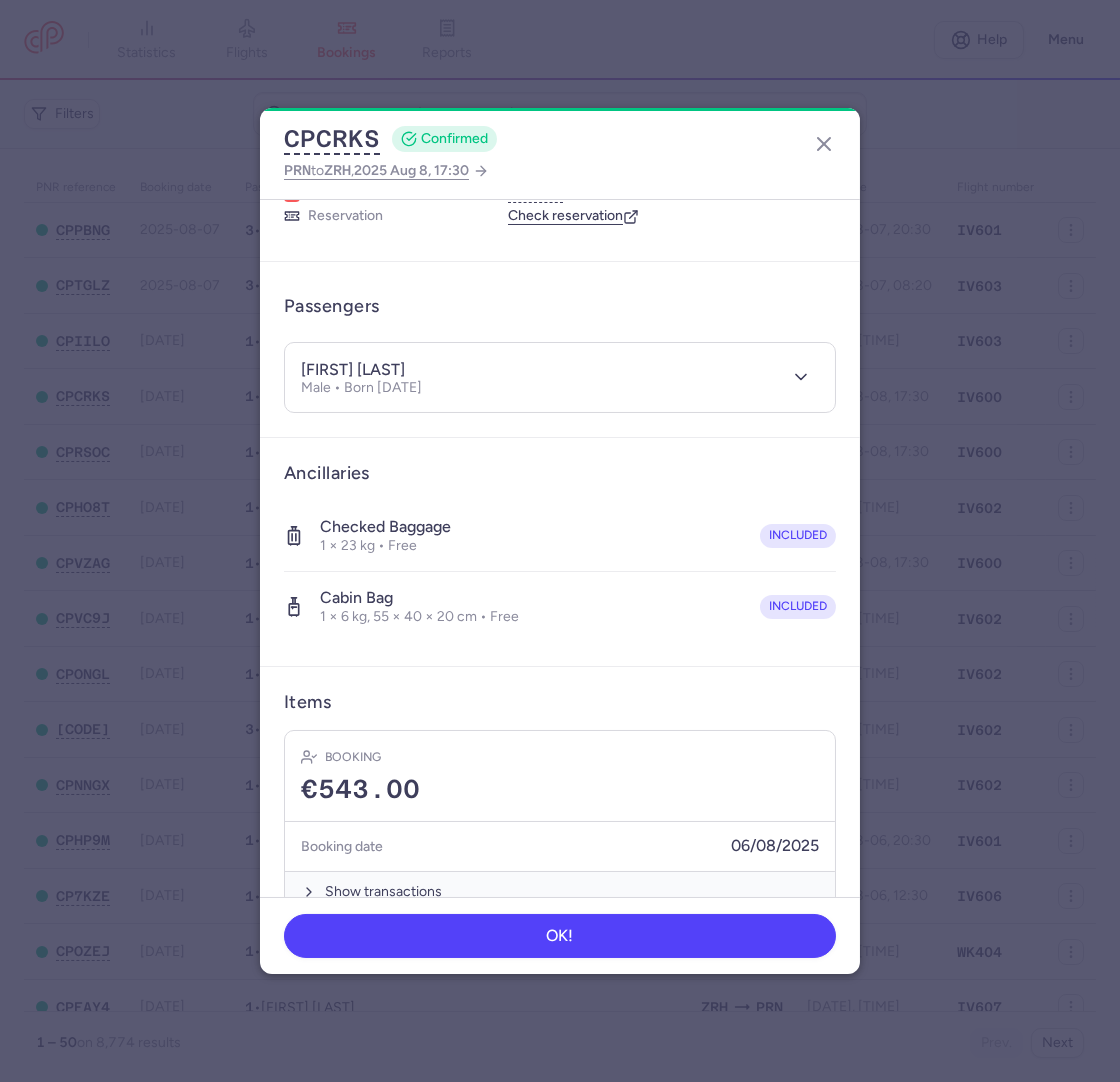 scroll, scrollTop: 0, scrollLeft: 0, axis: both 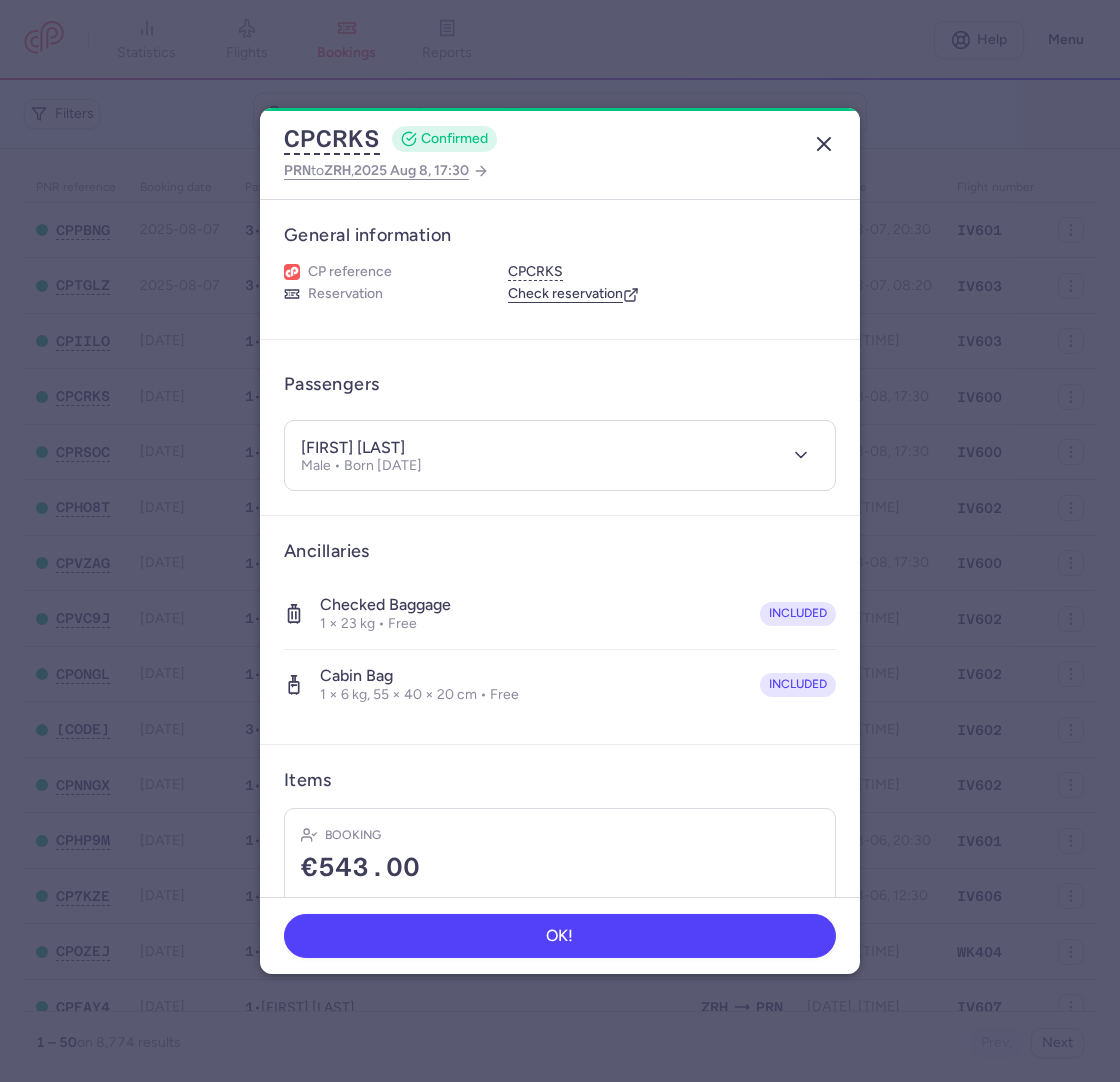 click 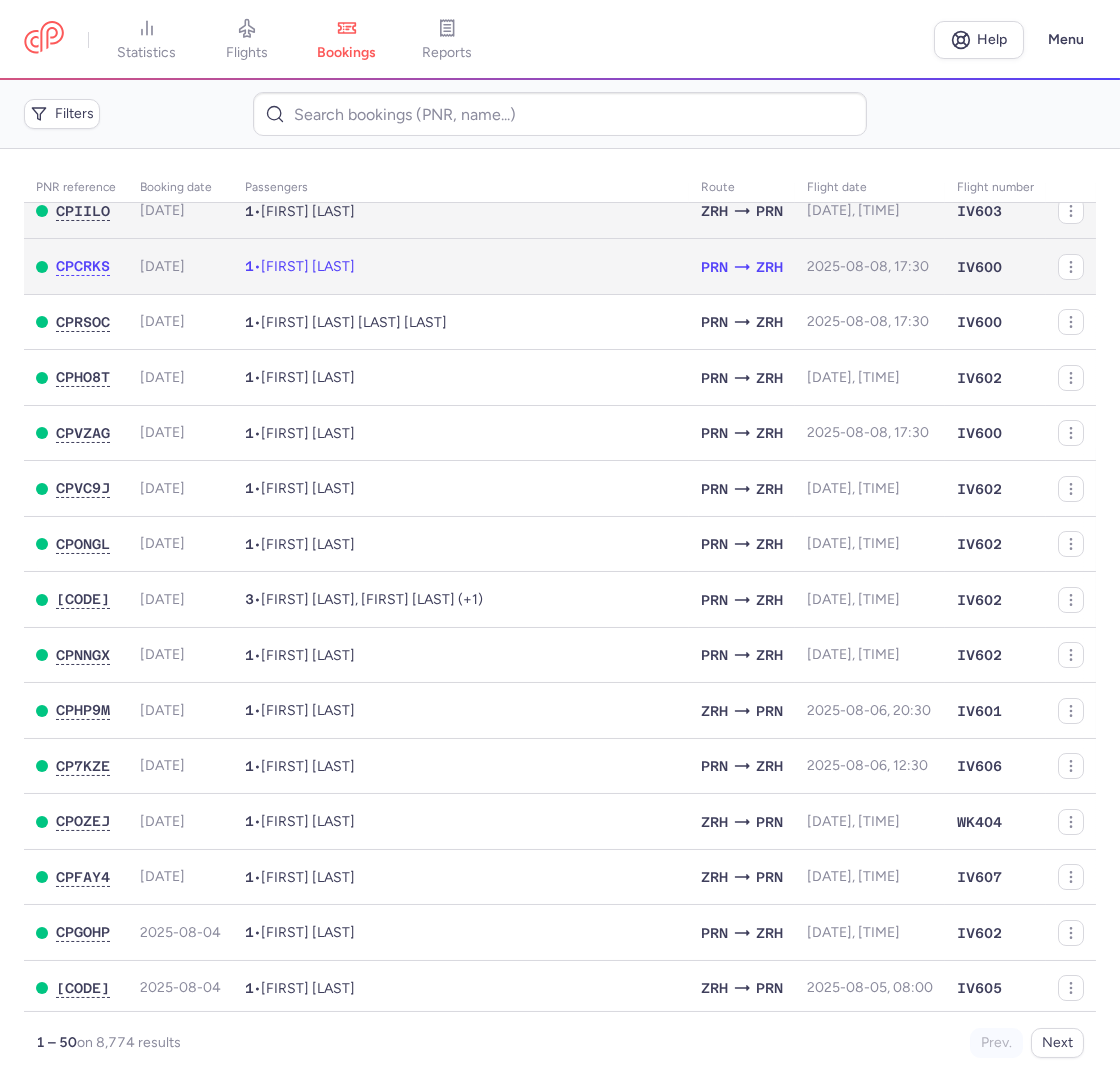 scroll, scrollTop: 0, scrollLeft: 0, axis: both 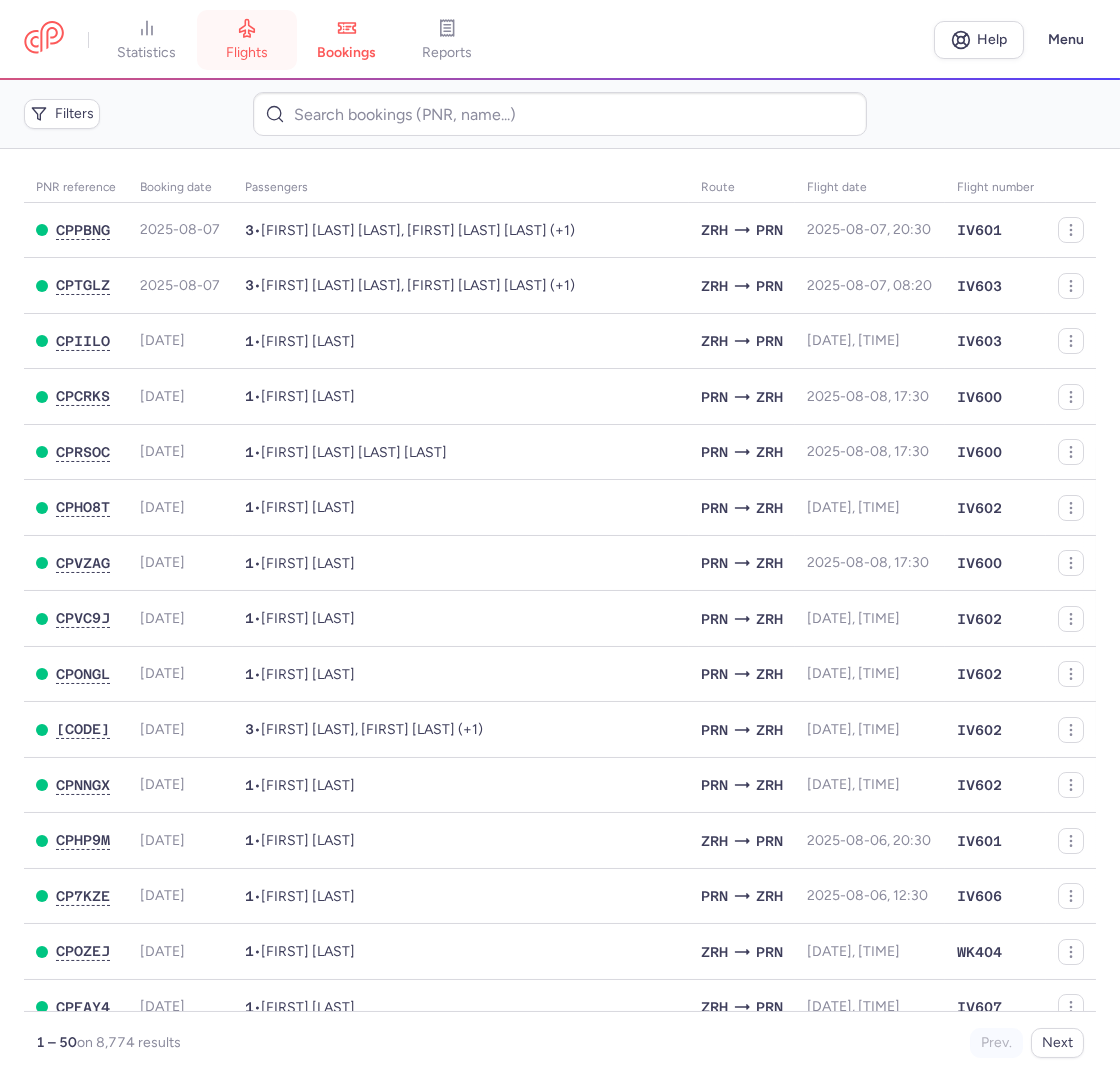 click on "flights" at bounding box center (247, 40) 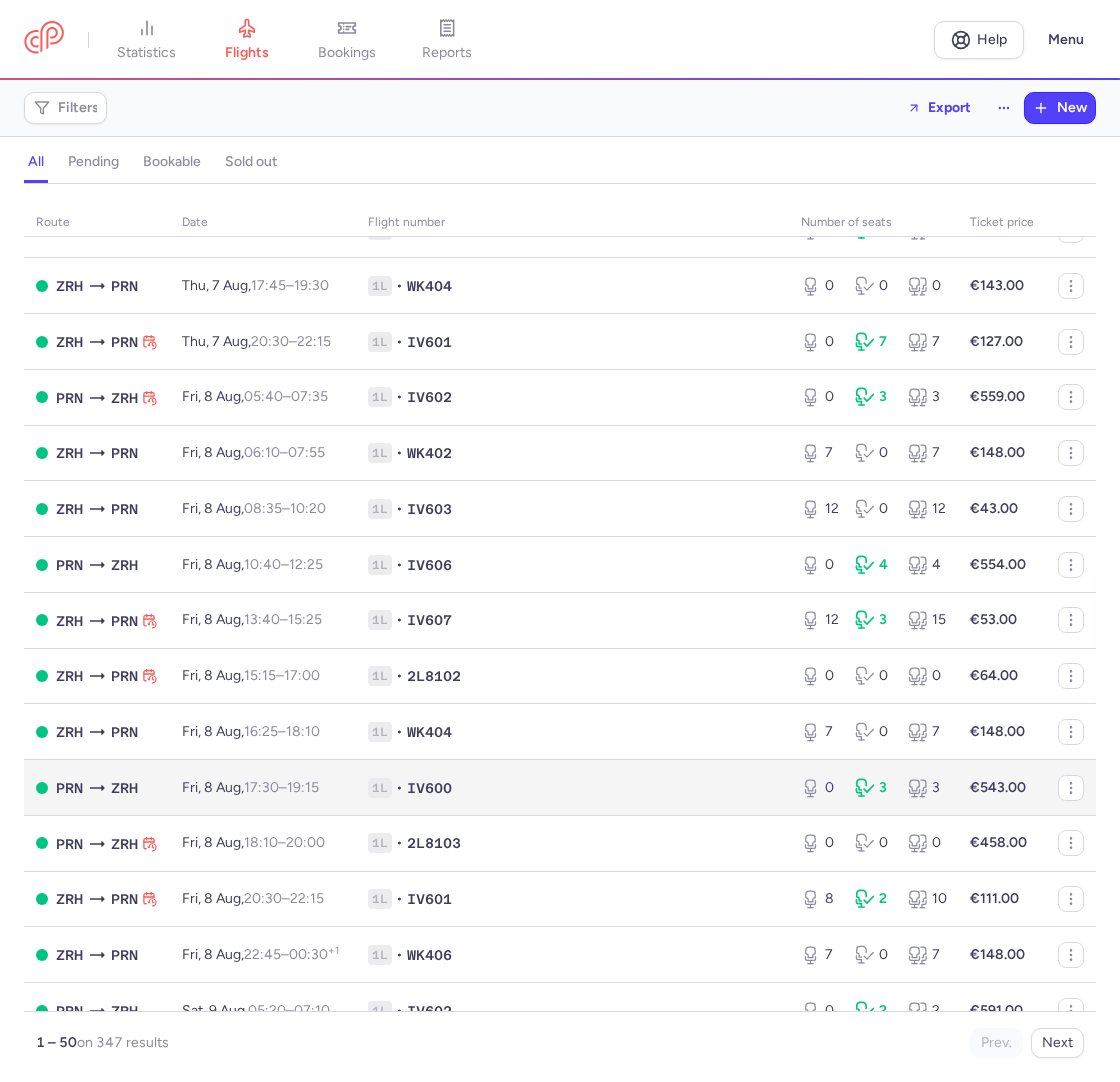 scroll, scrollTop: 243, scrollLeft: 0, axis: vertical 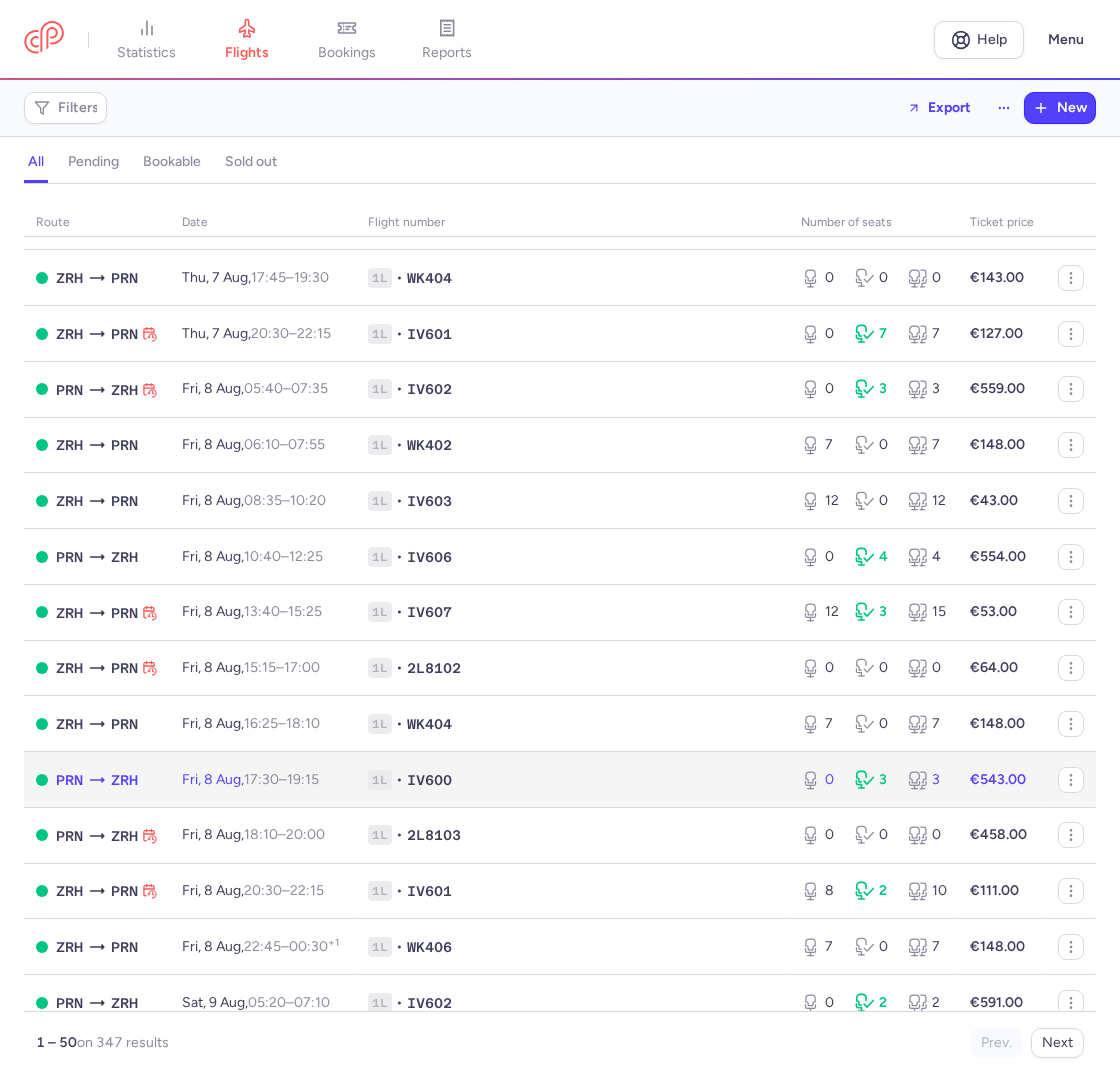 click on "1L • IV600" 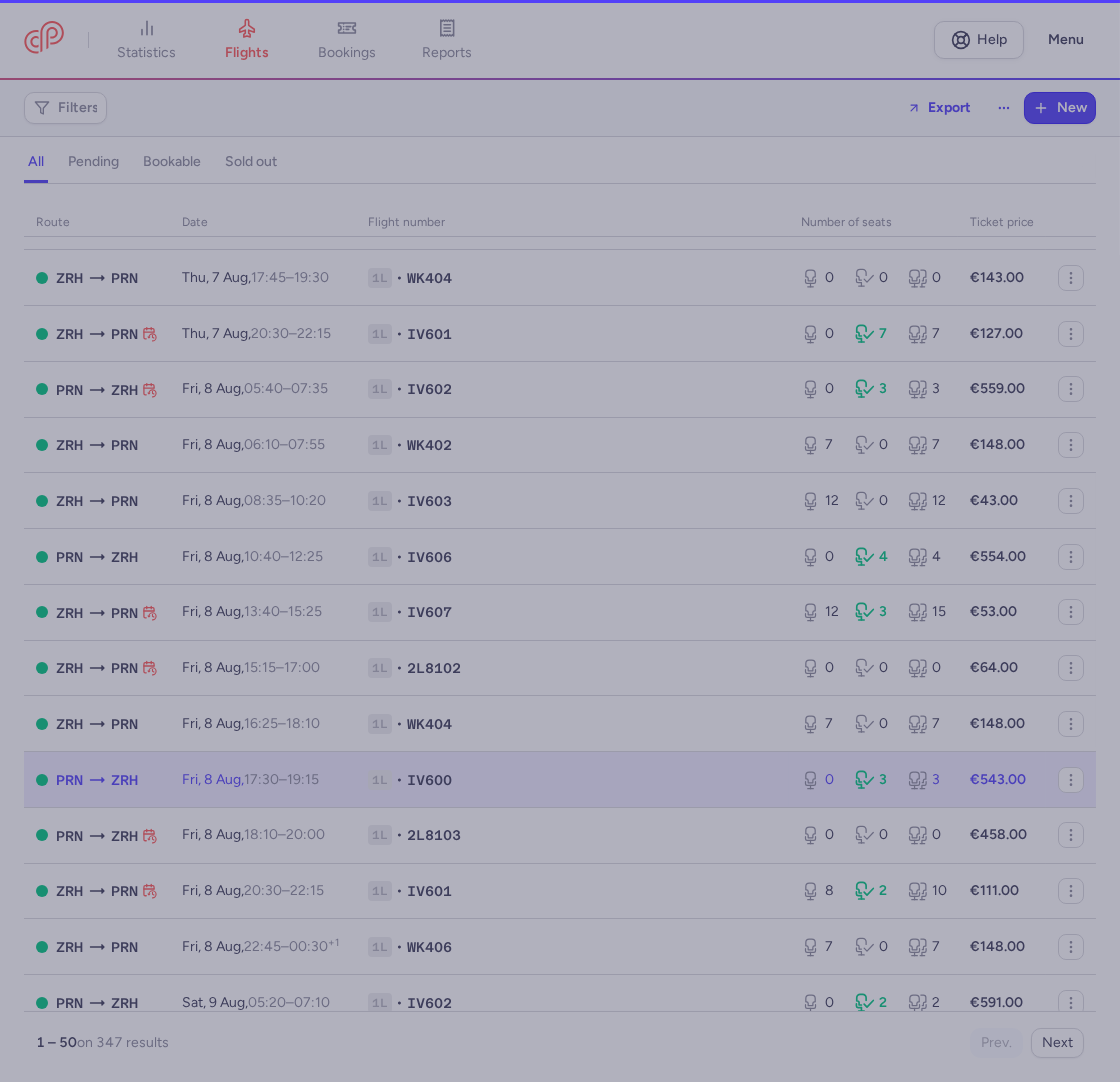 select on "hours" 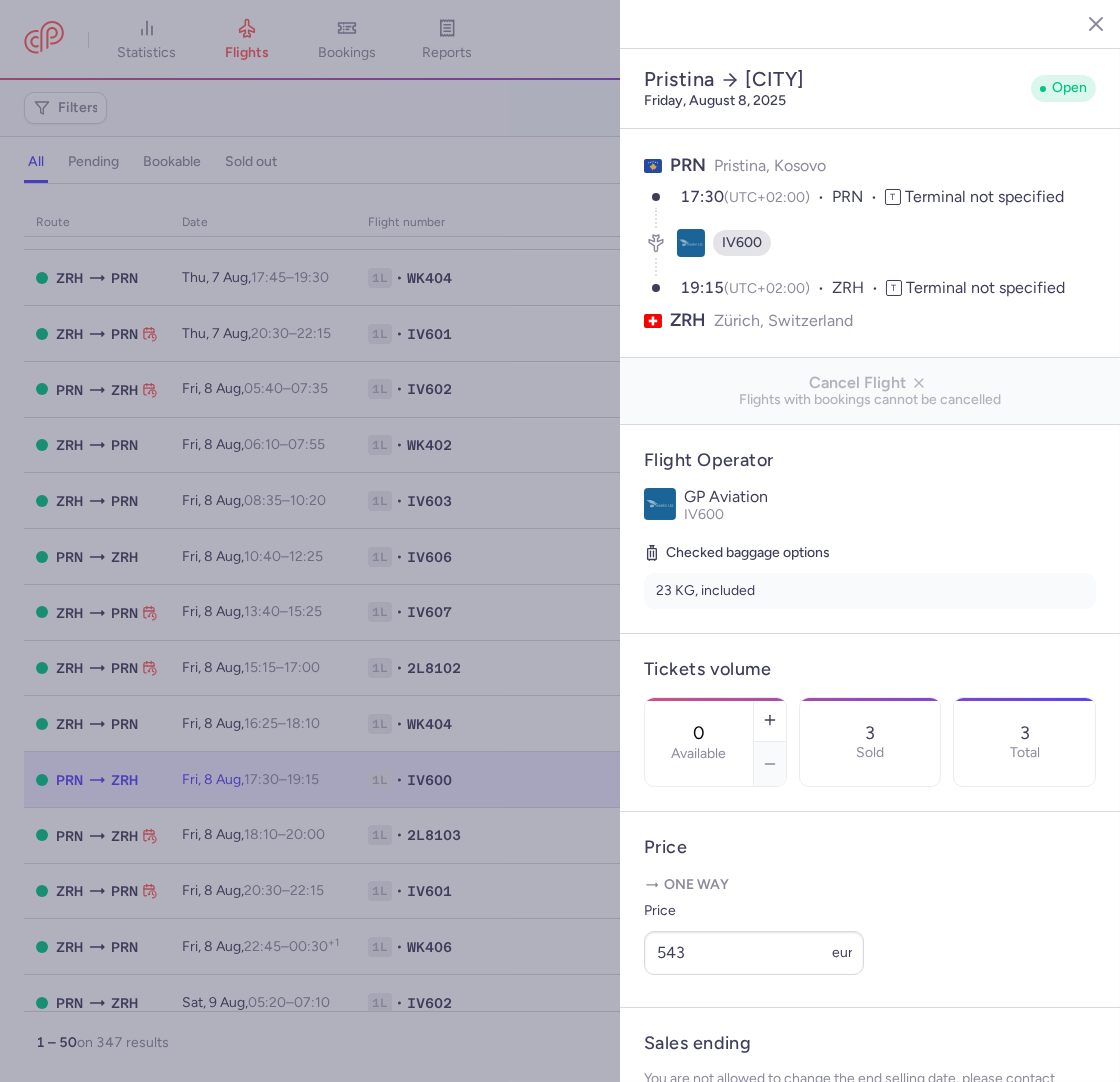 click at bounding box center (560, 541) 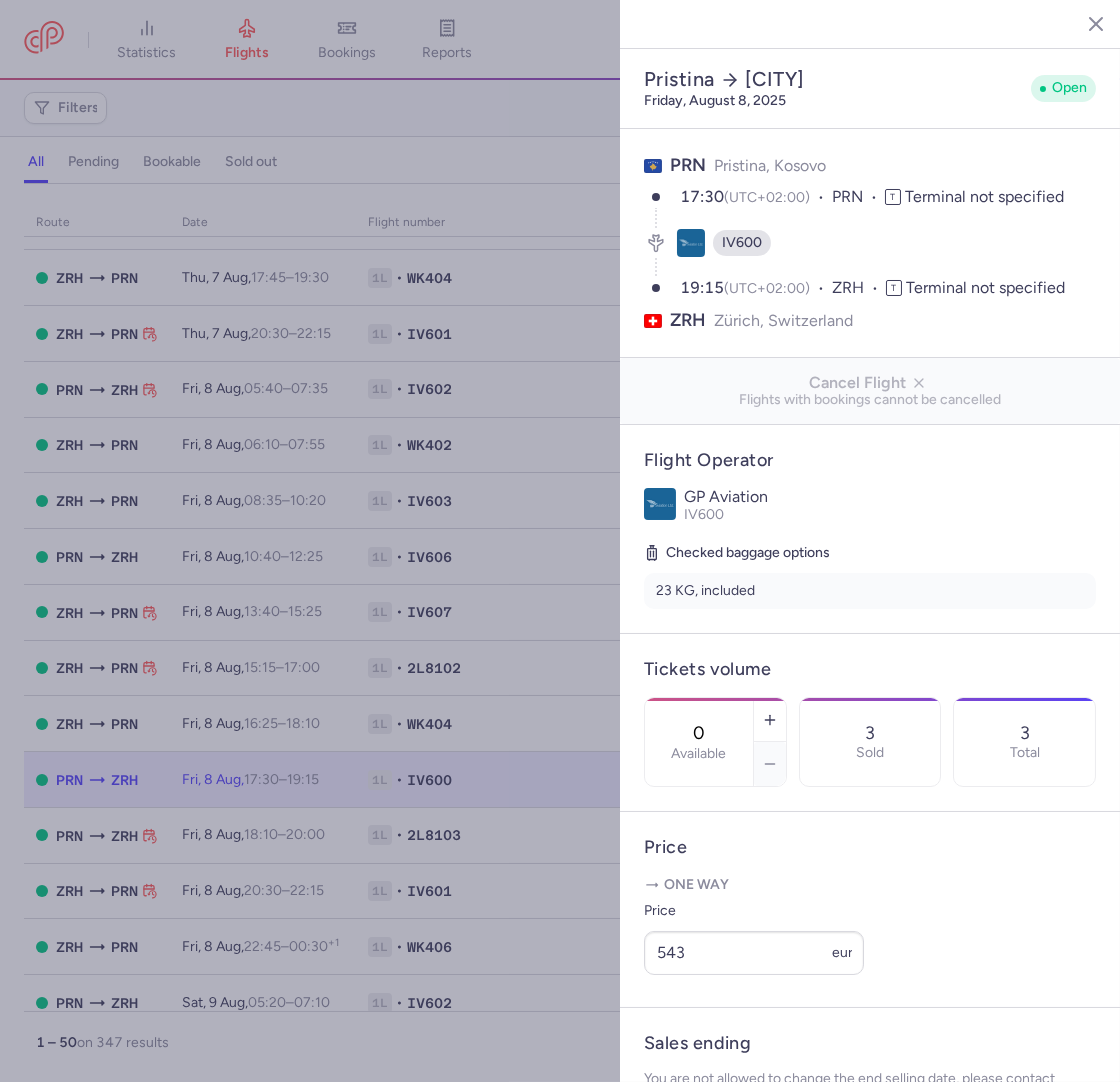 click at bounding box center [560, 541] 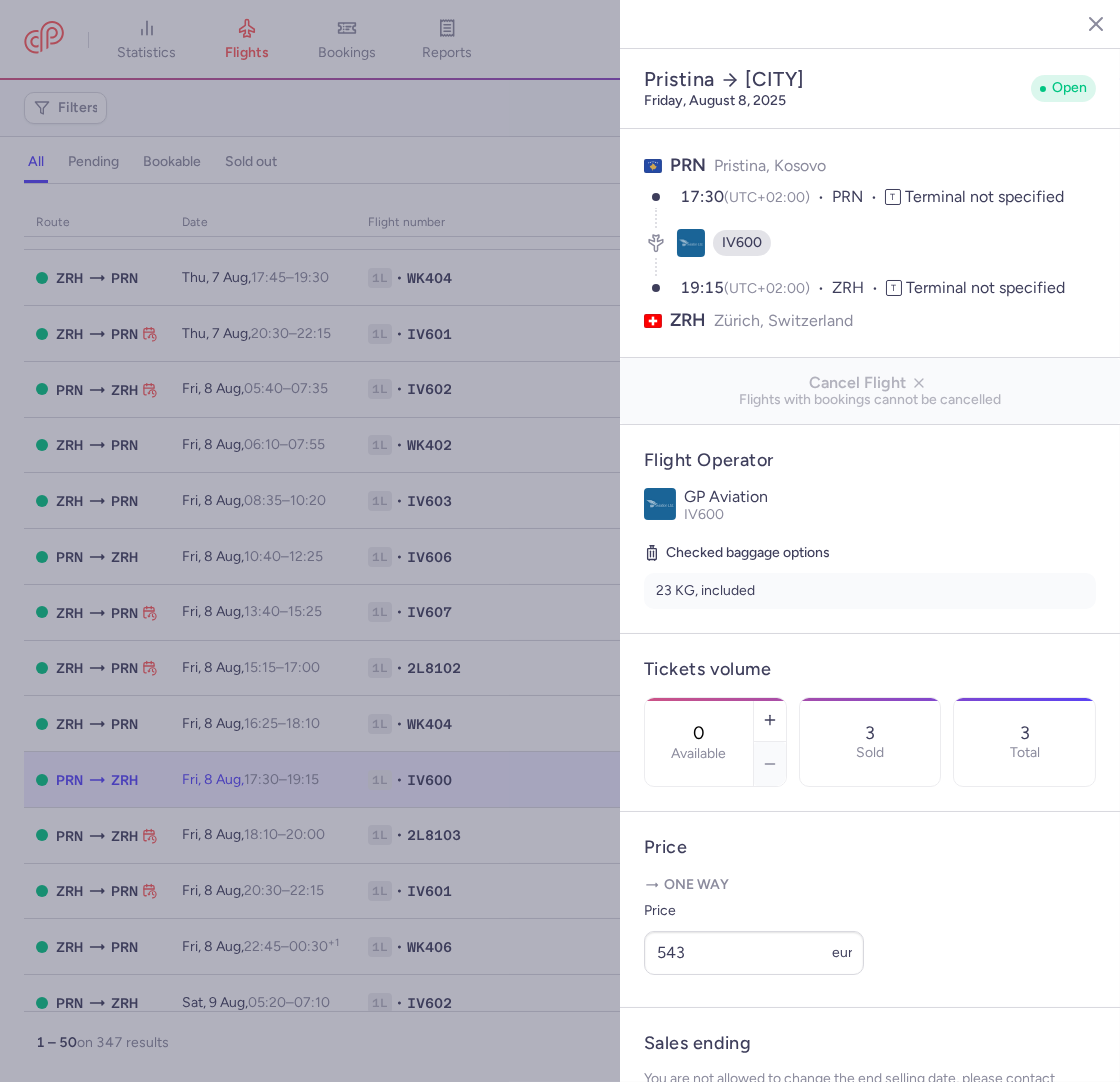 click 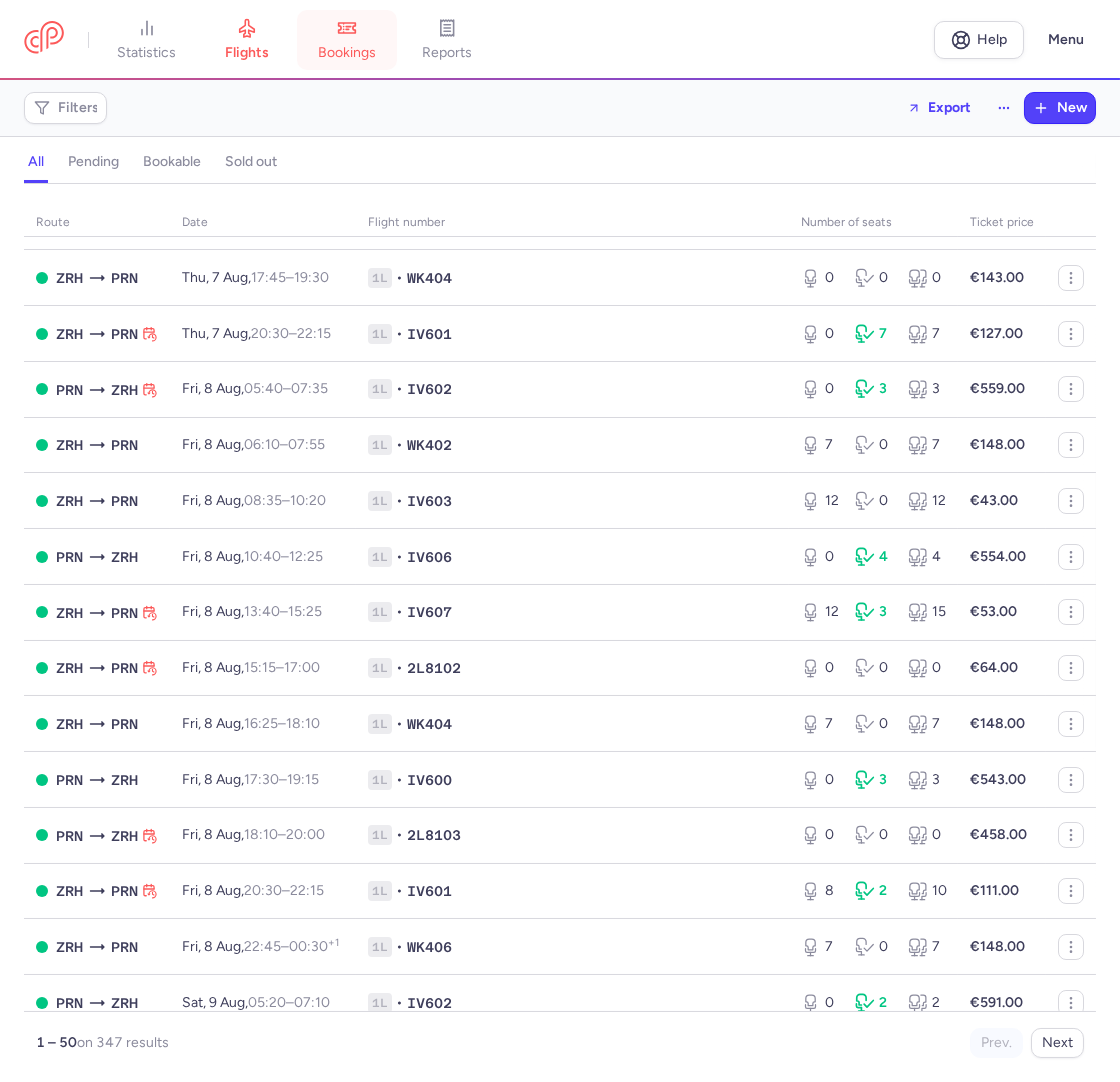 click on "bookings" at bounding box center [347, 53] 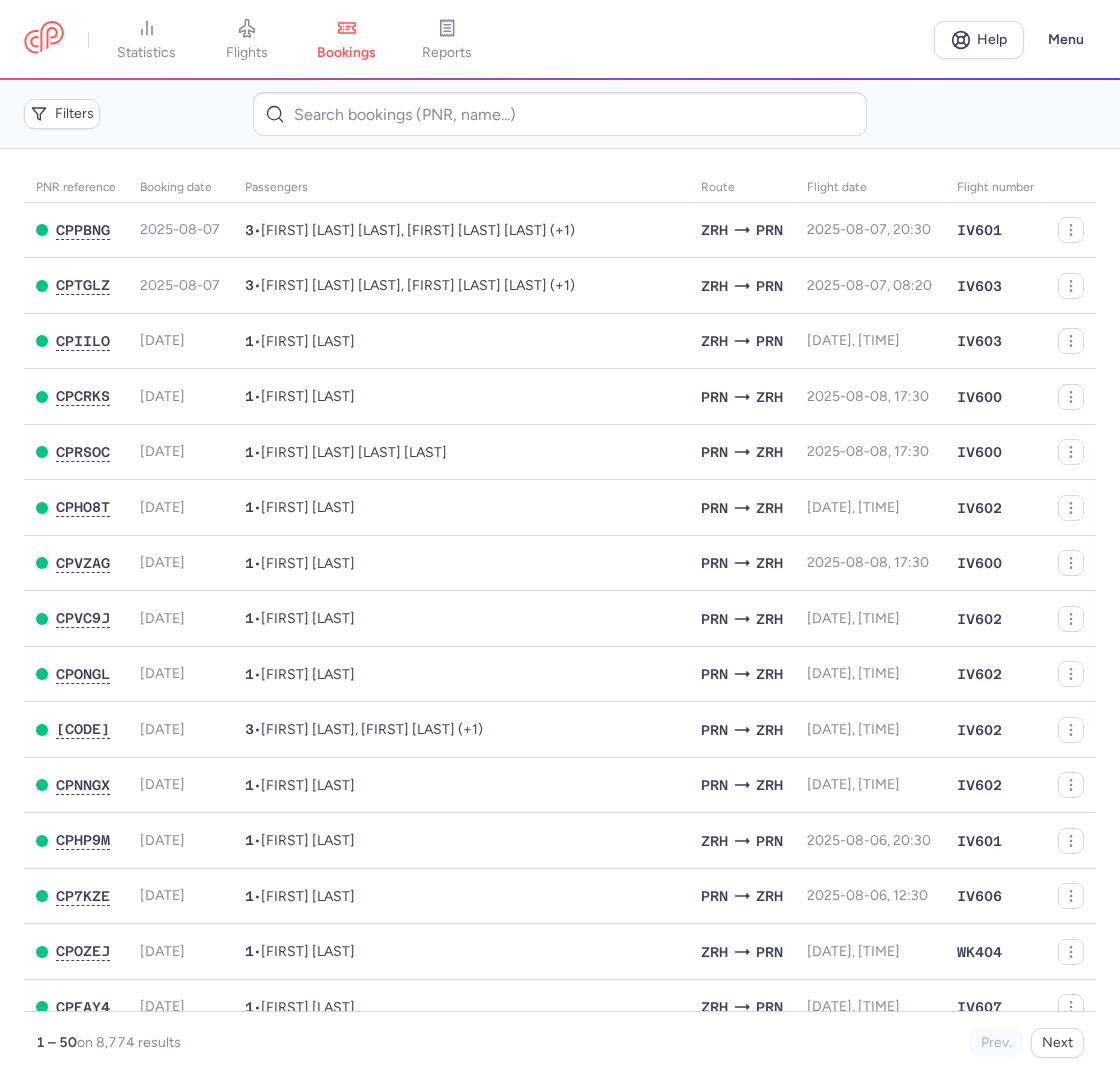 click on "flights" at bounding box center [247, 40] 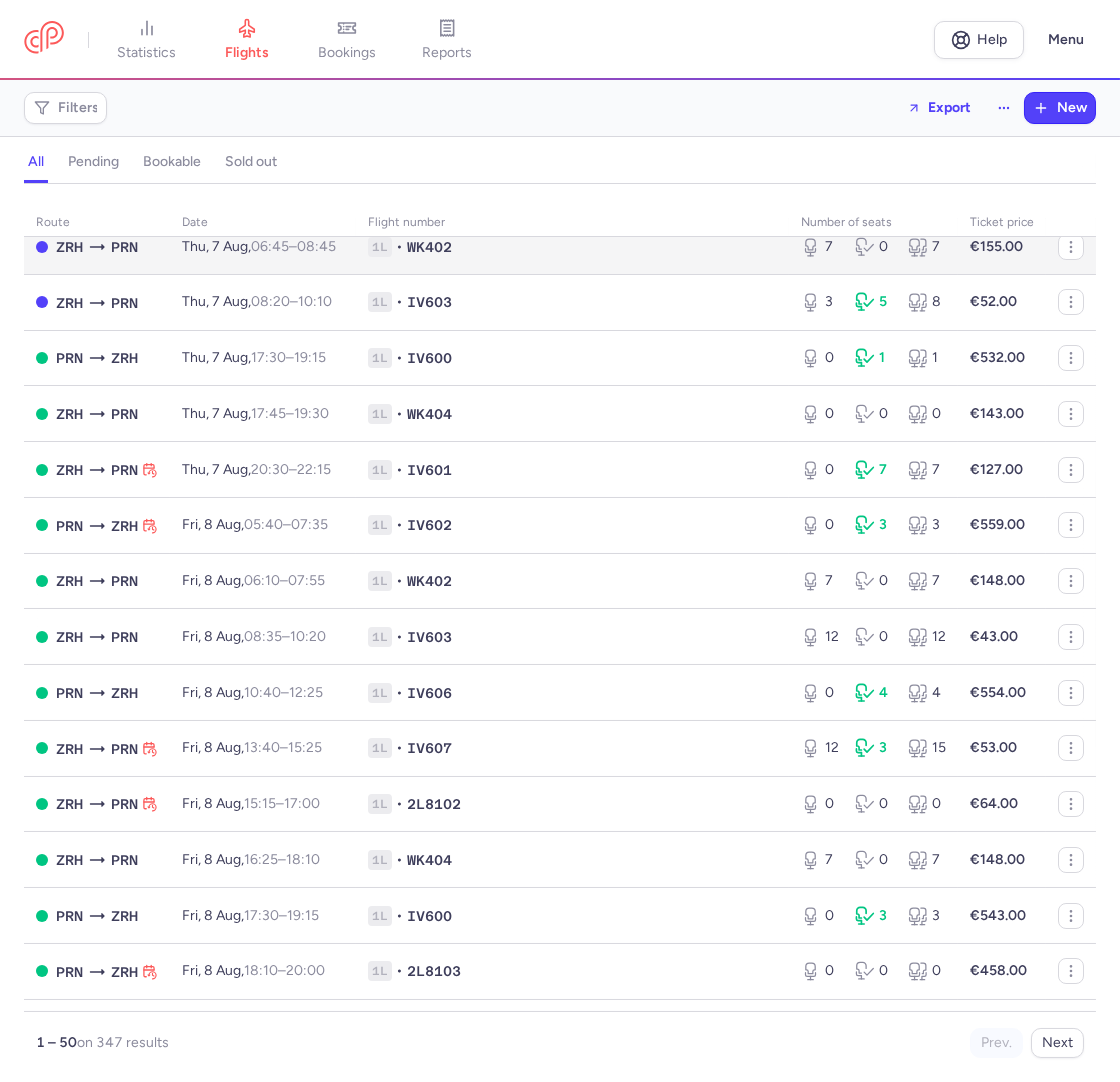 scroll, scrollTop: 74, scrollLeft: 0, axis: vertical 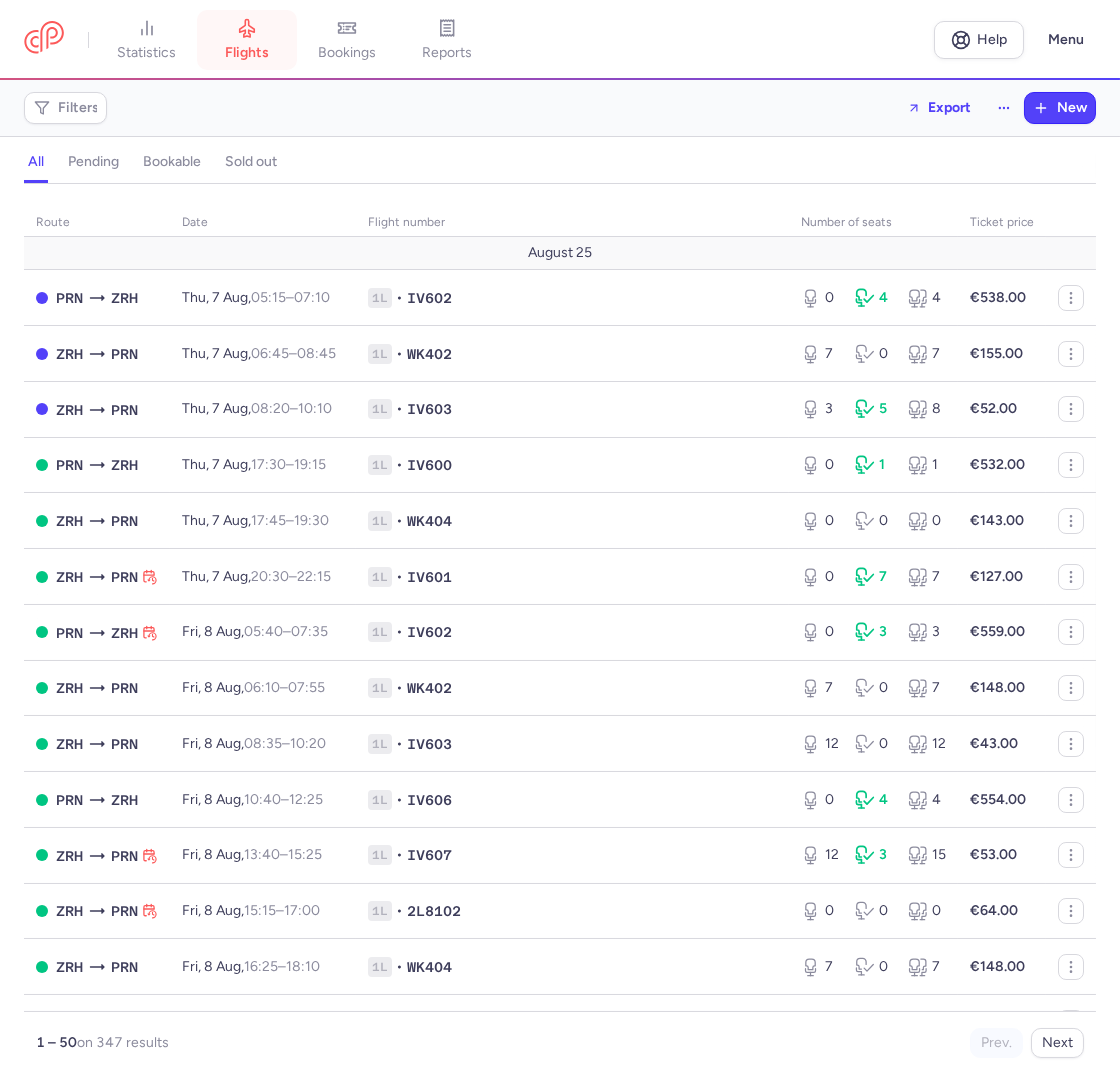 click on "flights" at bounding box center [247, 53] 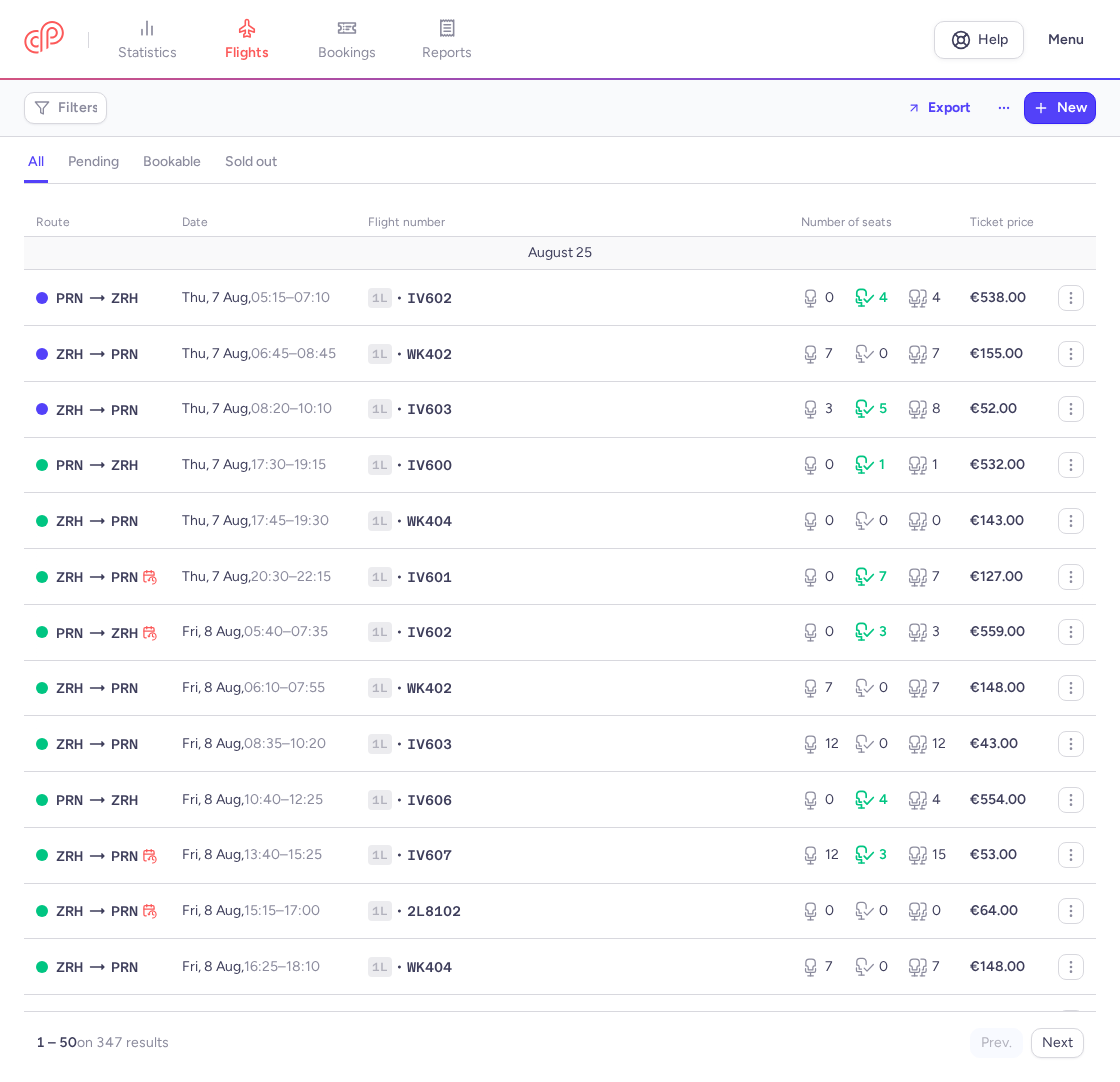 scroll, scrollTop: 0, scrollLeft: 0, axis: both 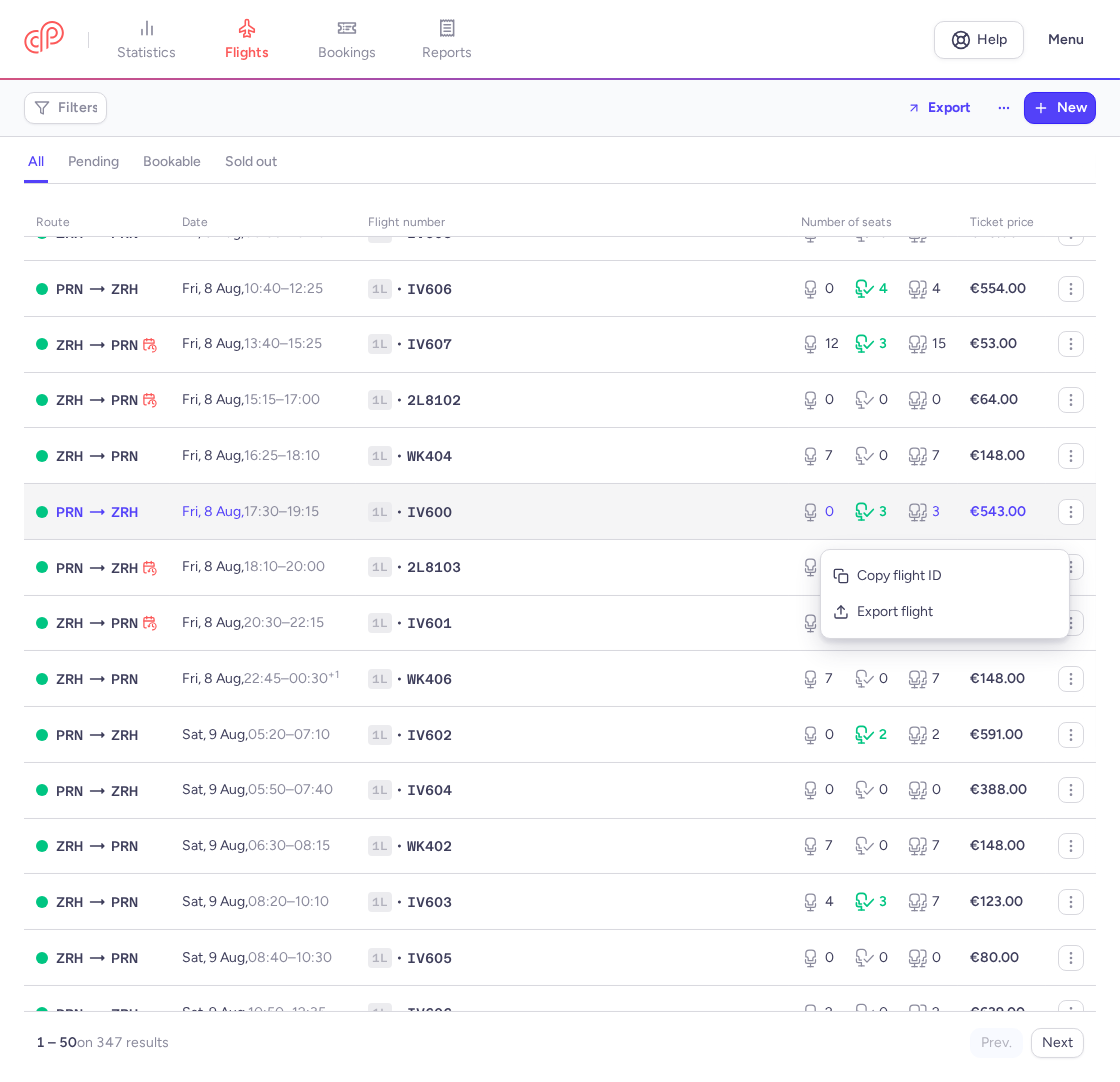click on "0 3 3" at bounding box center (873, 512) 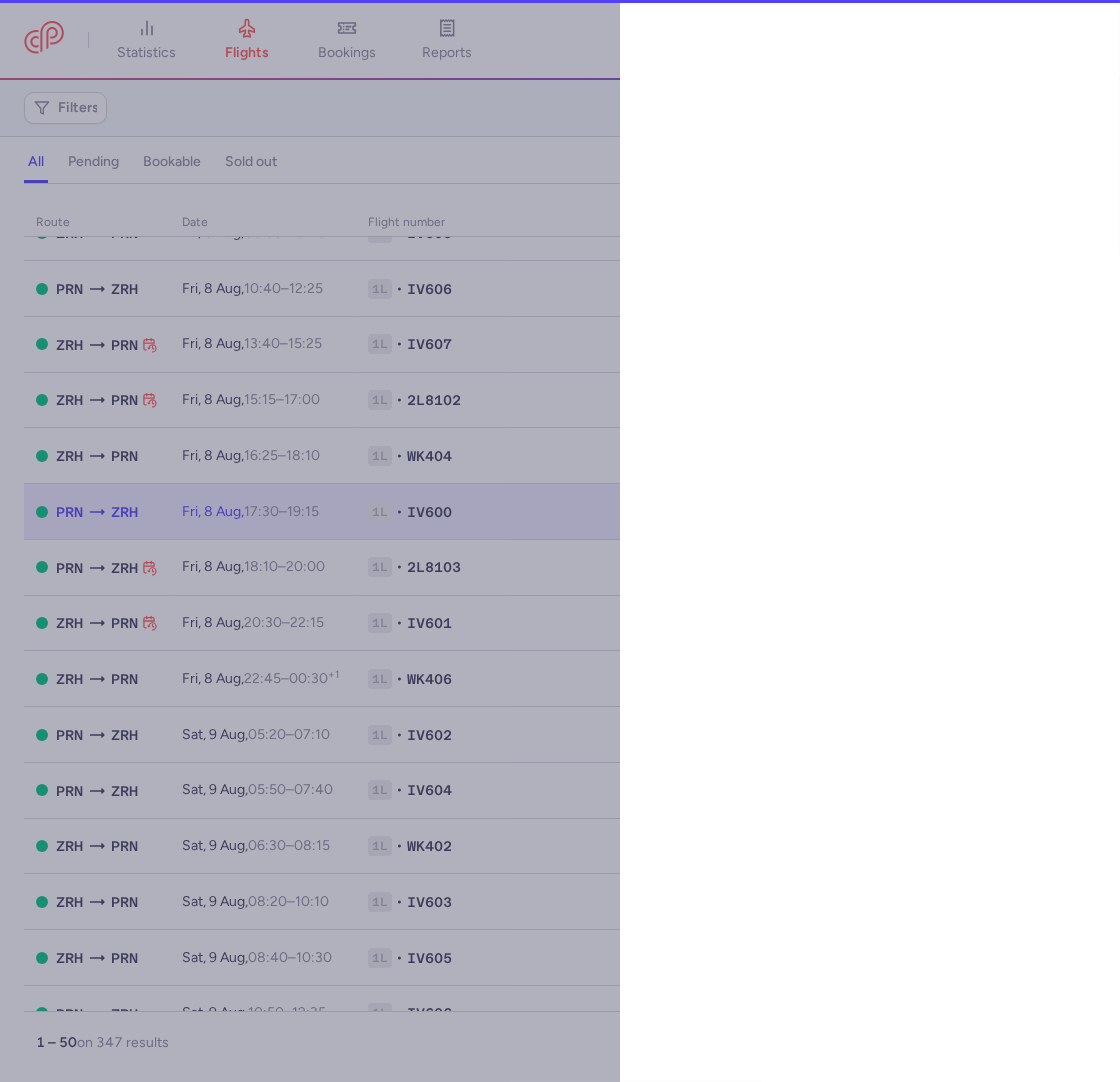 select on "hours" 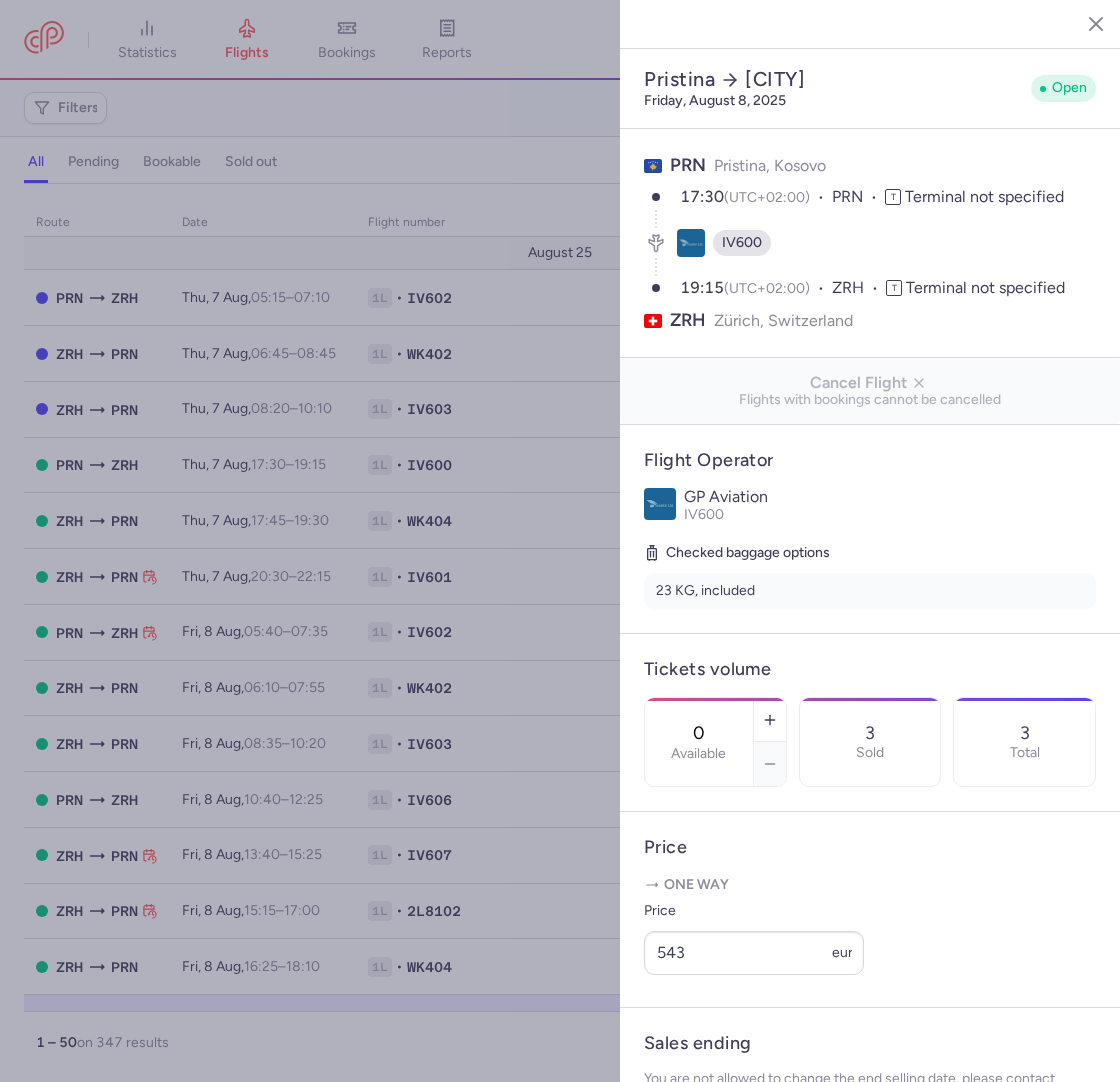 select on "hours" 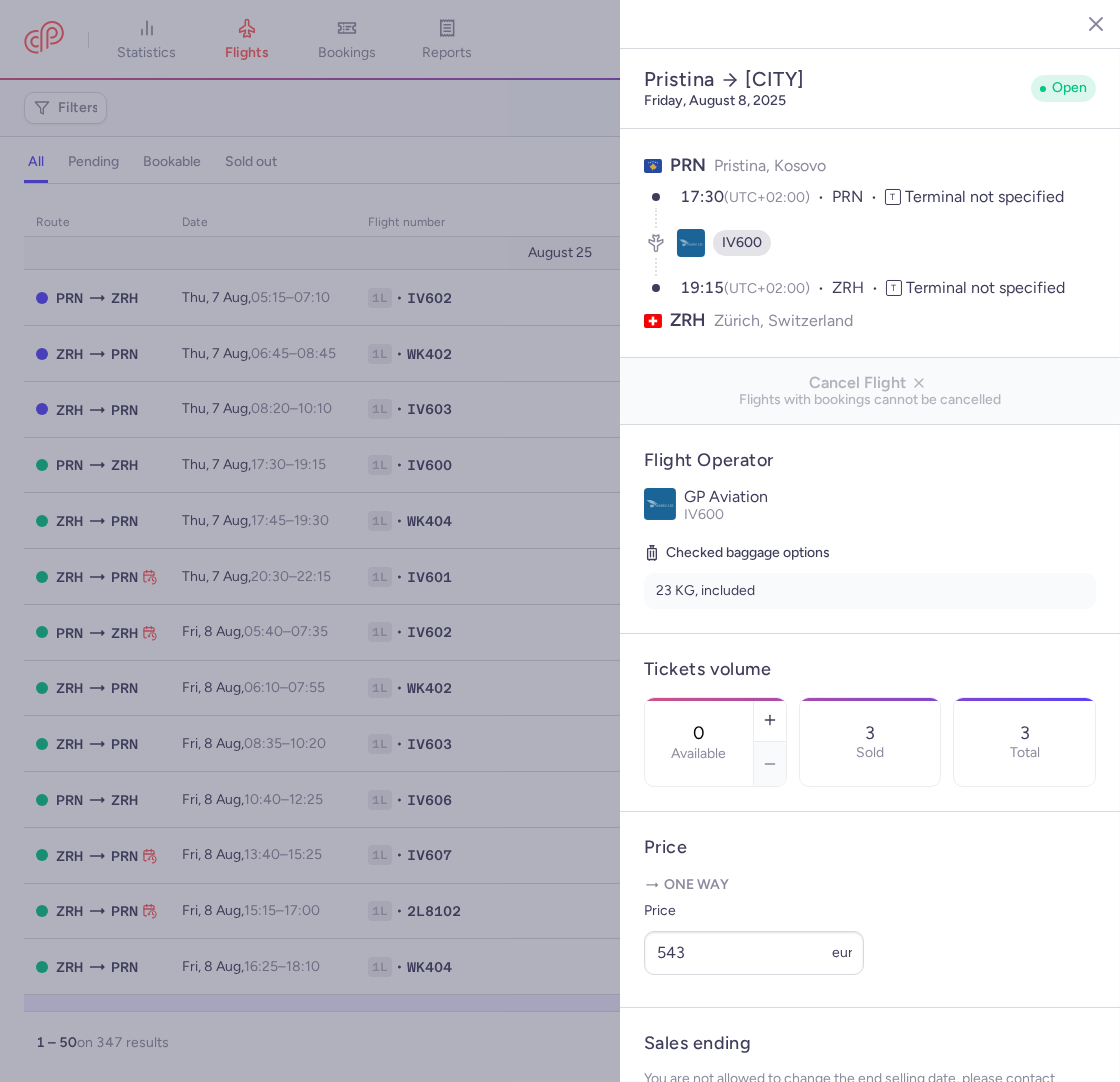 click 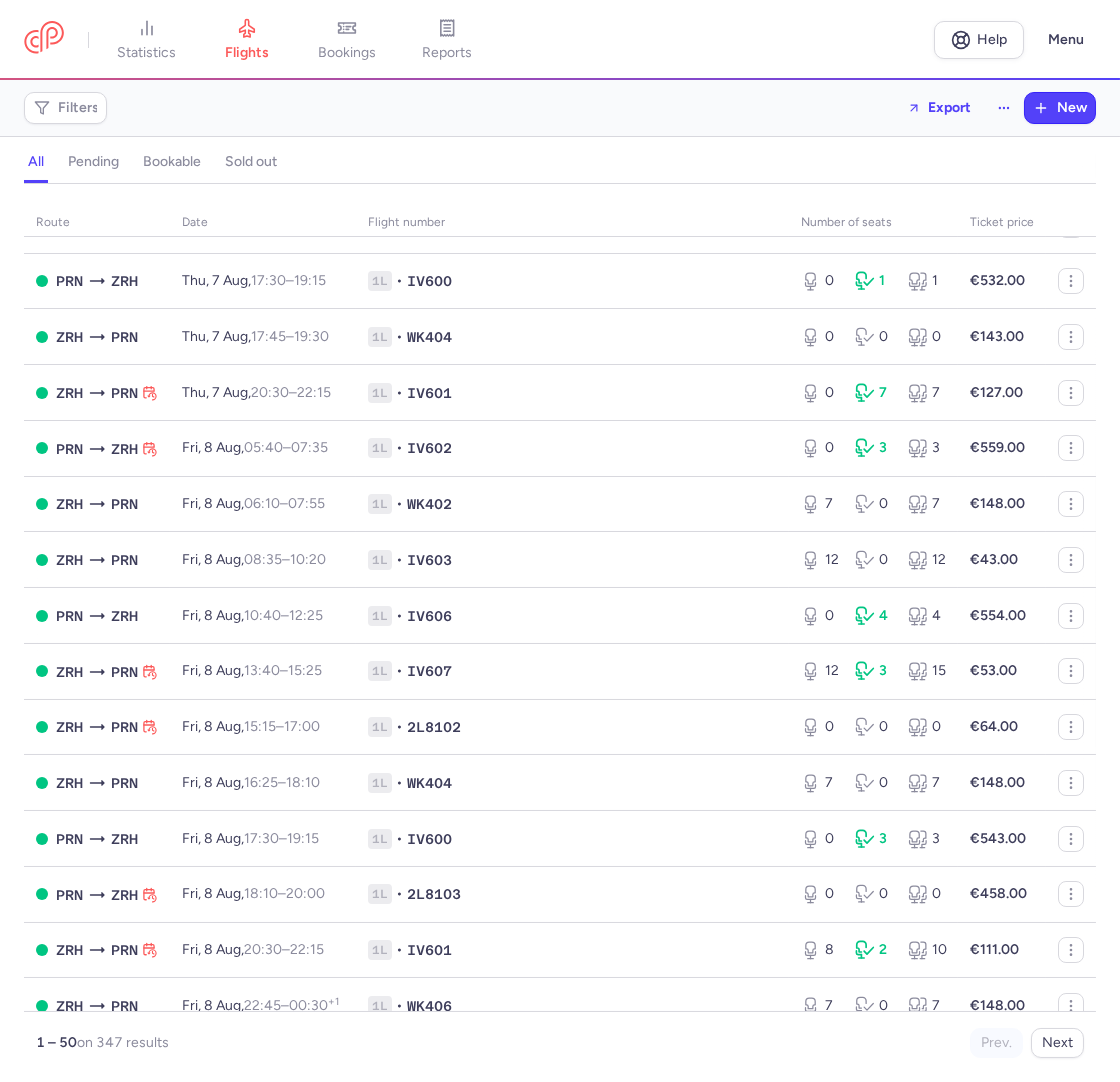 scroll, scrollTop: 188, scrollLeft: 0, axis: vertical 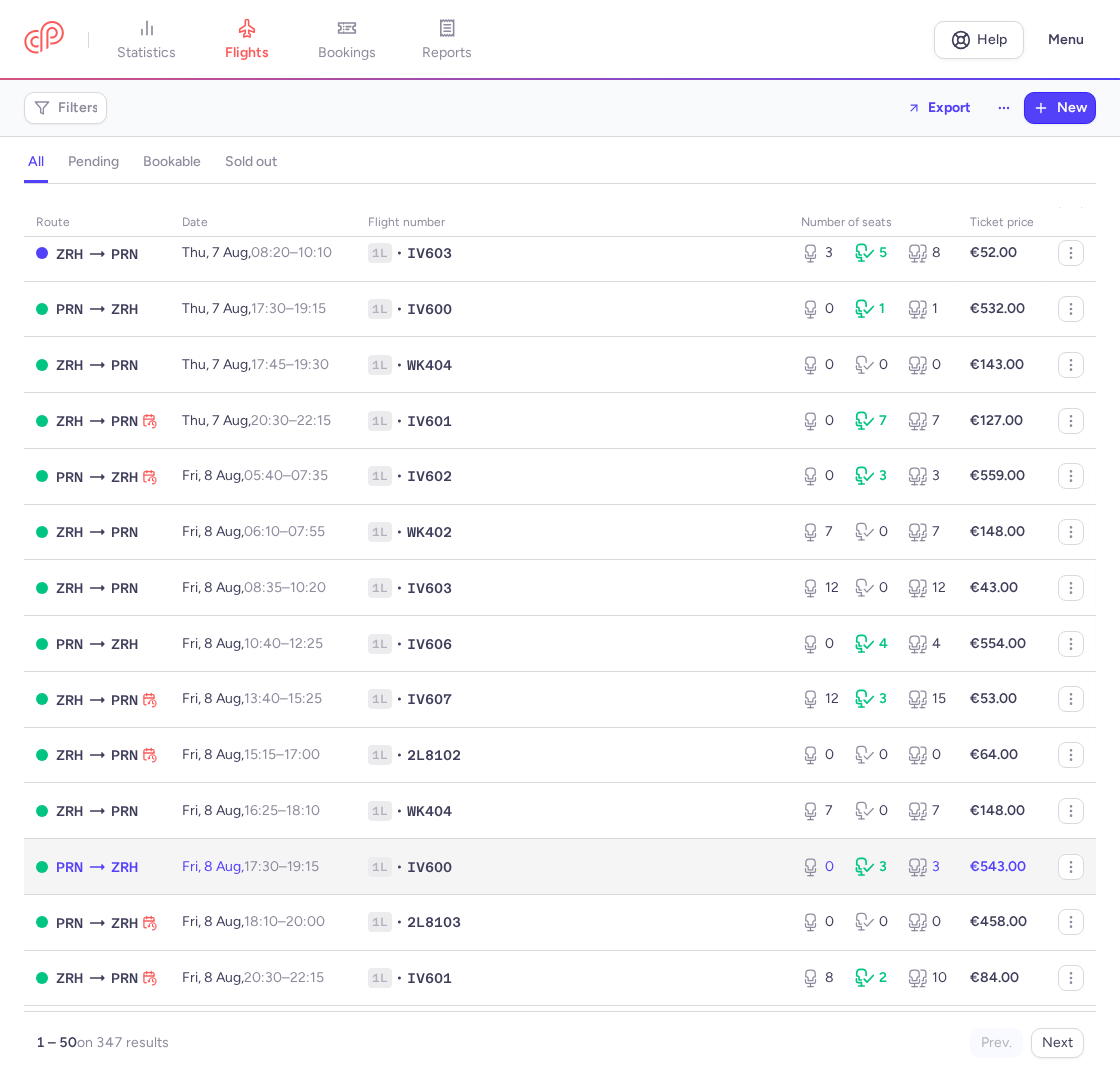 click on "1L • IV600" at bounding box center [572, 867] 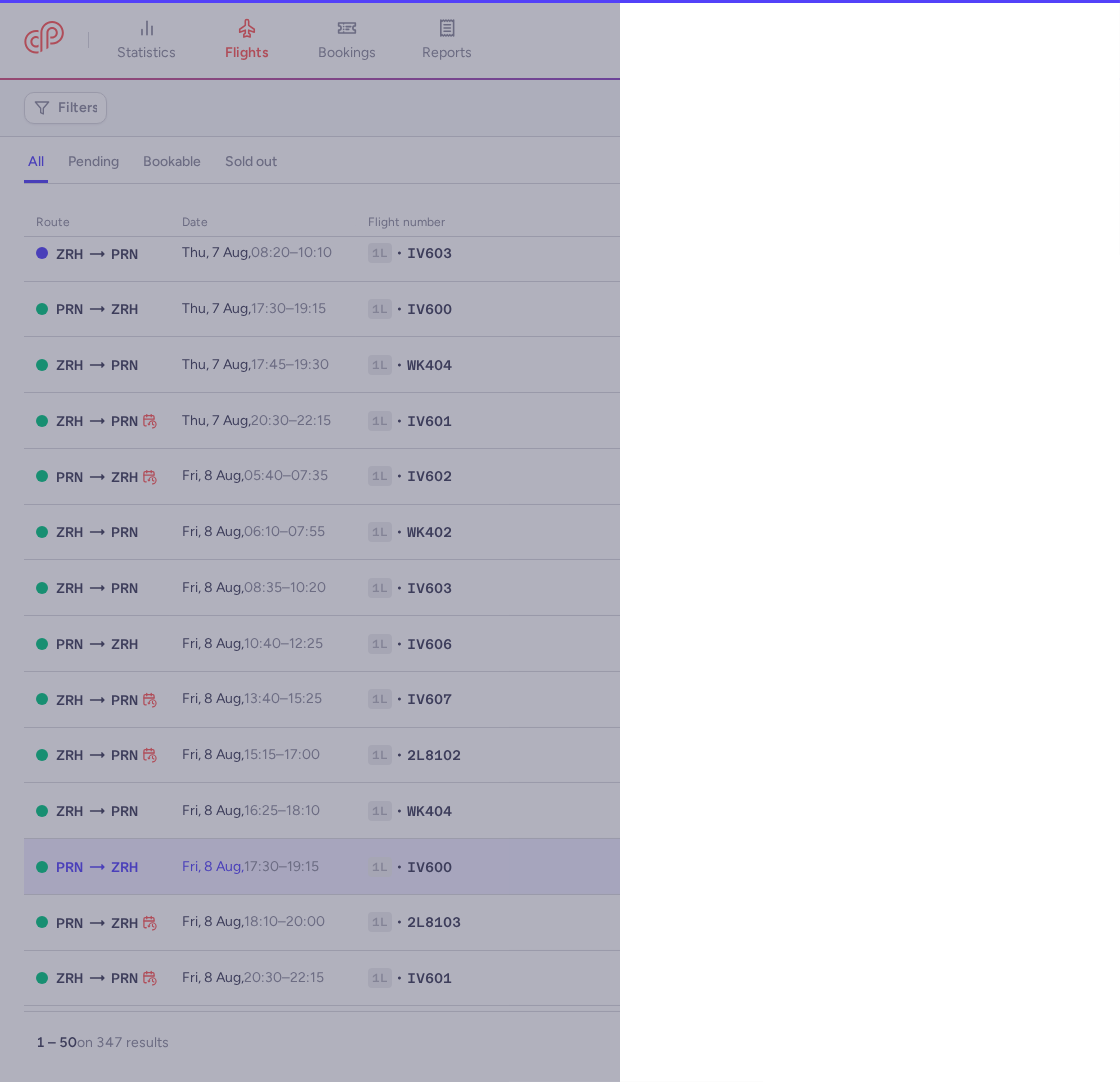 select on "hours" 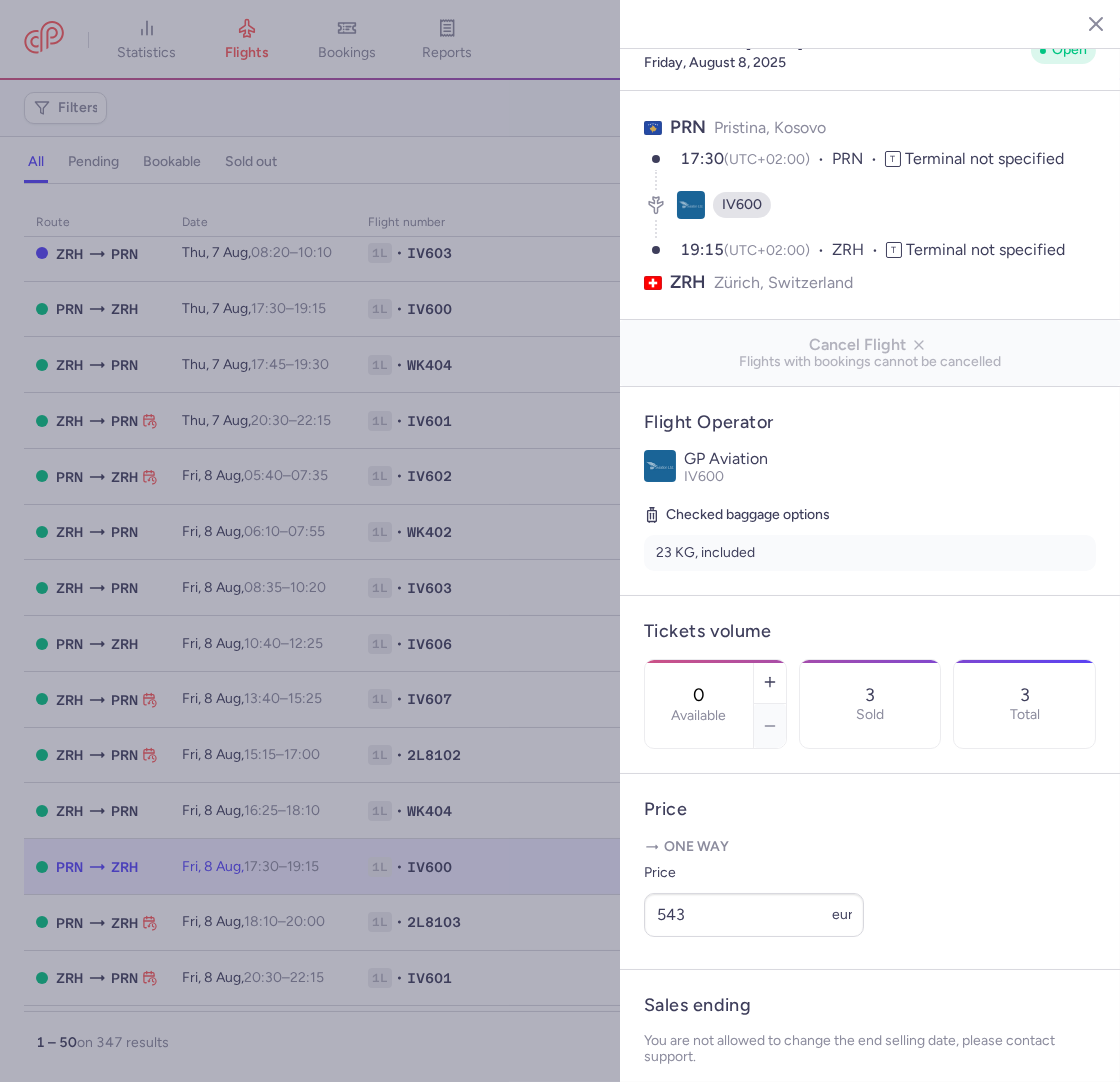 scroll, scrollTop: 35, scrollLeft: 0, axis: vertical 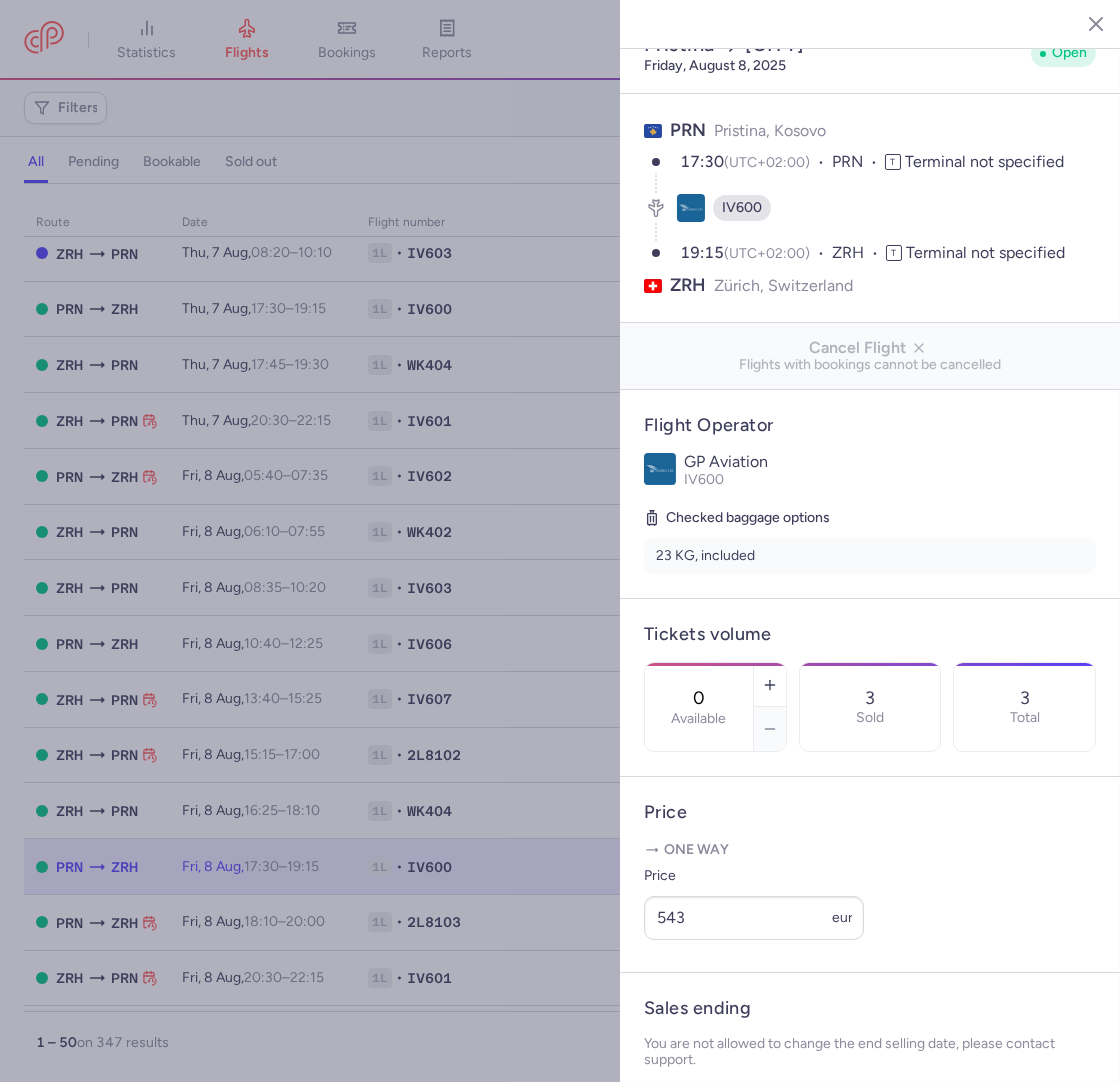 click 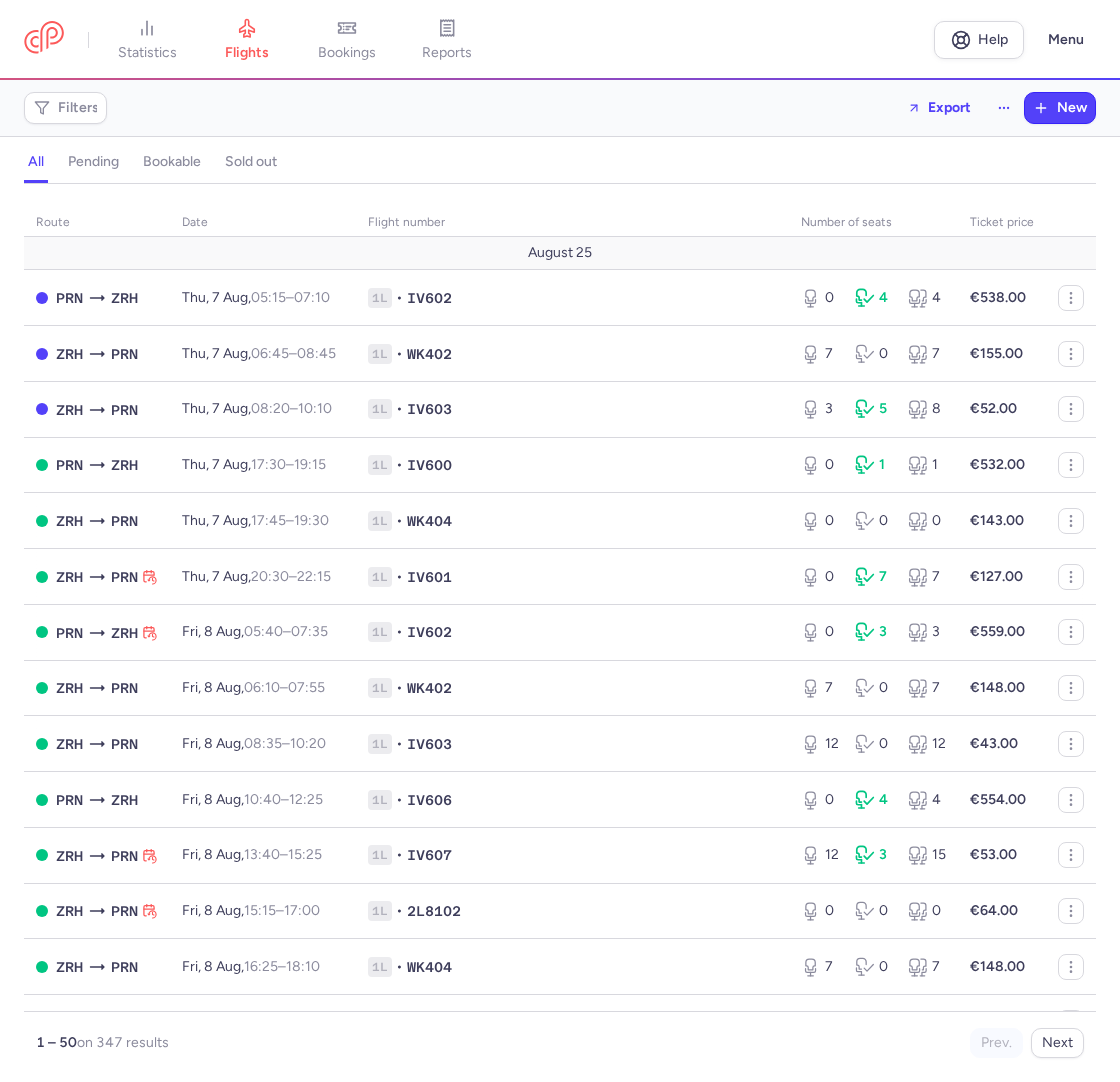 scroll, scrollTop: 0, scrollLeft: 0, axis: both 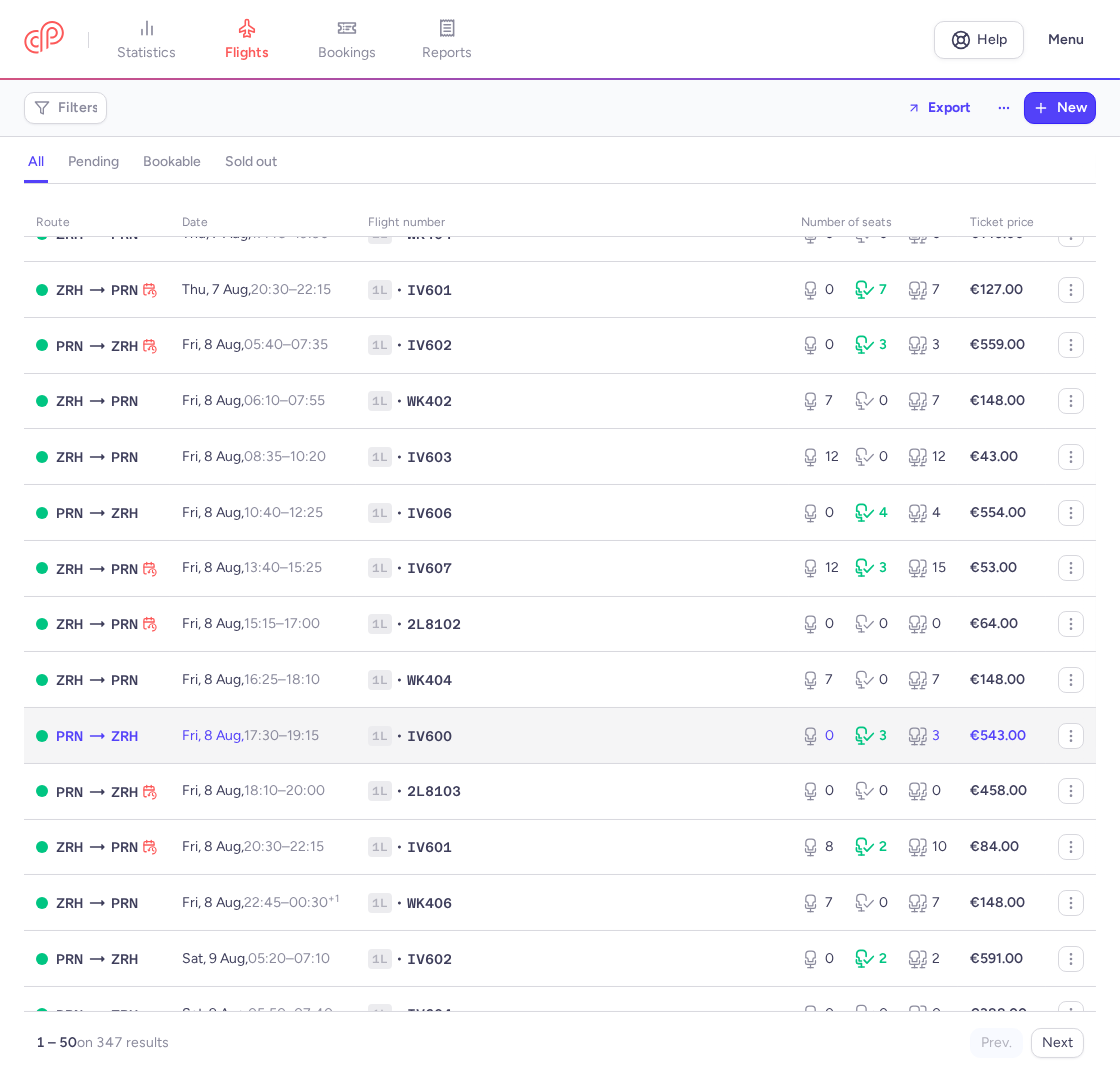 click on "1L • IV600" at bounding box center (572, 736) 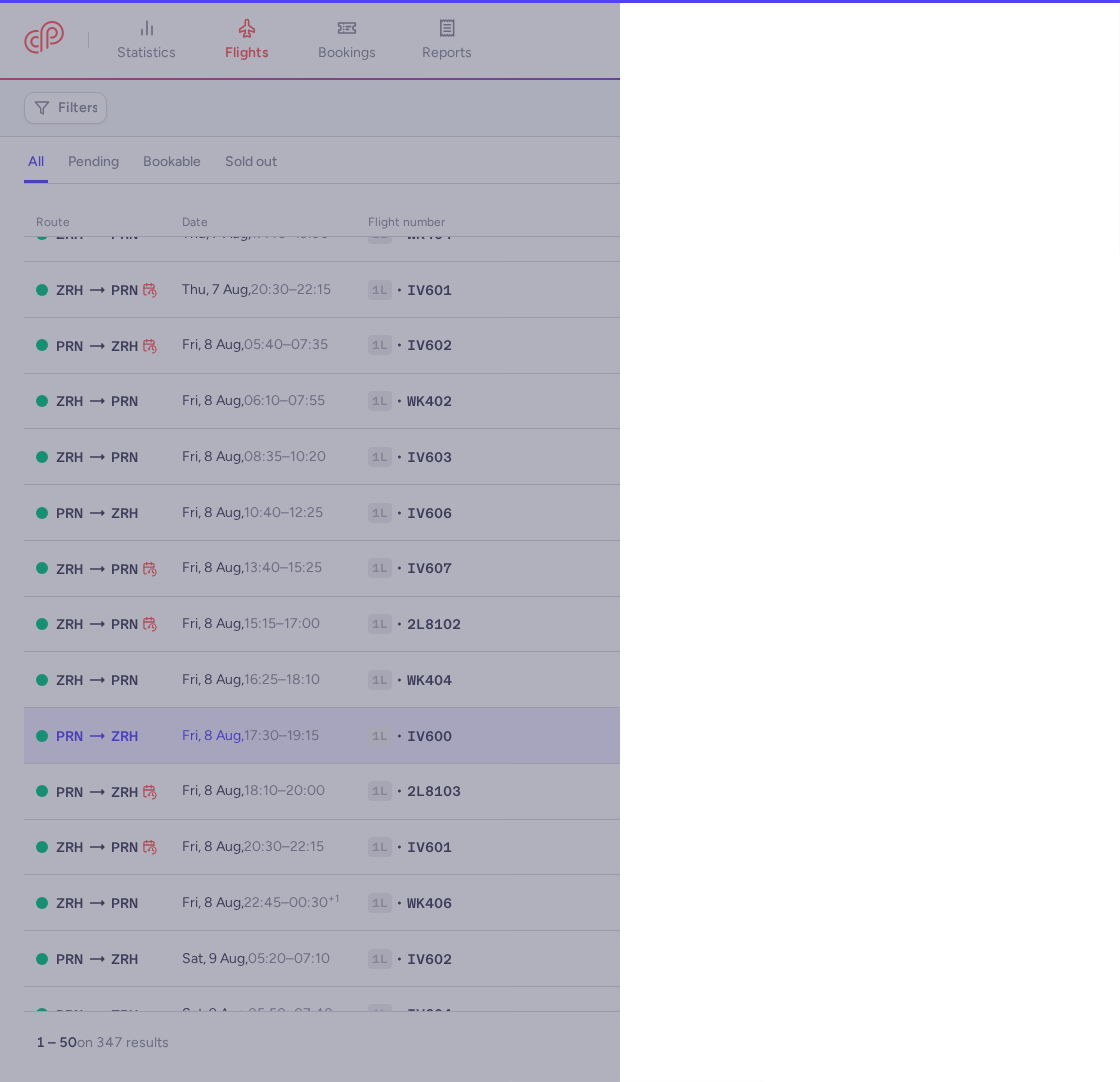 select on "hours" 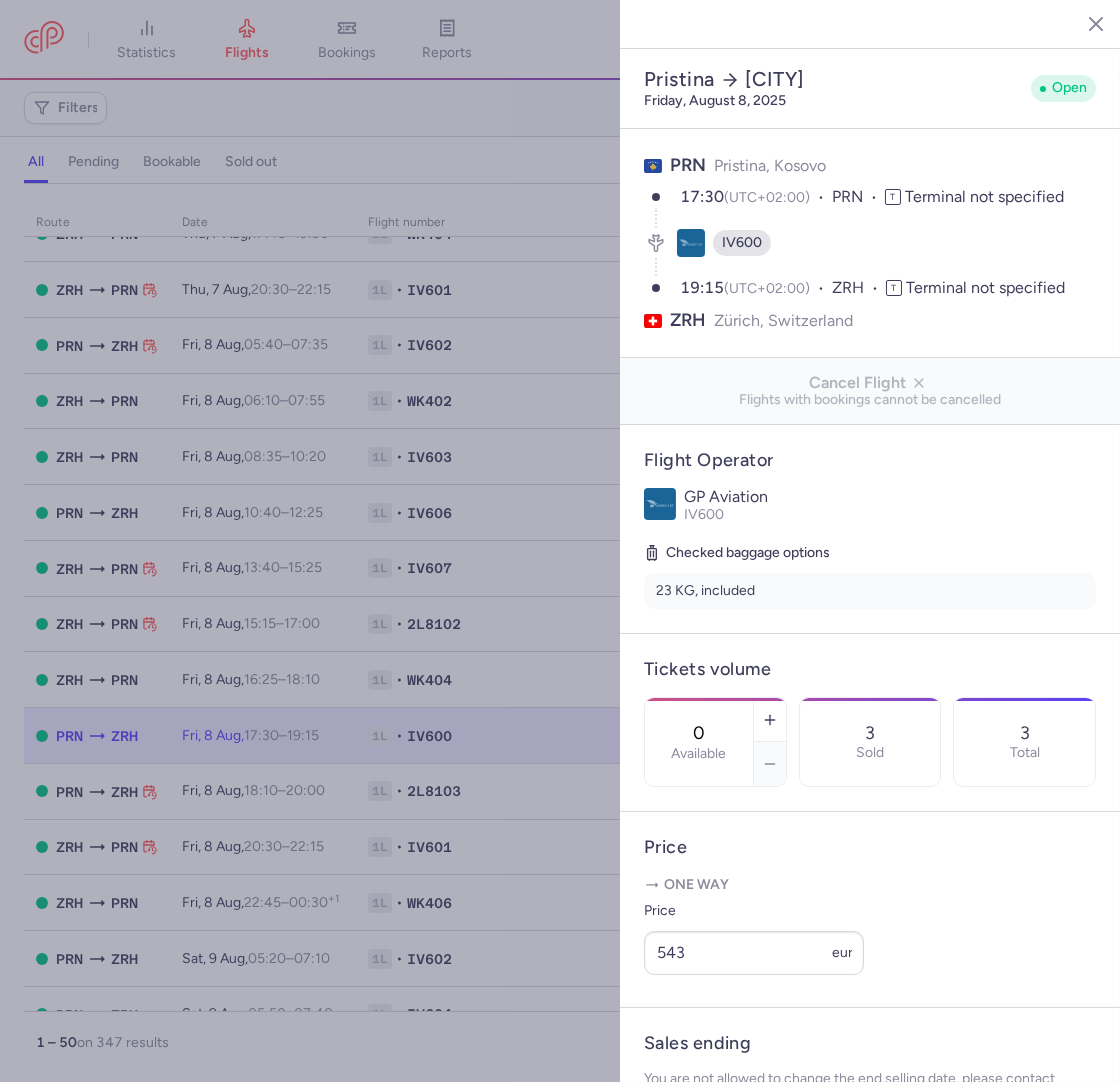 click 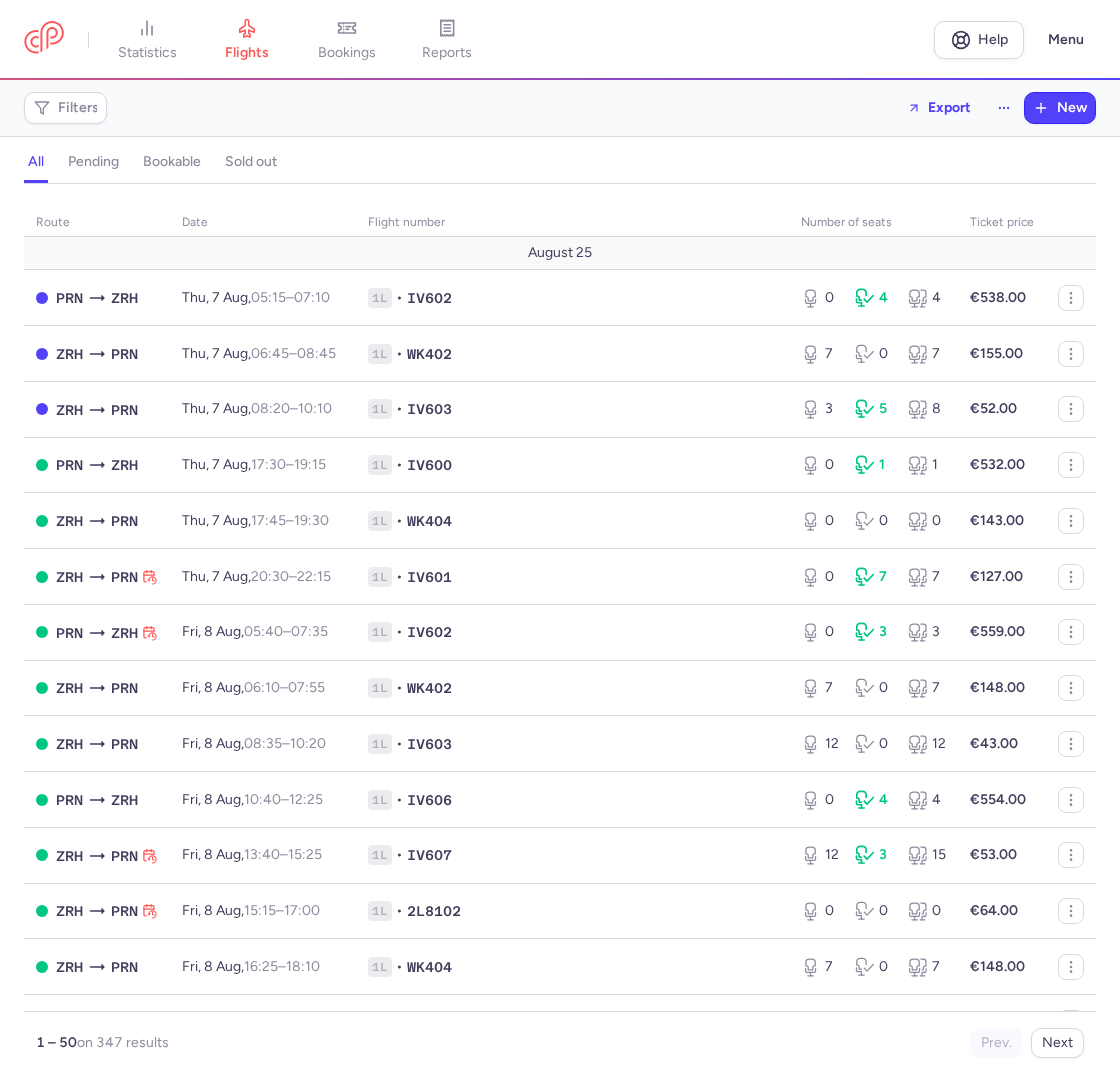 scroll, scrollTop: 0, scrollLeft: 0, axis: both 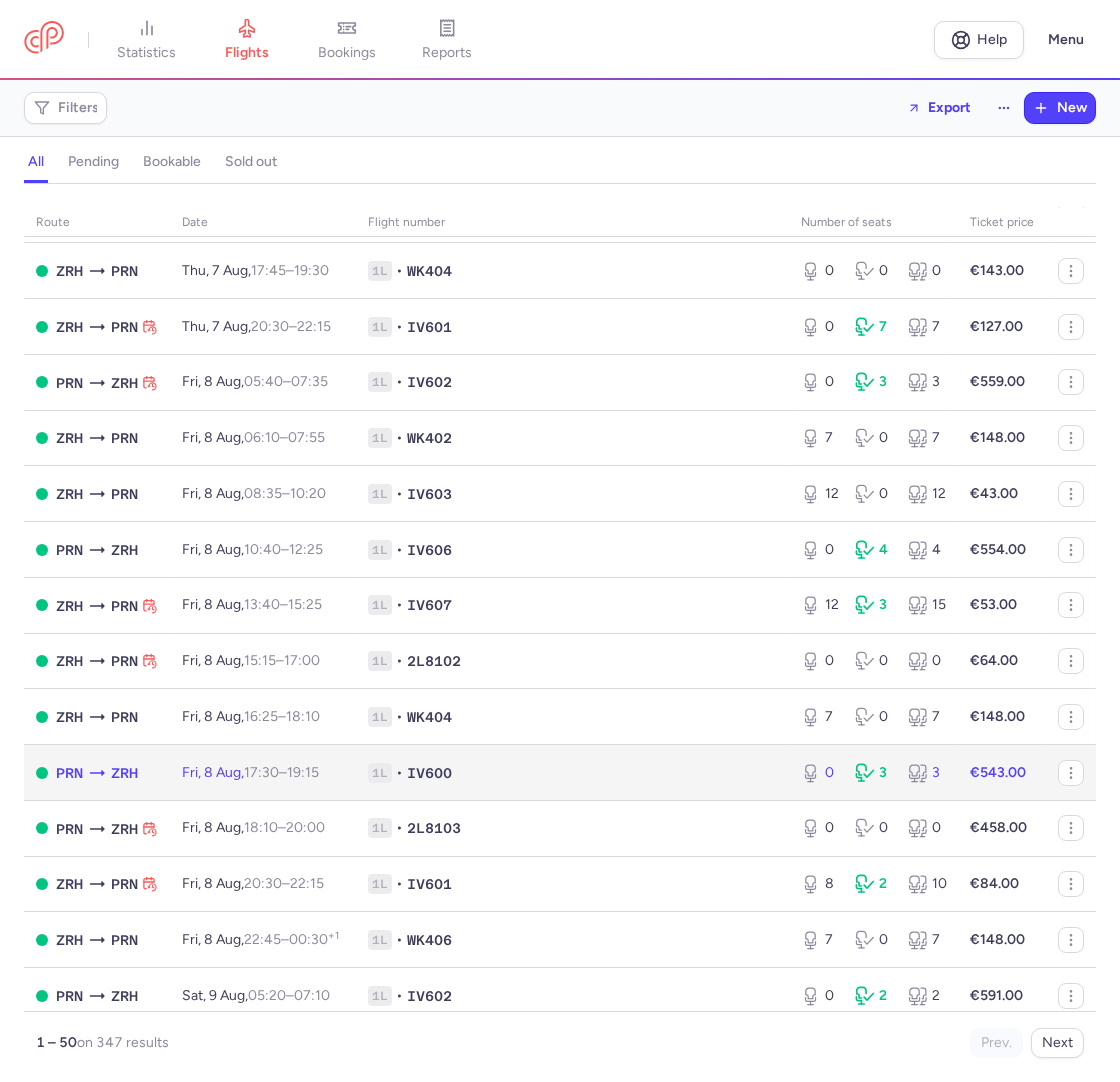 click on "1L • IV600" at bounding box center (572, 773) 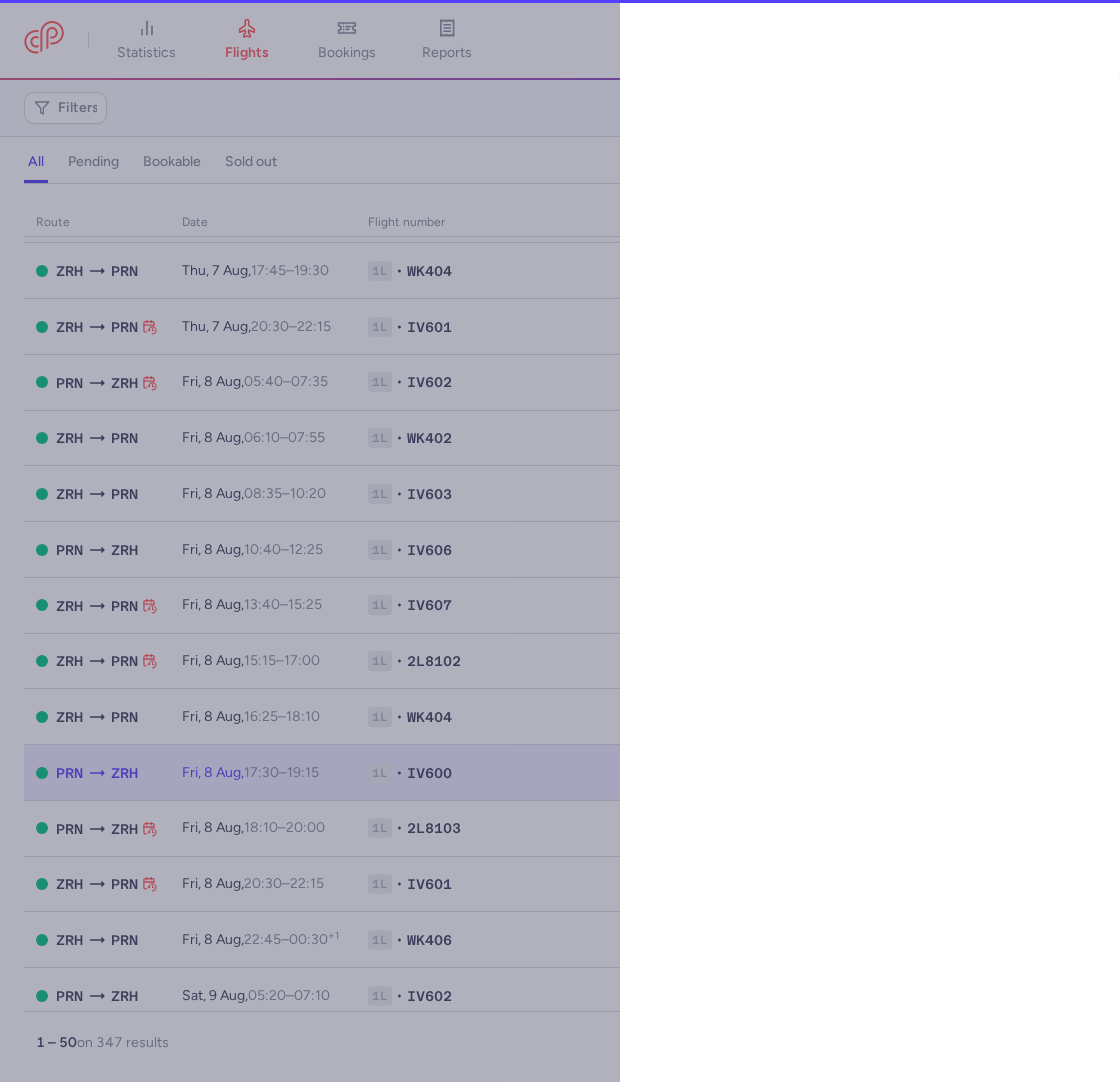 select on "hours" 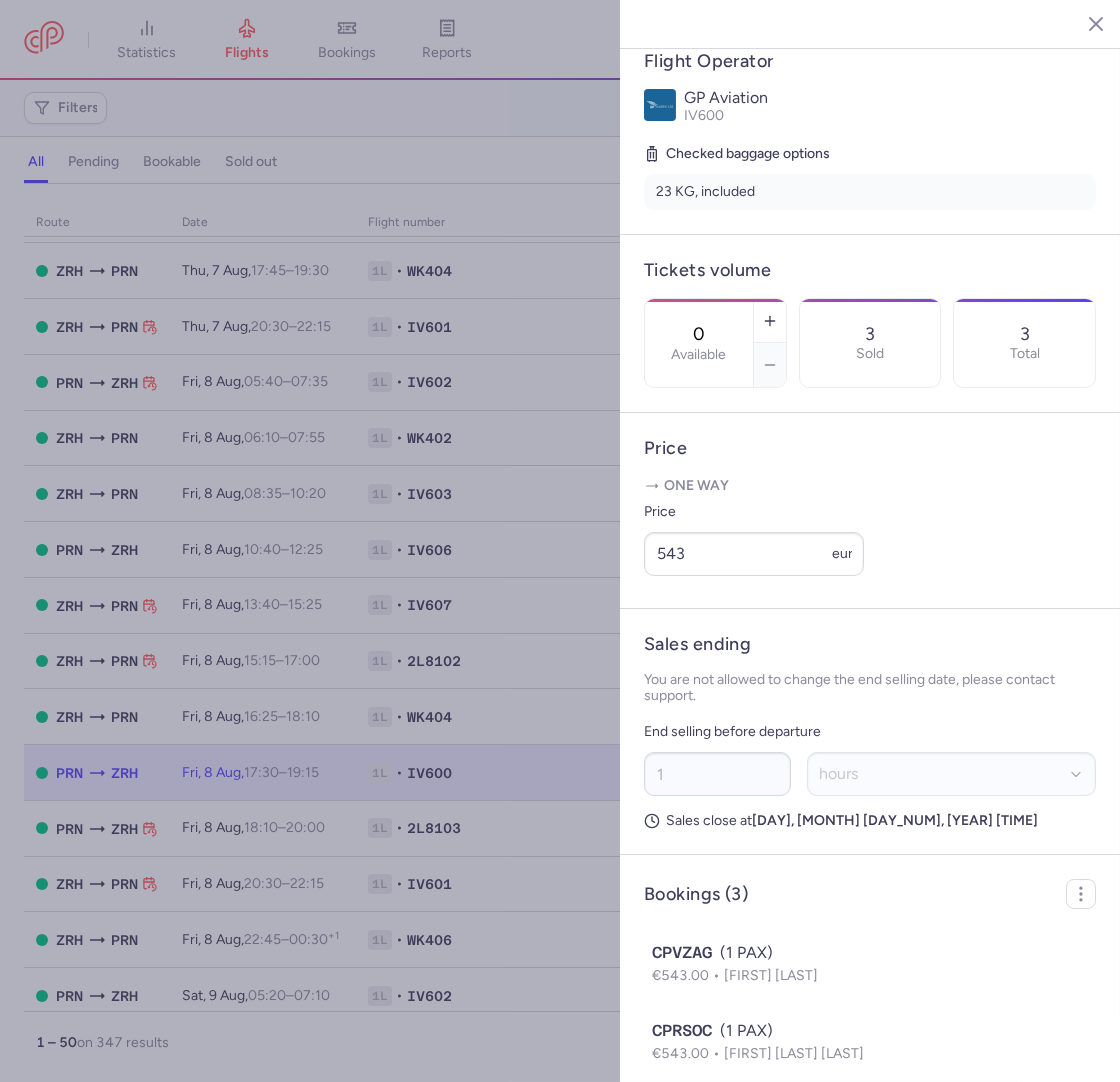 scroll, scrollTop: 452, scrollLeft: 0, axis: vertical 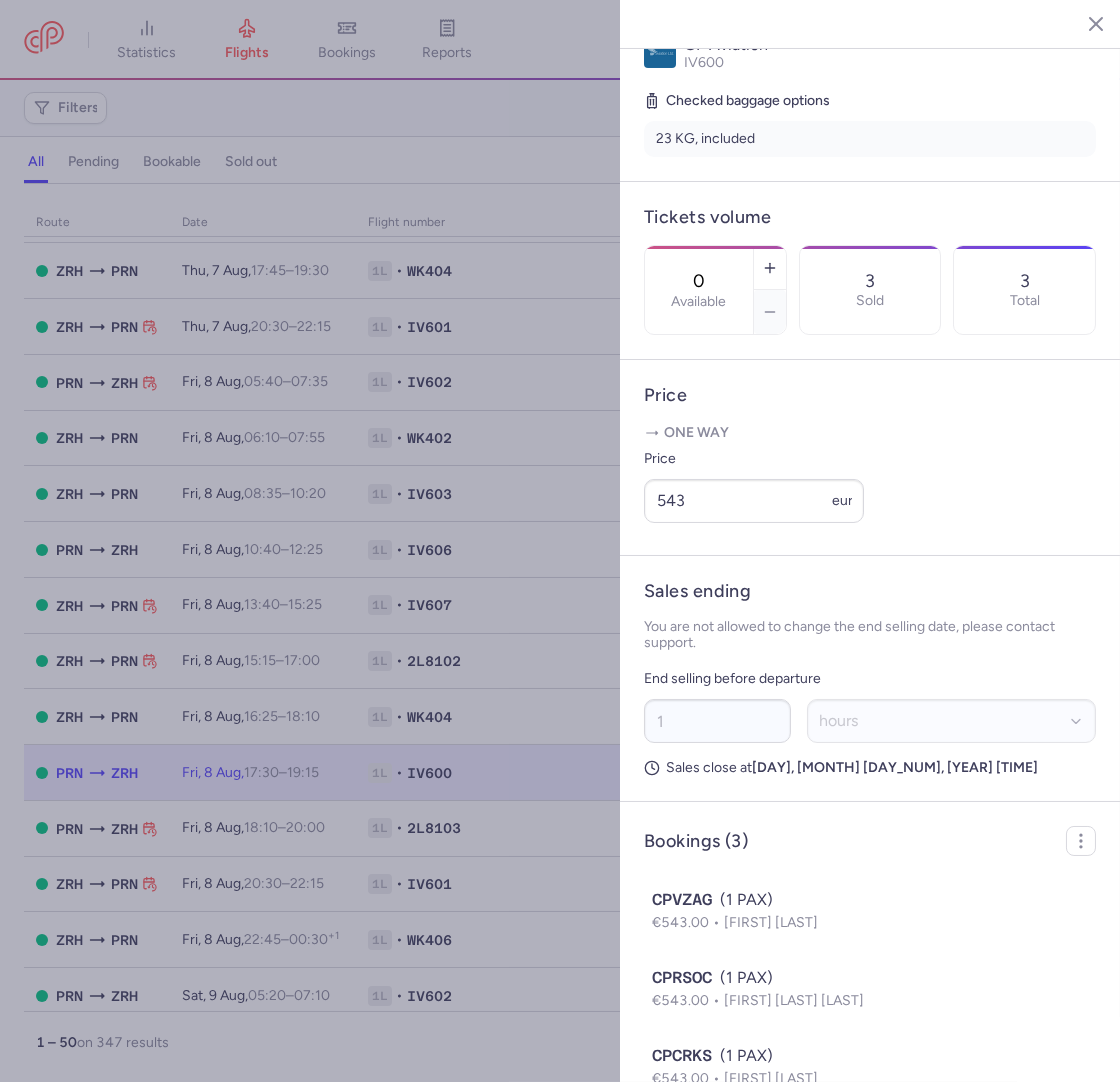 click 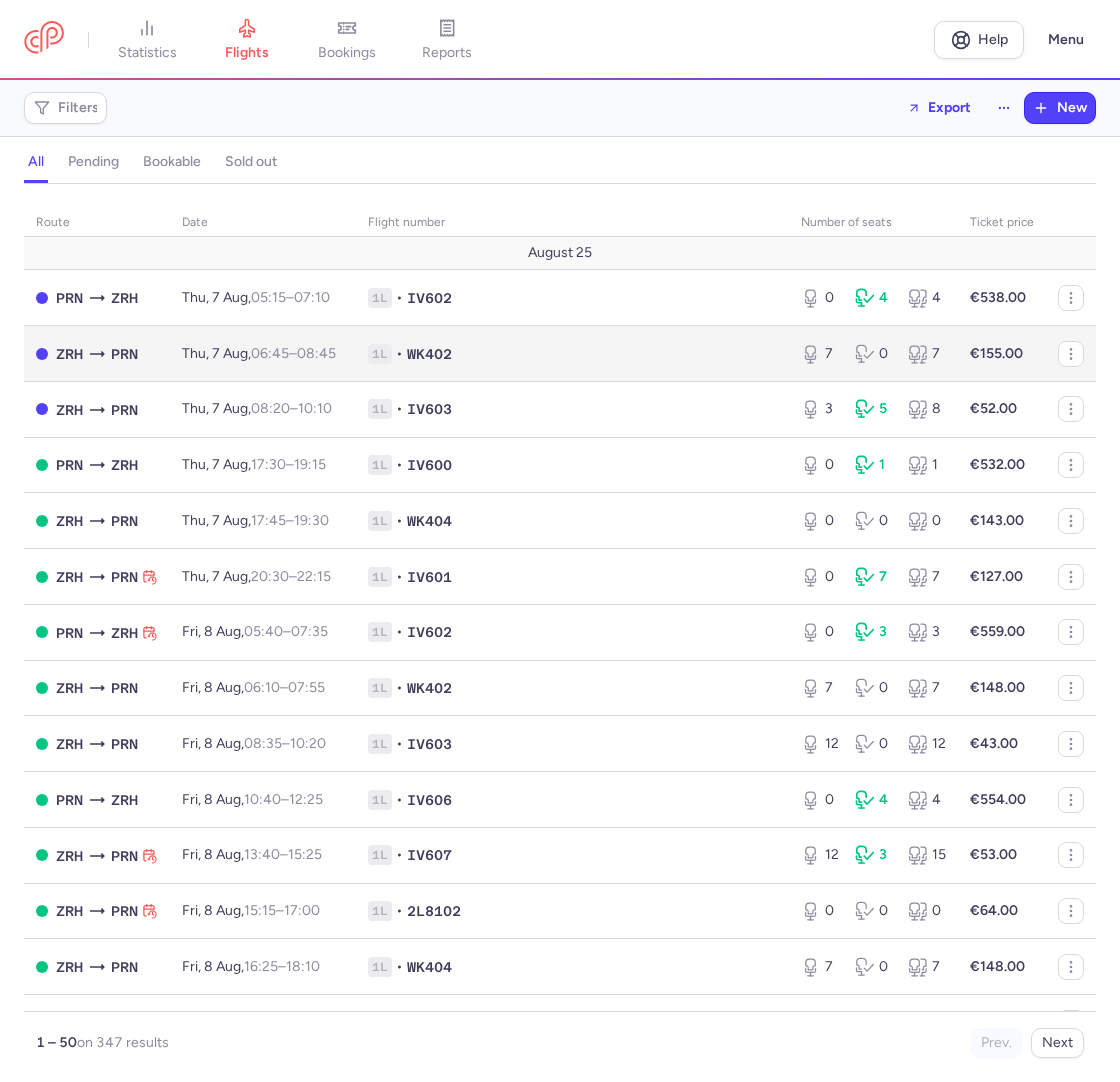 scroll, scrollTop: 0, scrollLeft: 0, axis: both 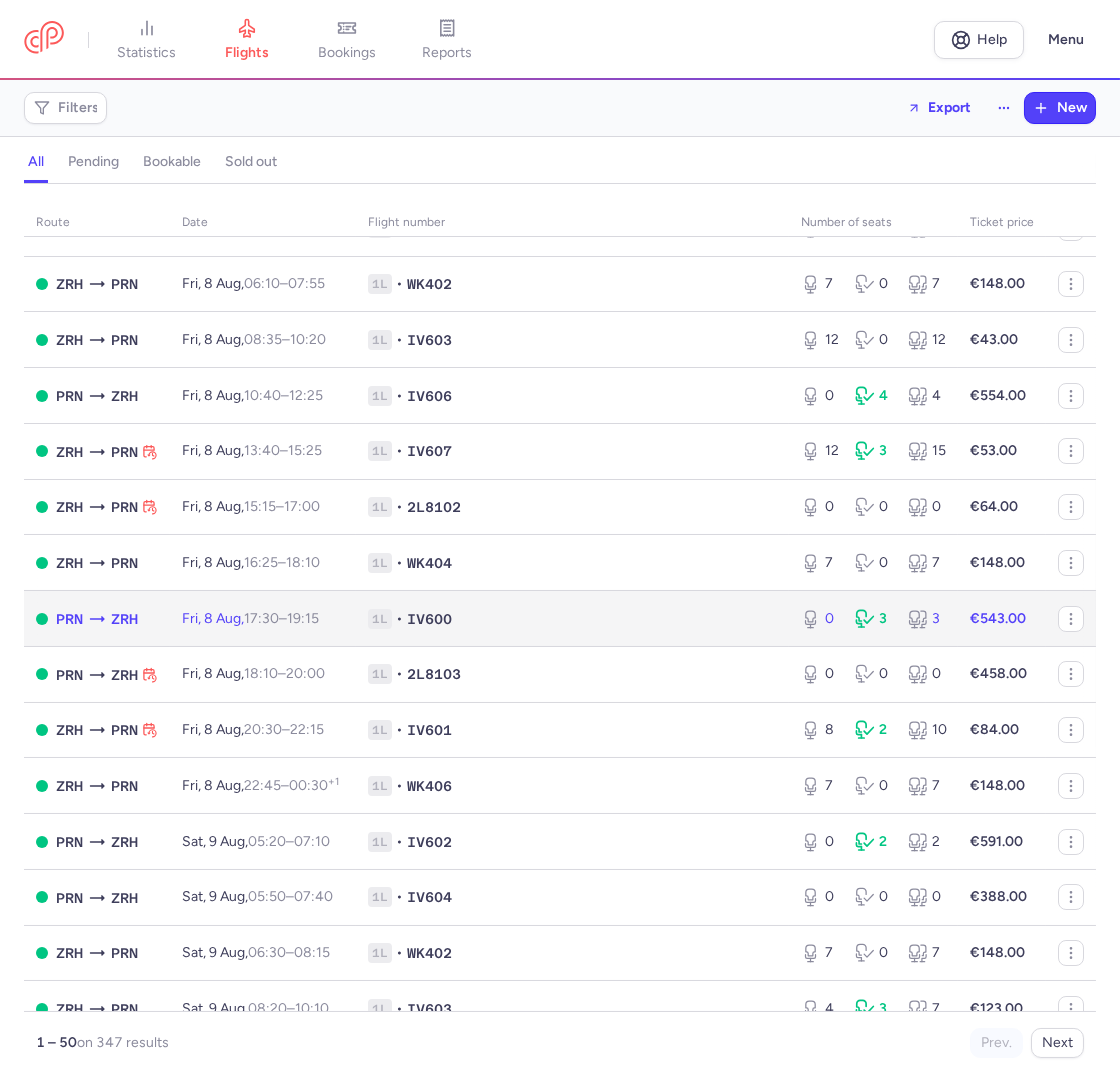 click on "1L • IV600" at bounding box center (572, 619) 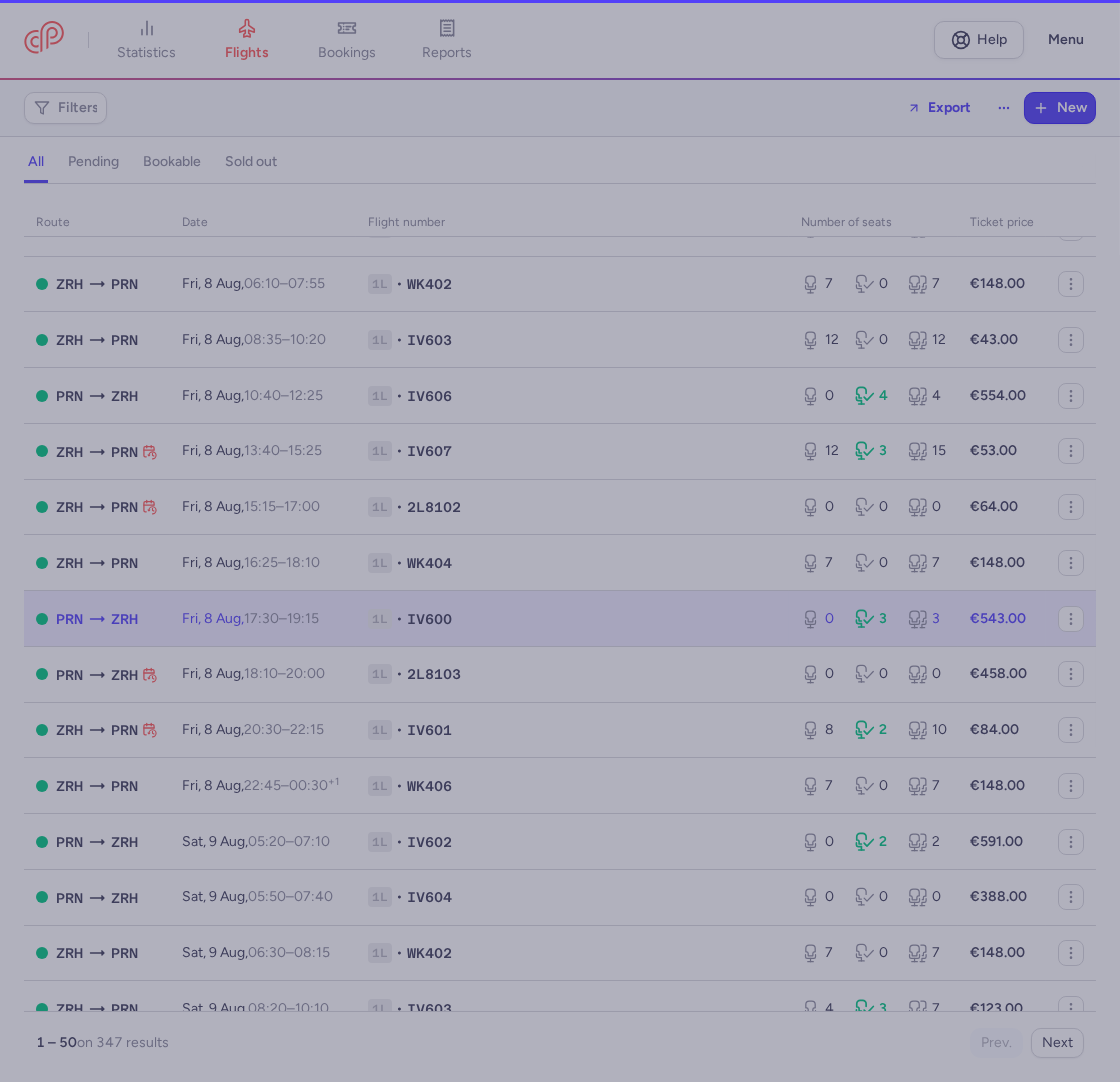 select on "hours" 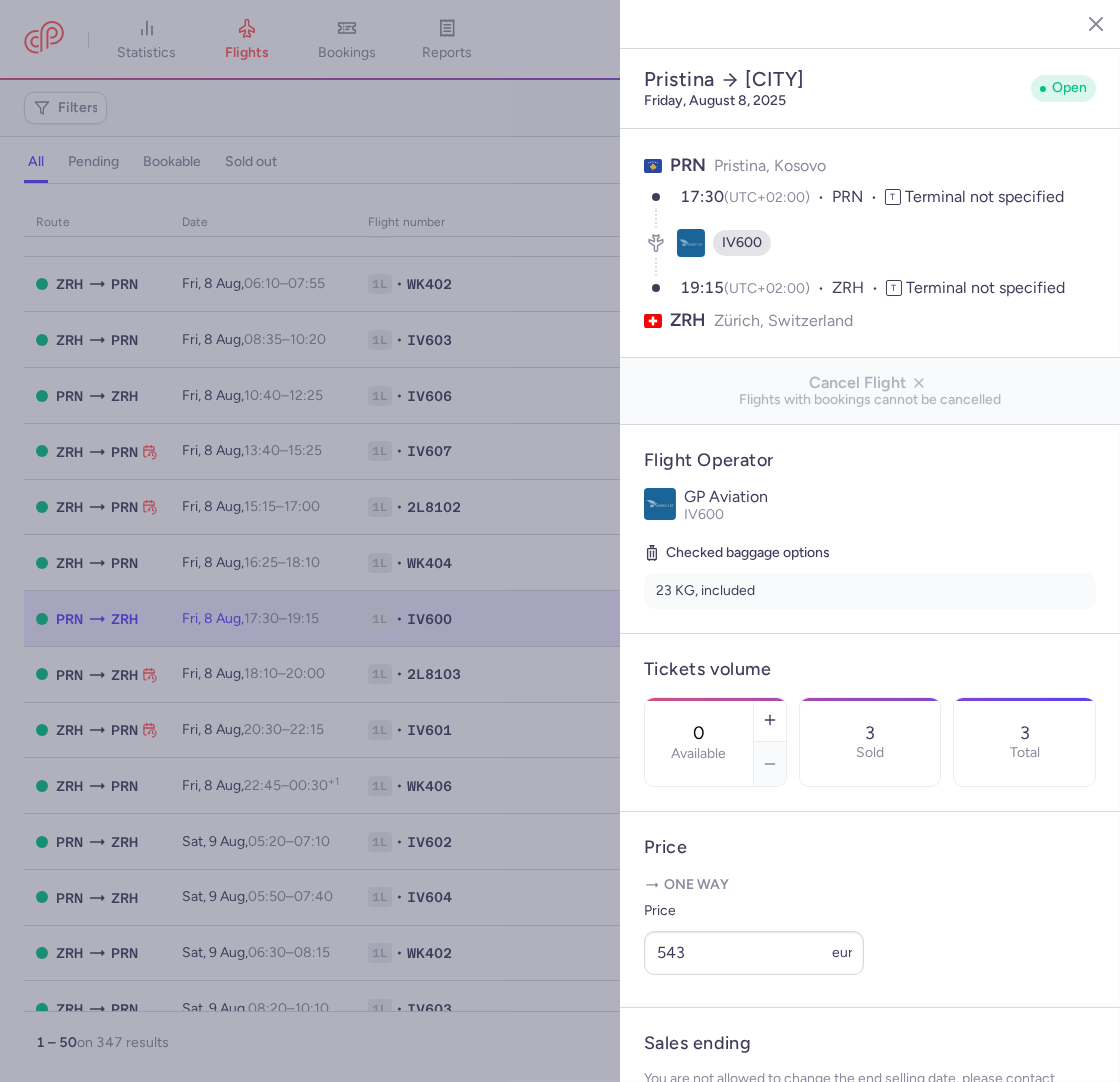 scroll, scrollTop: 452, scrollLeft: 0, axis: vertical 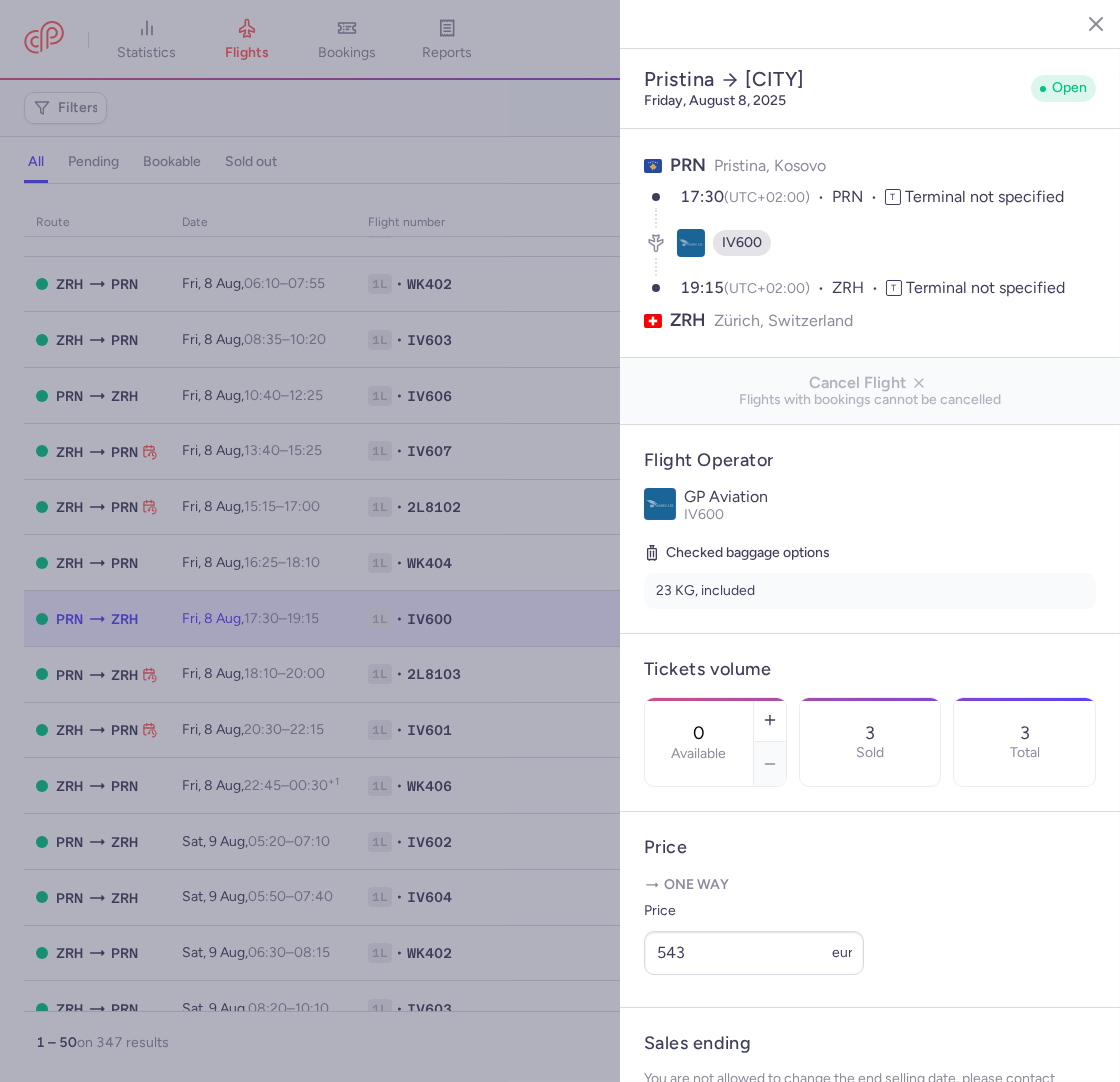 click 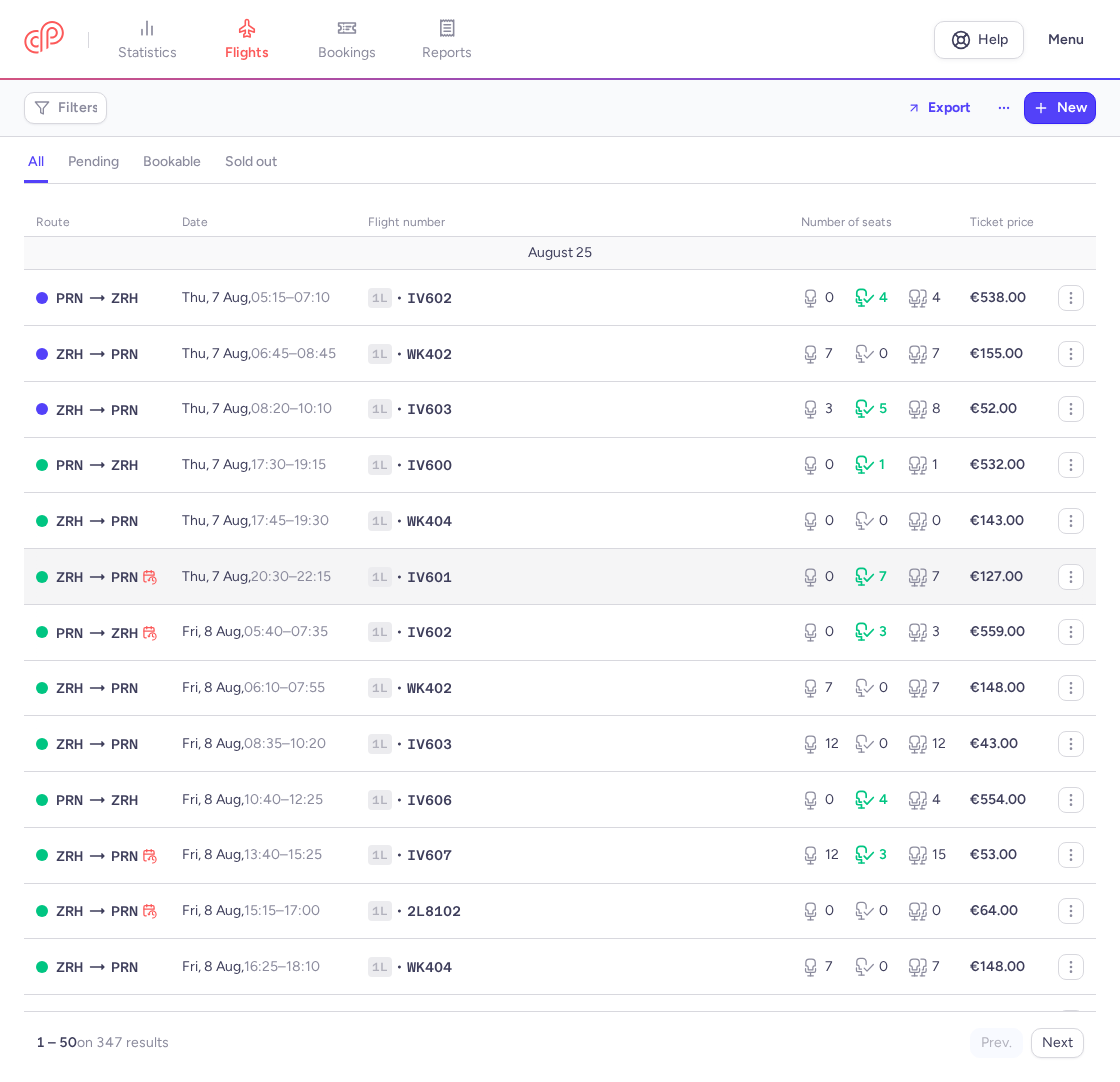 scroll, scrollTop: 0, scrollLeft: 0, axis: both 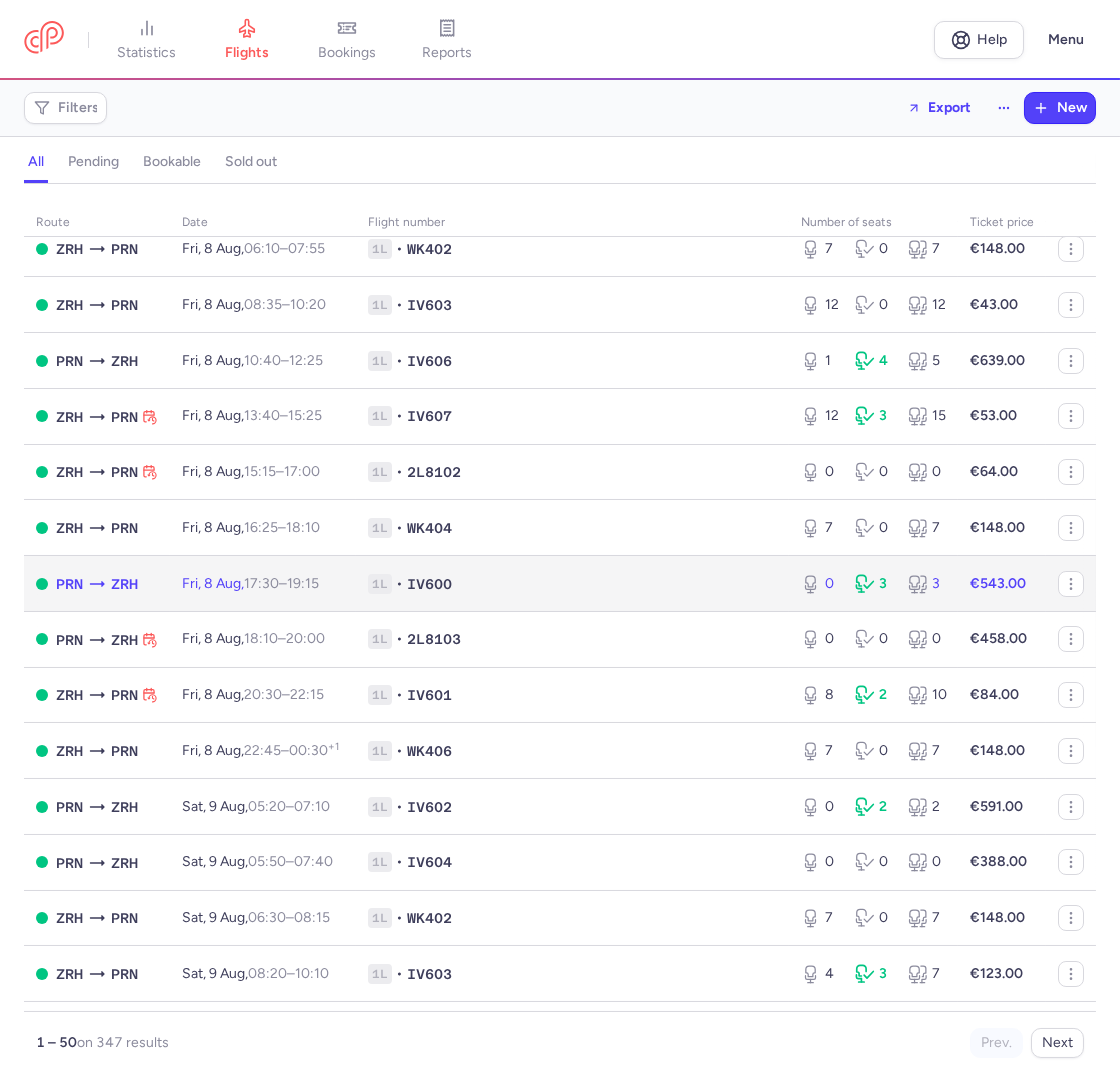 click on "1L • IV600" at bounding box center (572, 584) 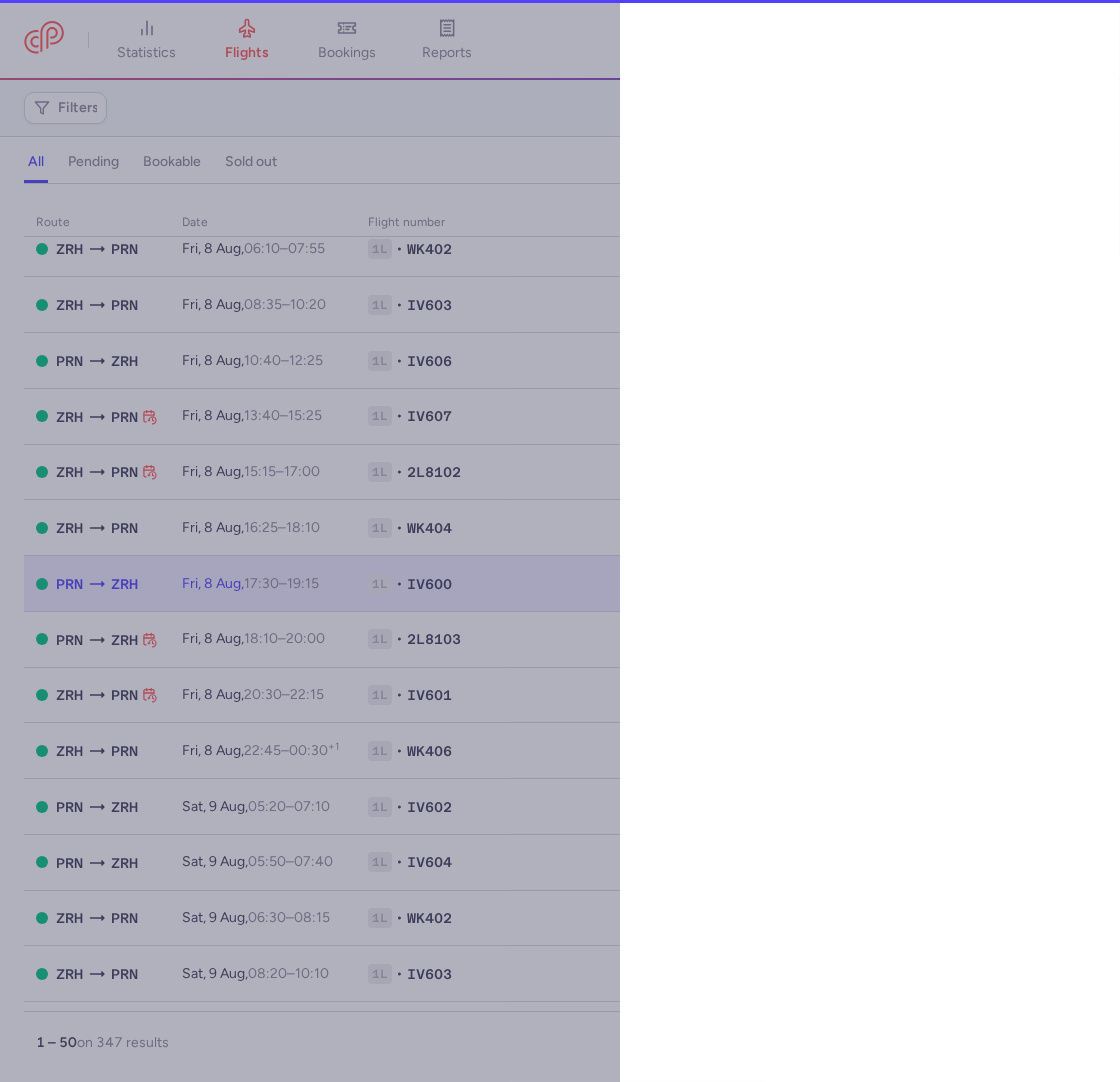 select on "hours" 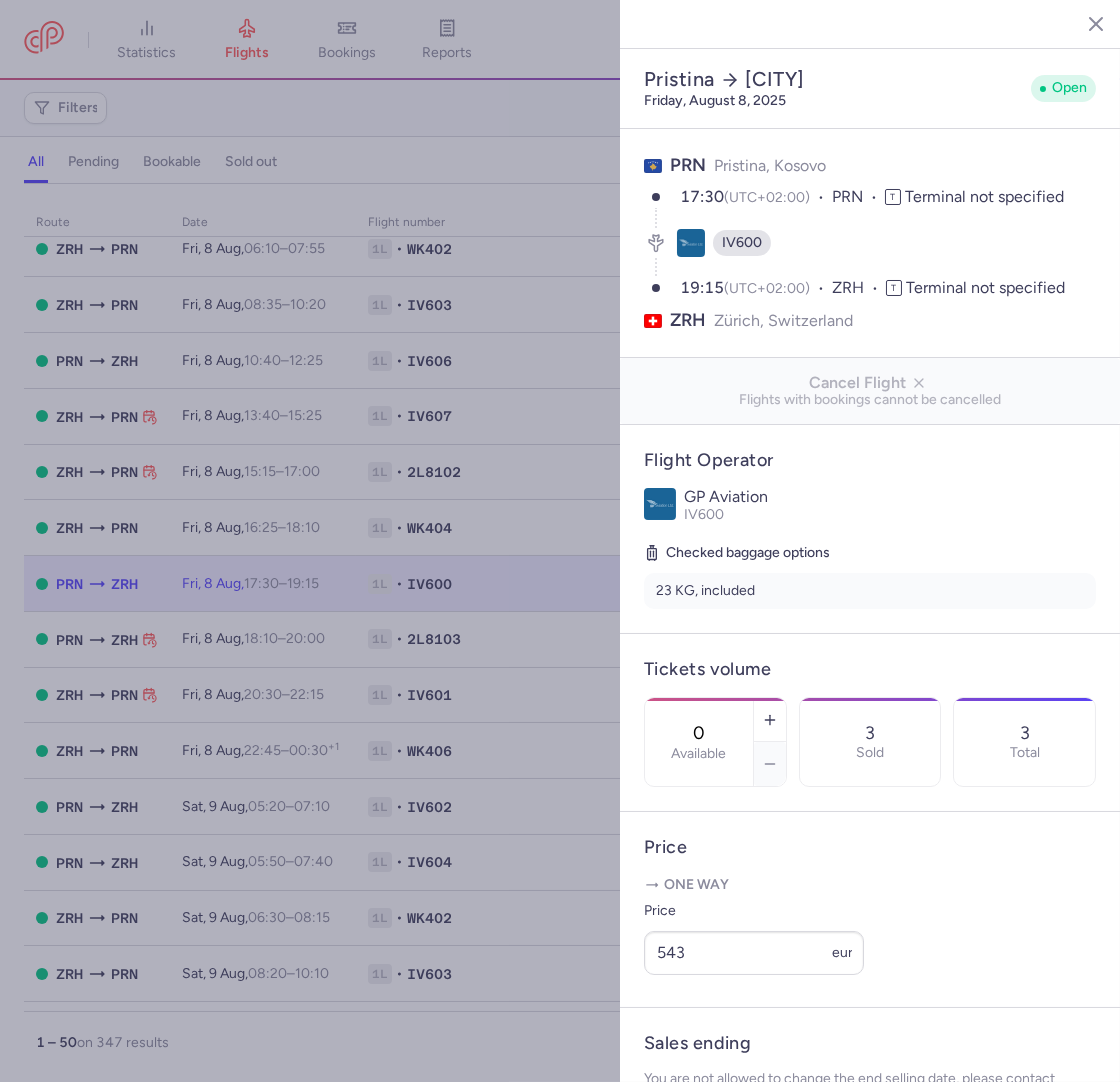 click at bounding box center [560, 541] 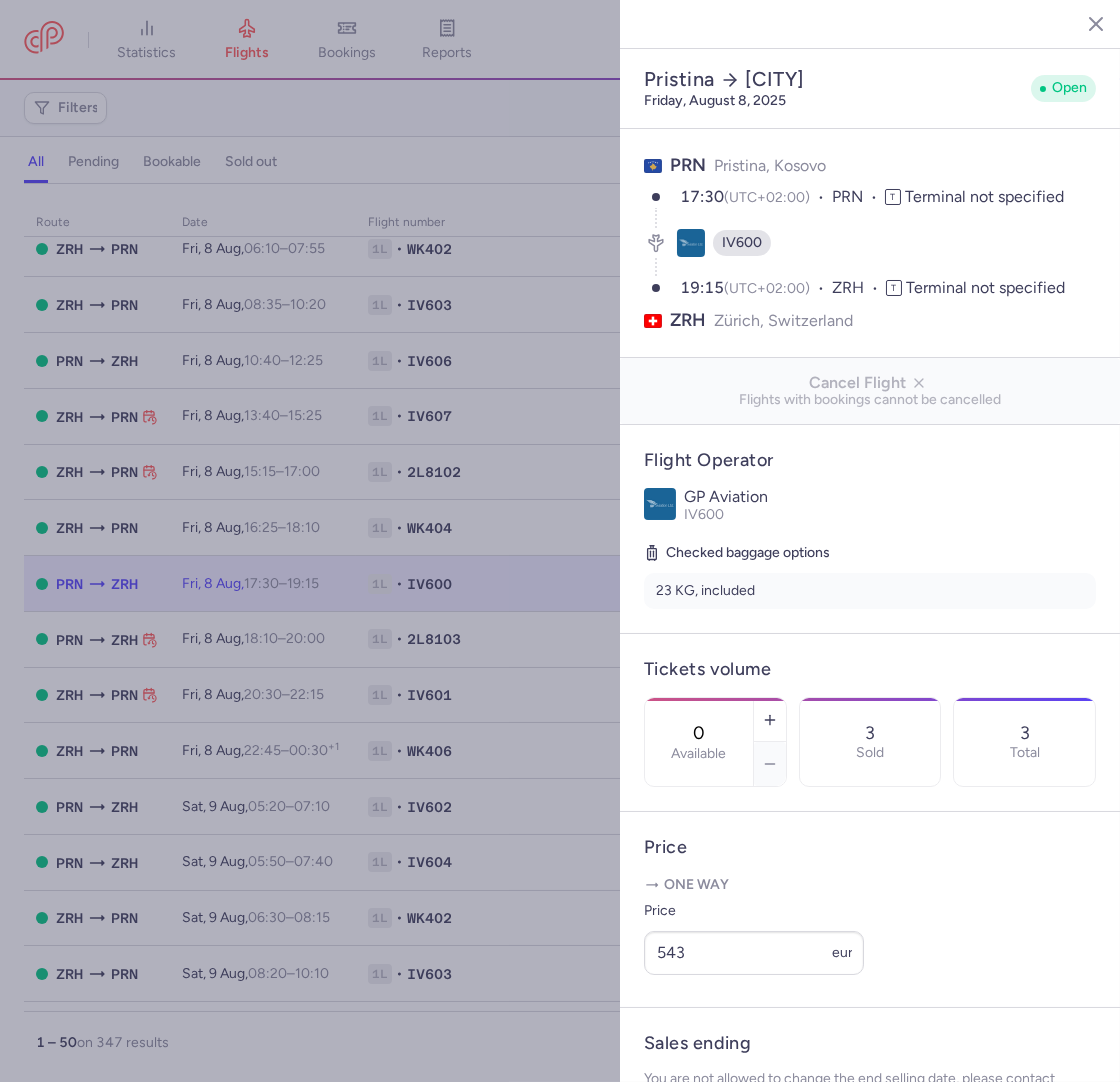 click at bounding box center (560, 541) 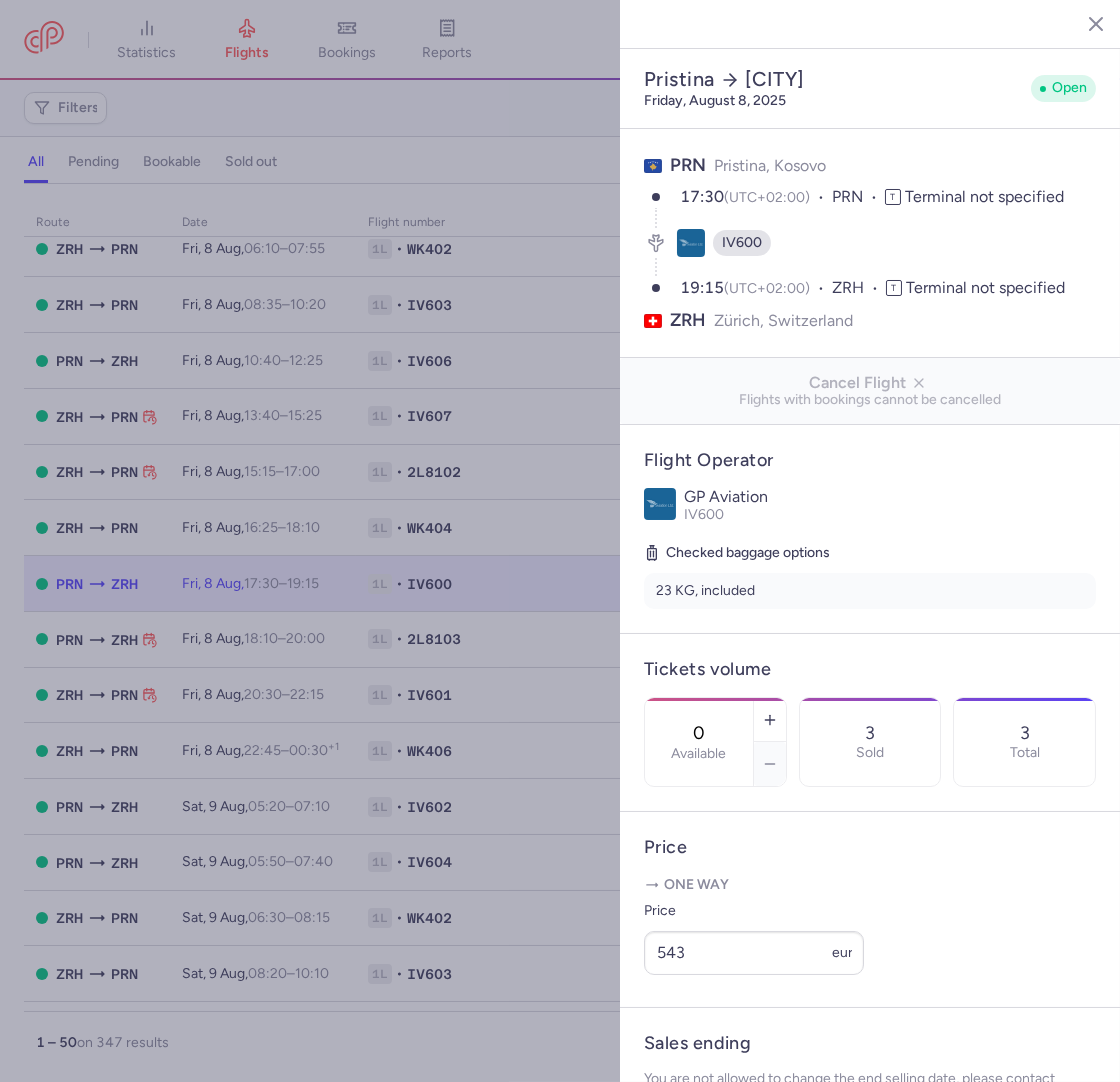 click at bounding box center (560, 541) 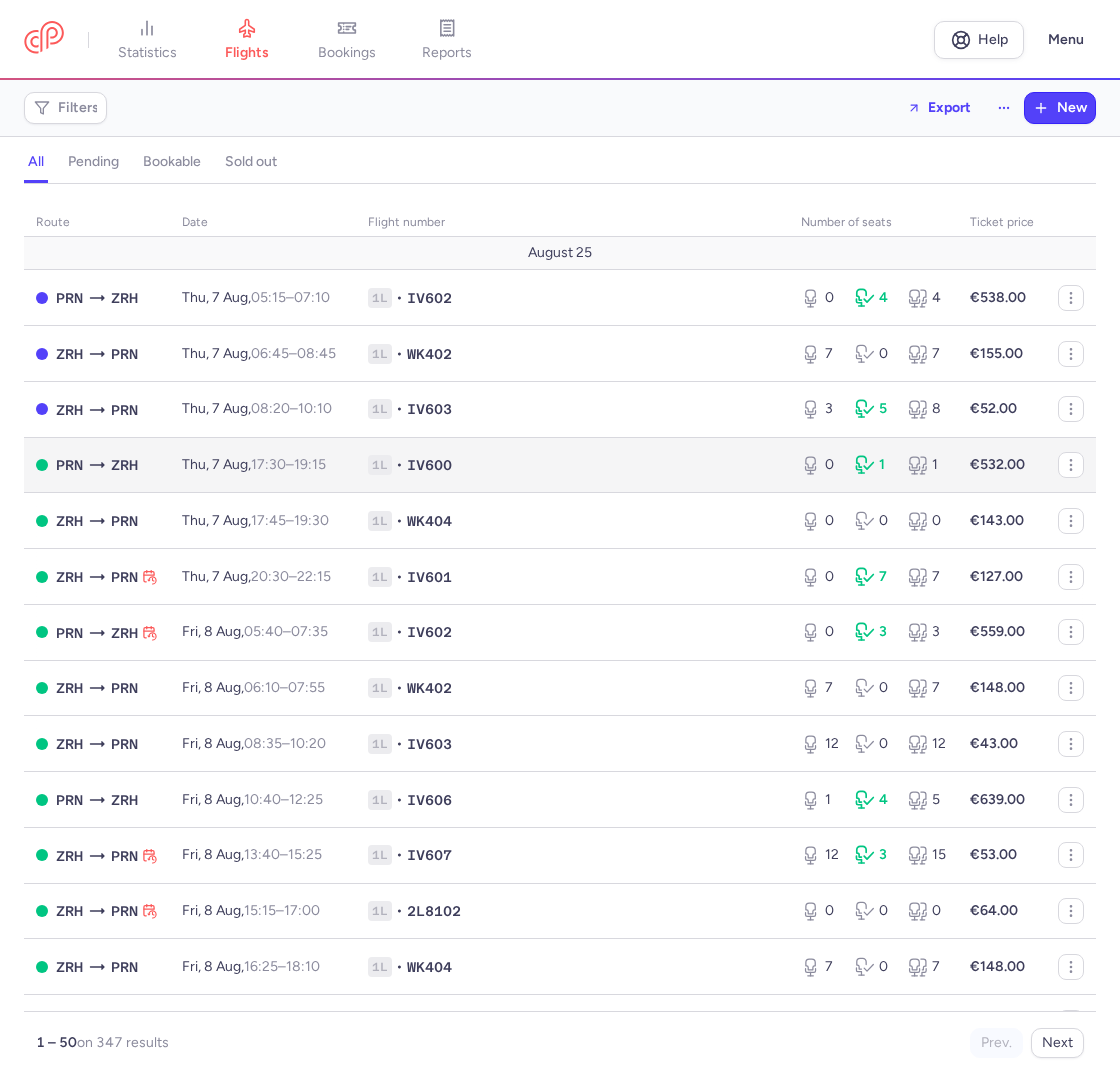 scroll, scrollTop: 0, scrollLeft: 0, axis: both 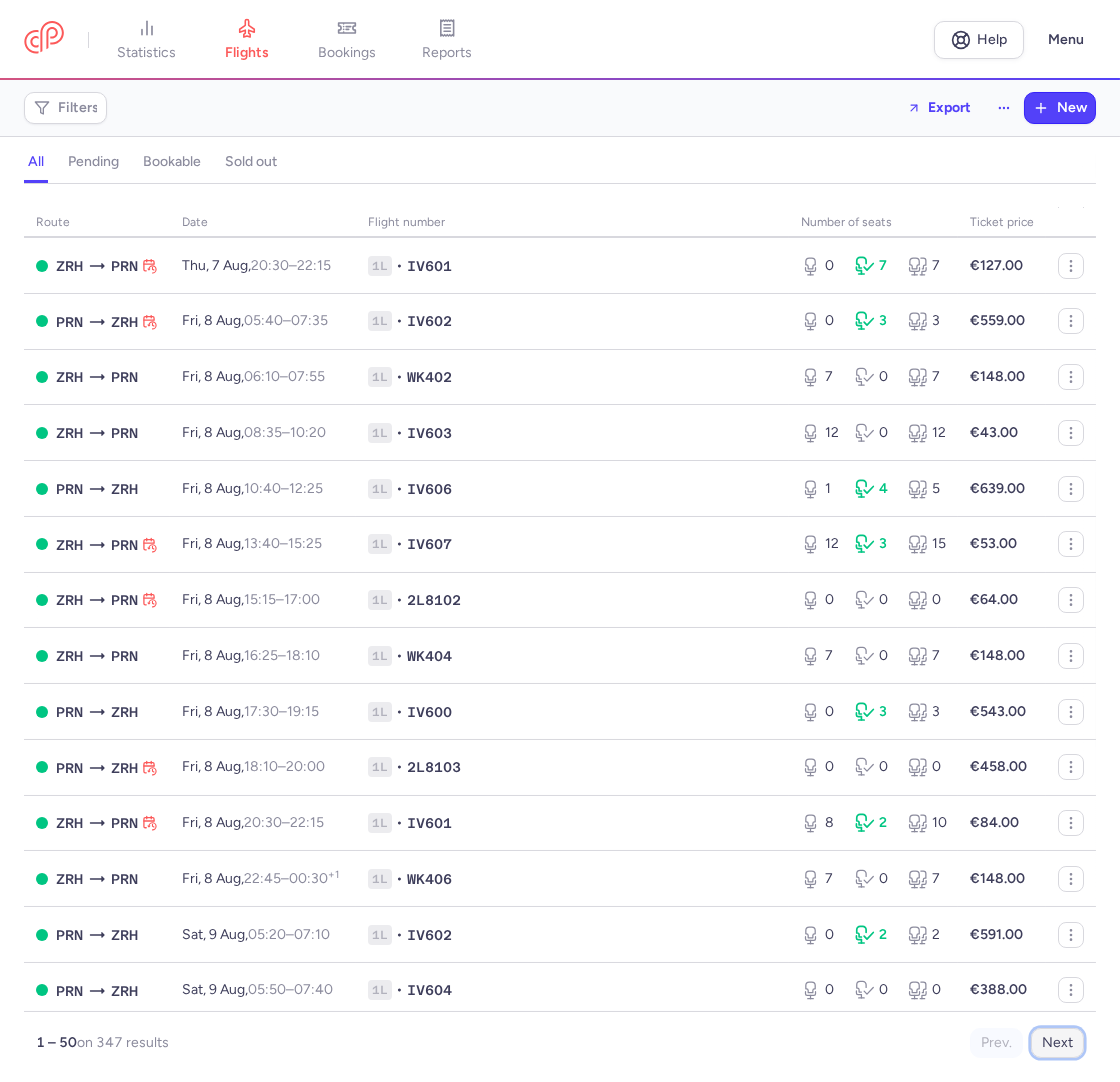 click on "Next" at bounding box center [1057, 1043] 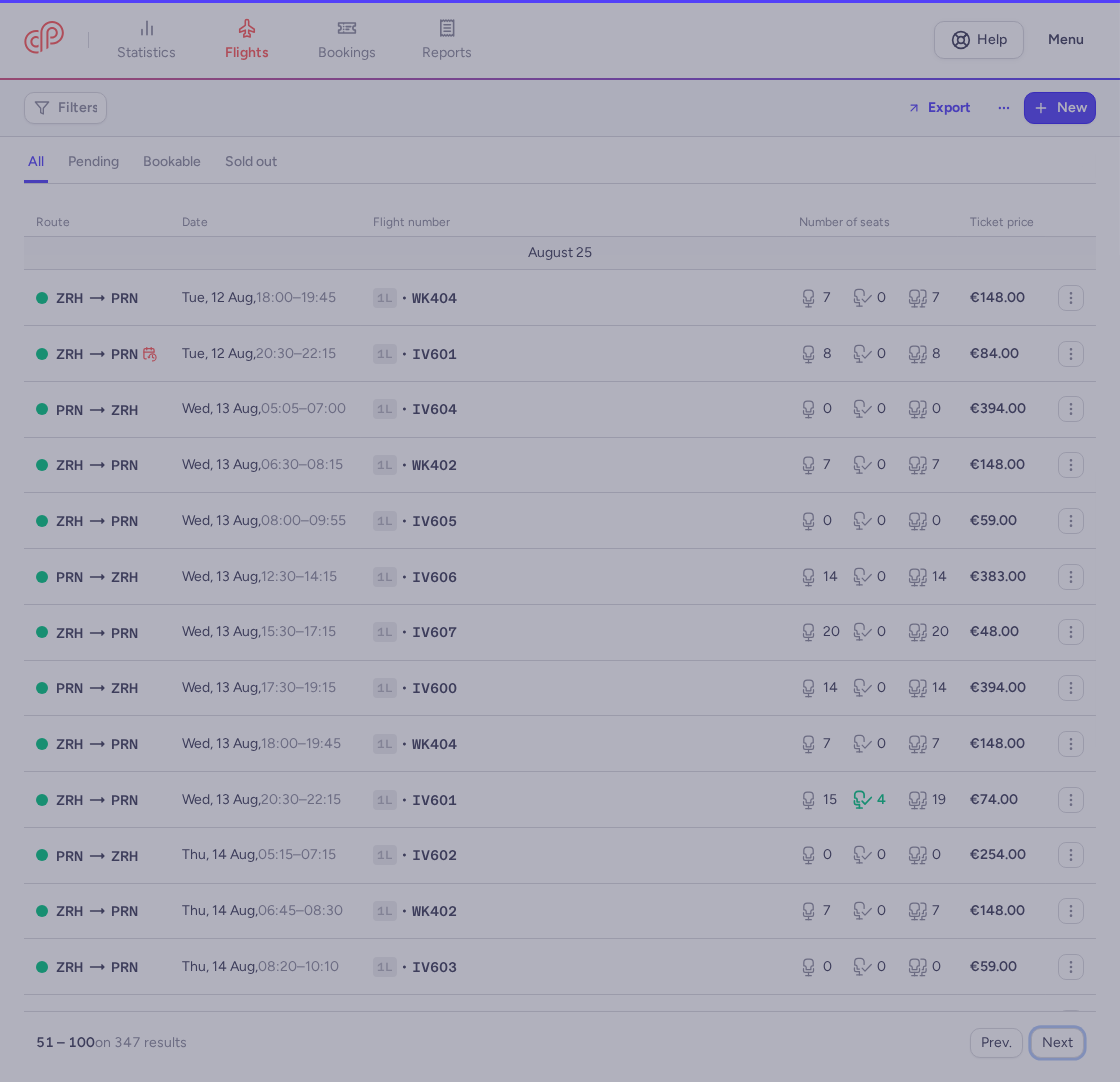 select on "hours" 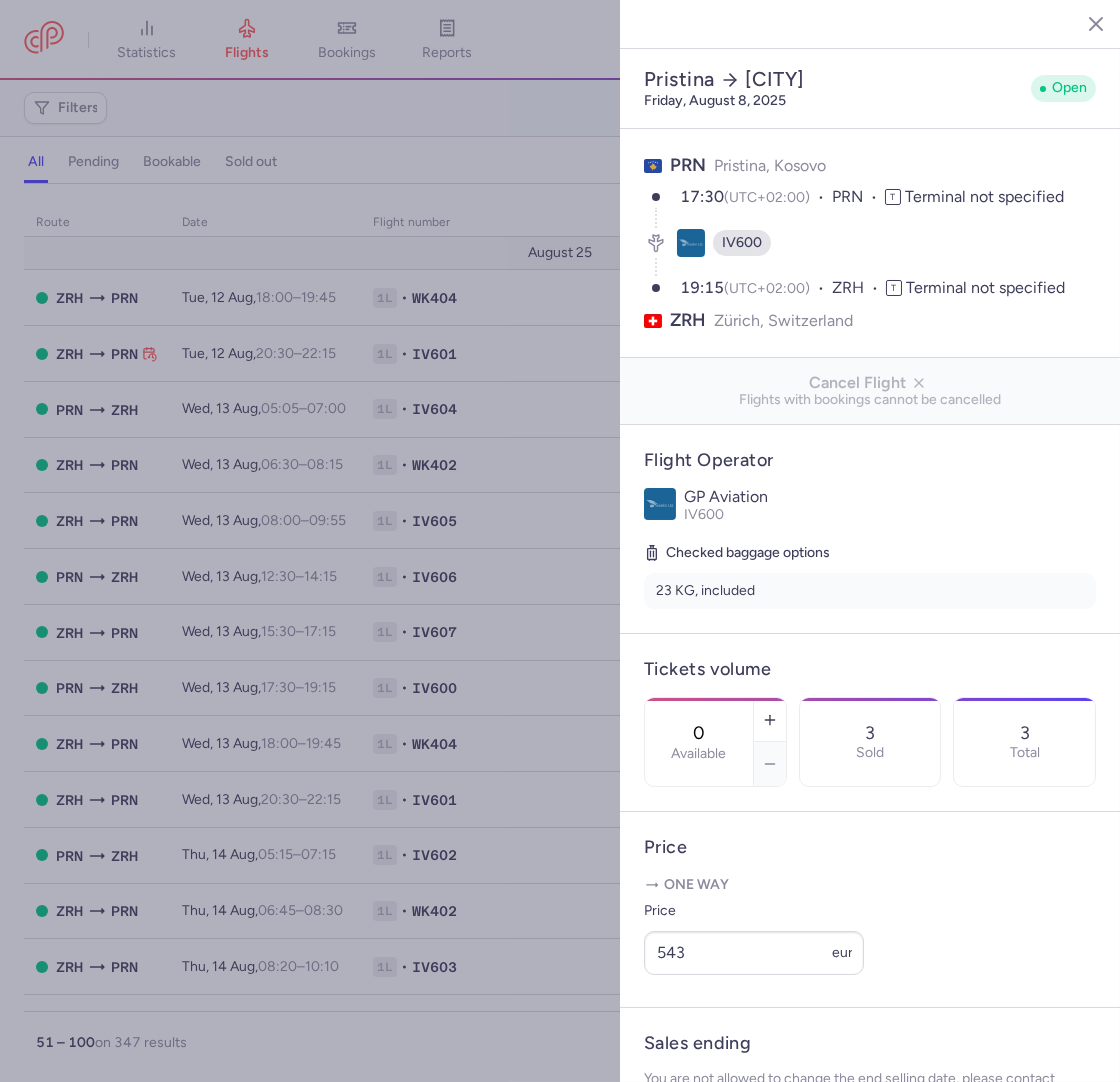 click 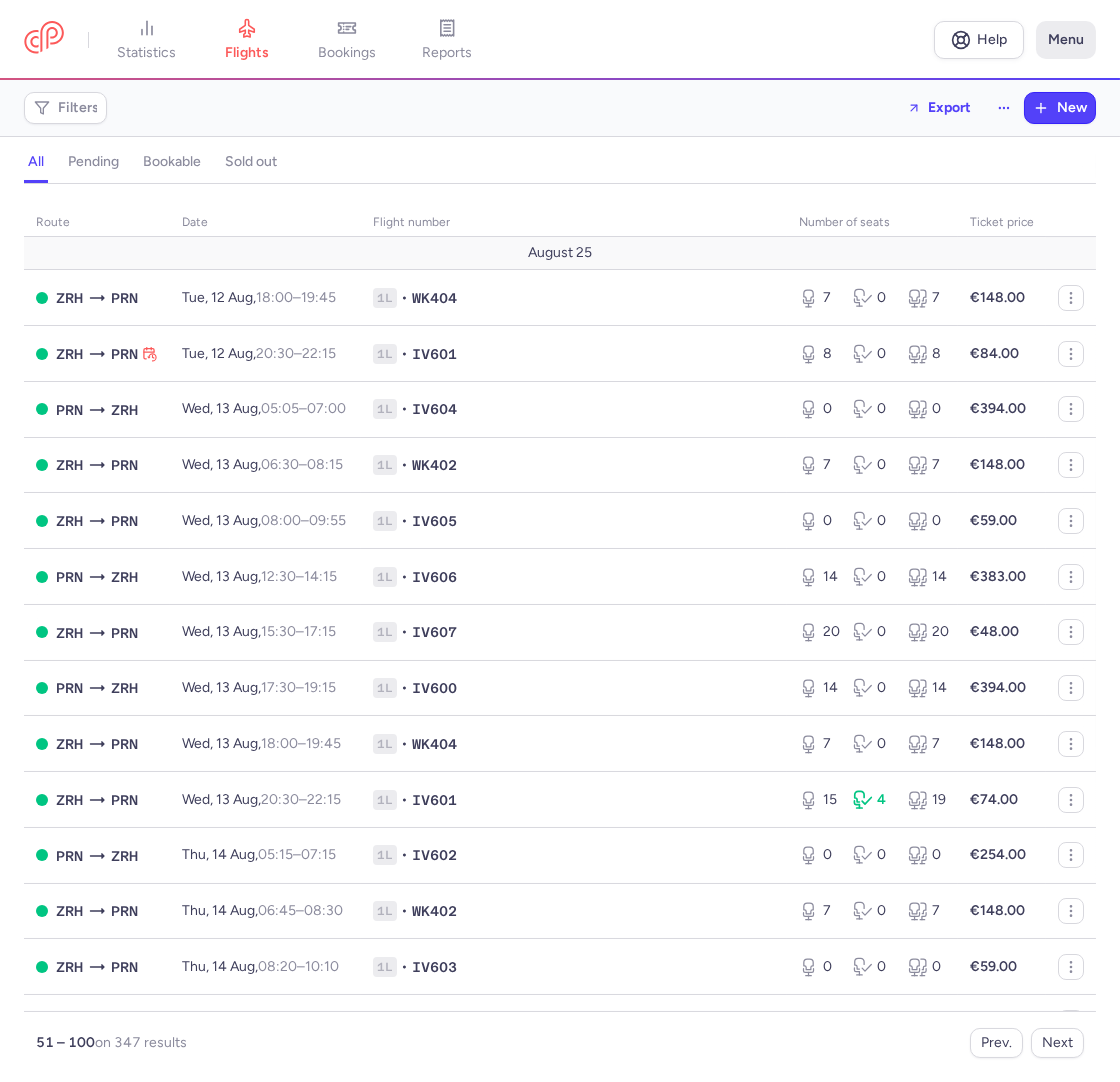 click on "Menu" at bounding box center (1066, 40) 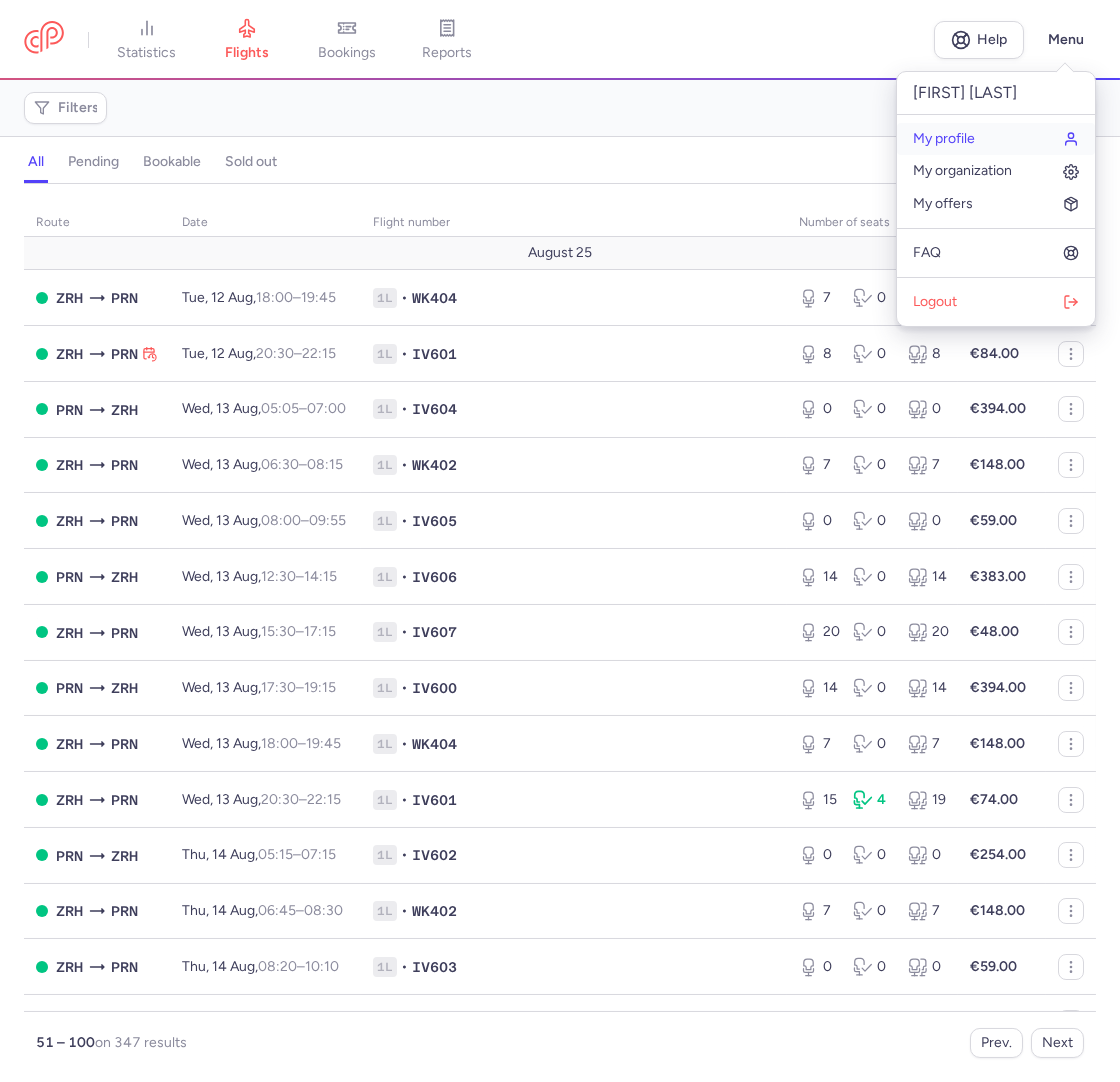 click on "My profile" at bounding box center [996, 139] 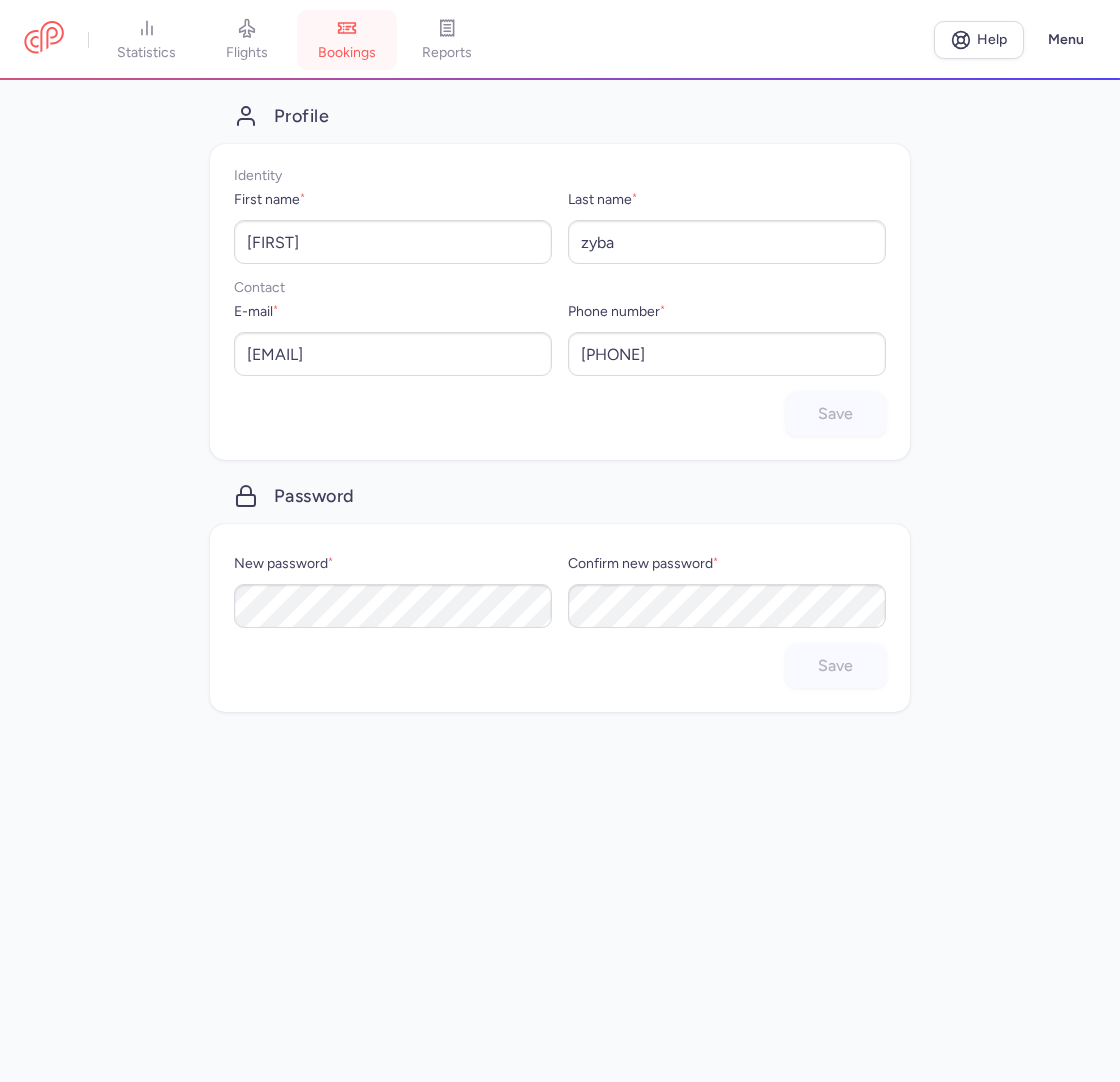 click on "bookings" at bounding box center [347, 40] 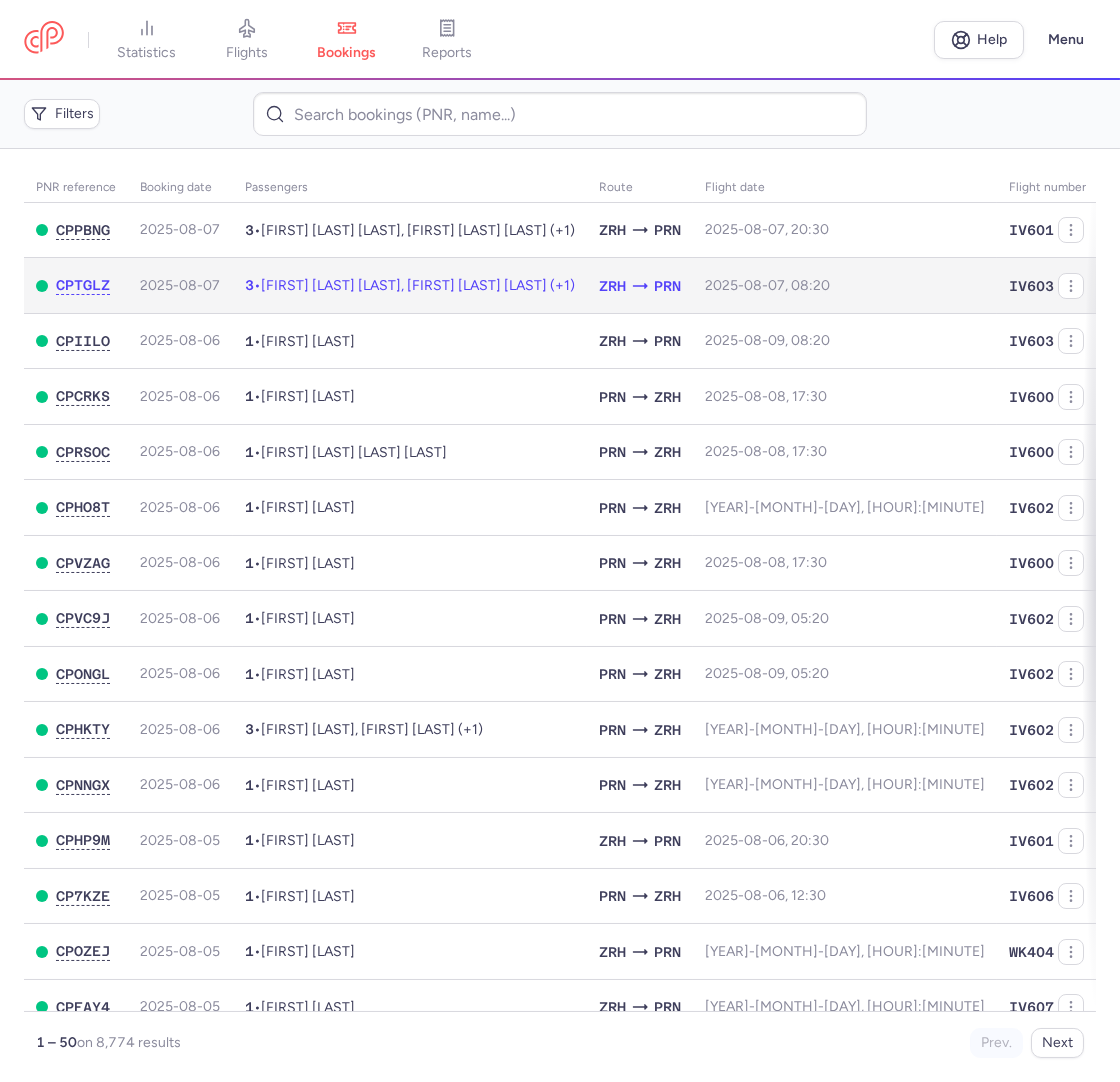 click on "2025-08-07, 08:20" 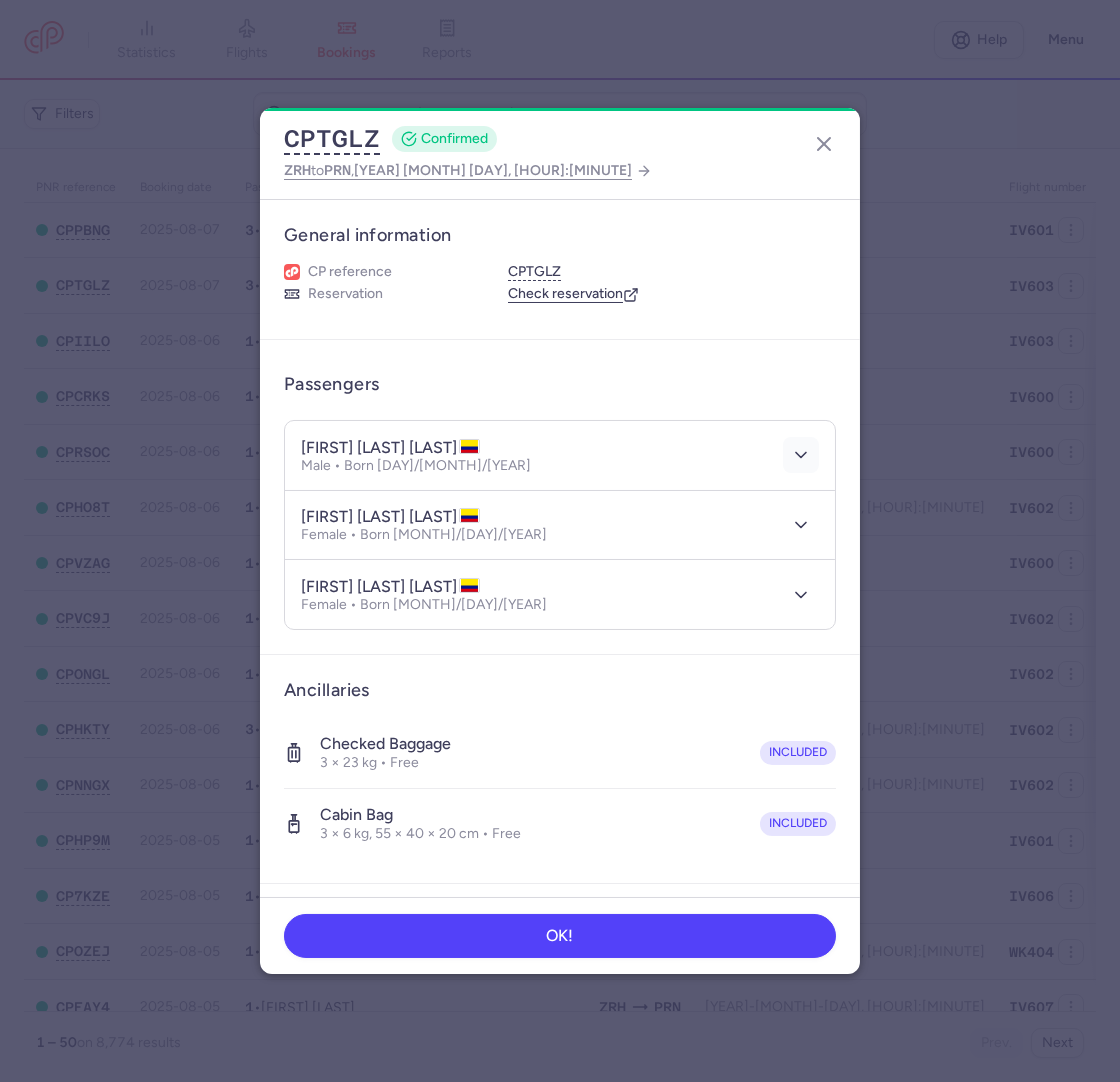 click 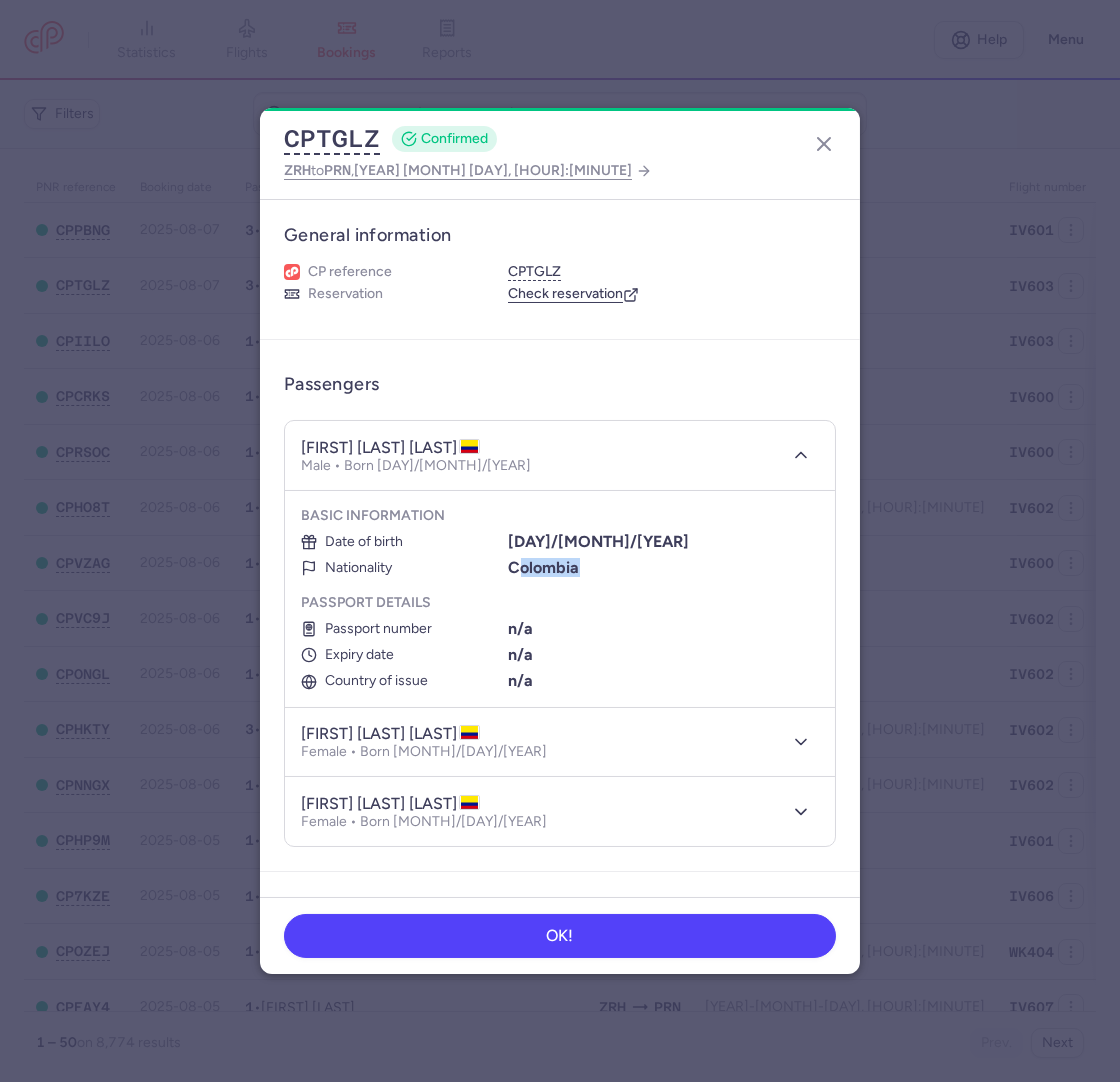 drag, startPoint x: 516, startPoint y: 568, endPoint x: 633, endPoint y: 572, distance: 117.06836 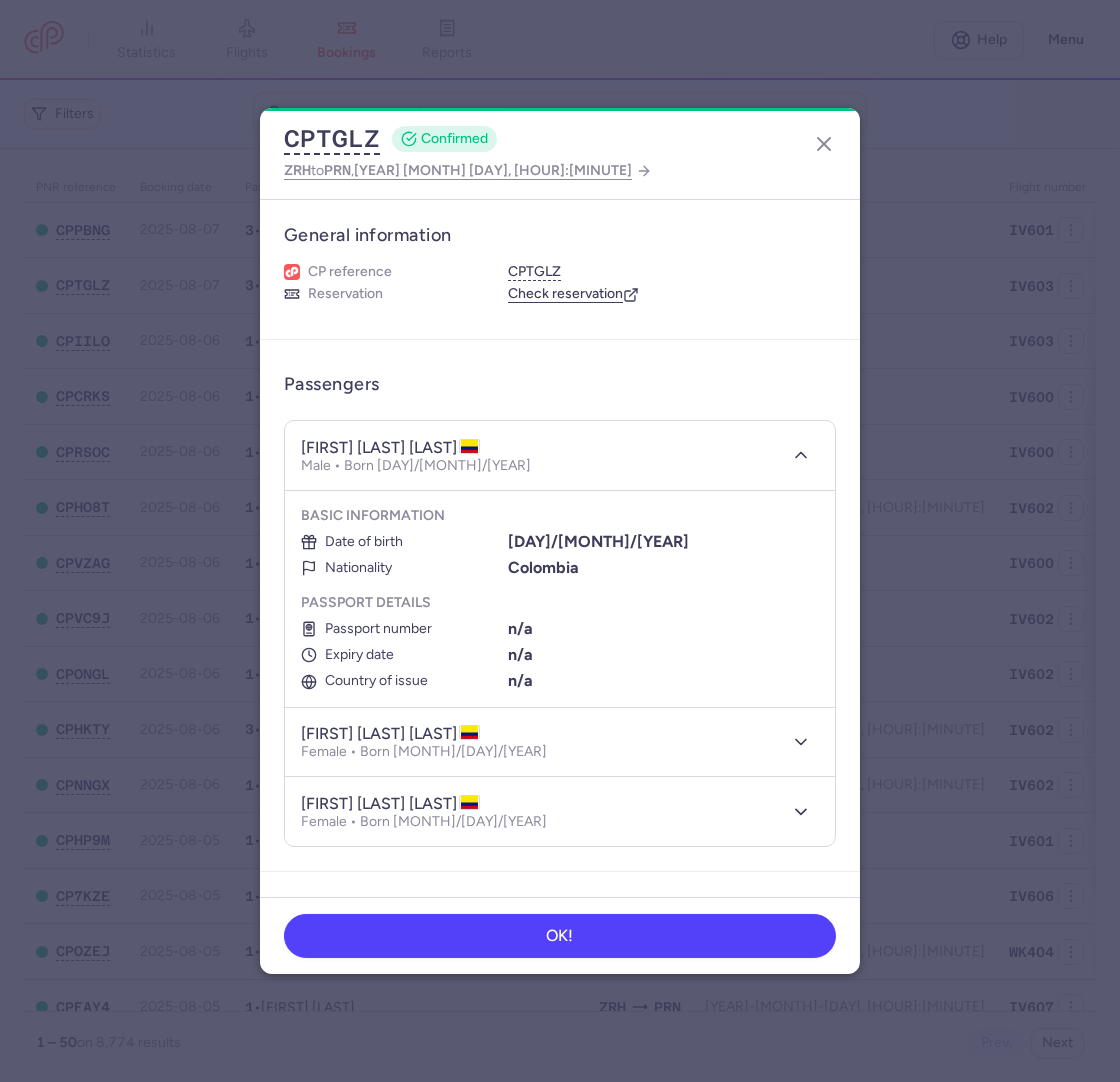 click on "Passport details" at bounding box center [560, 603] 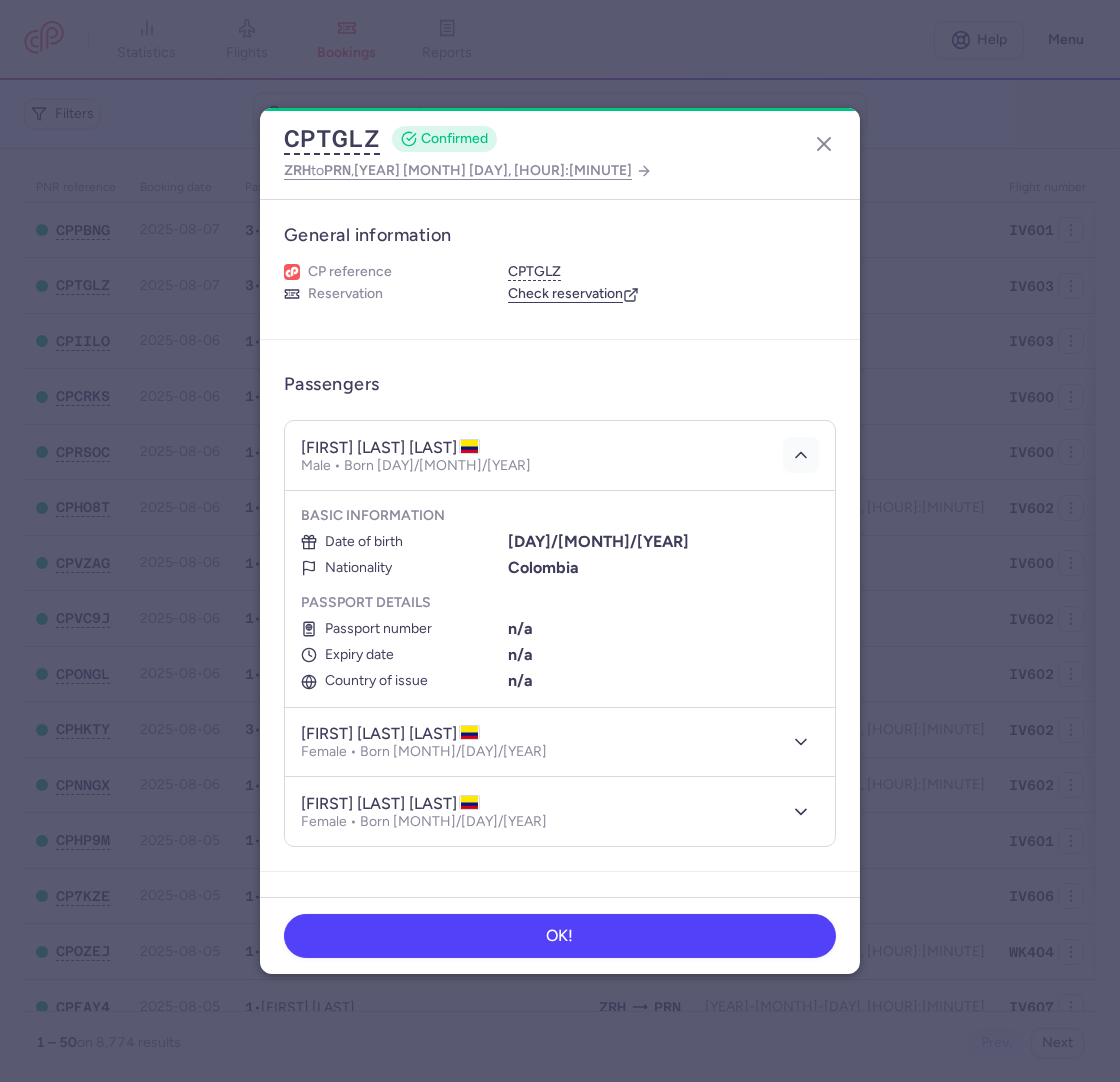 click 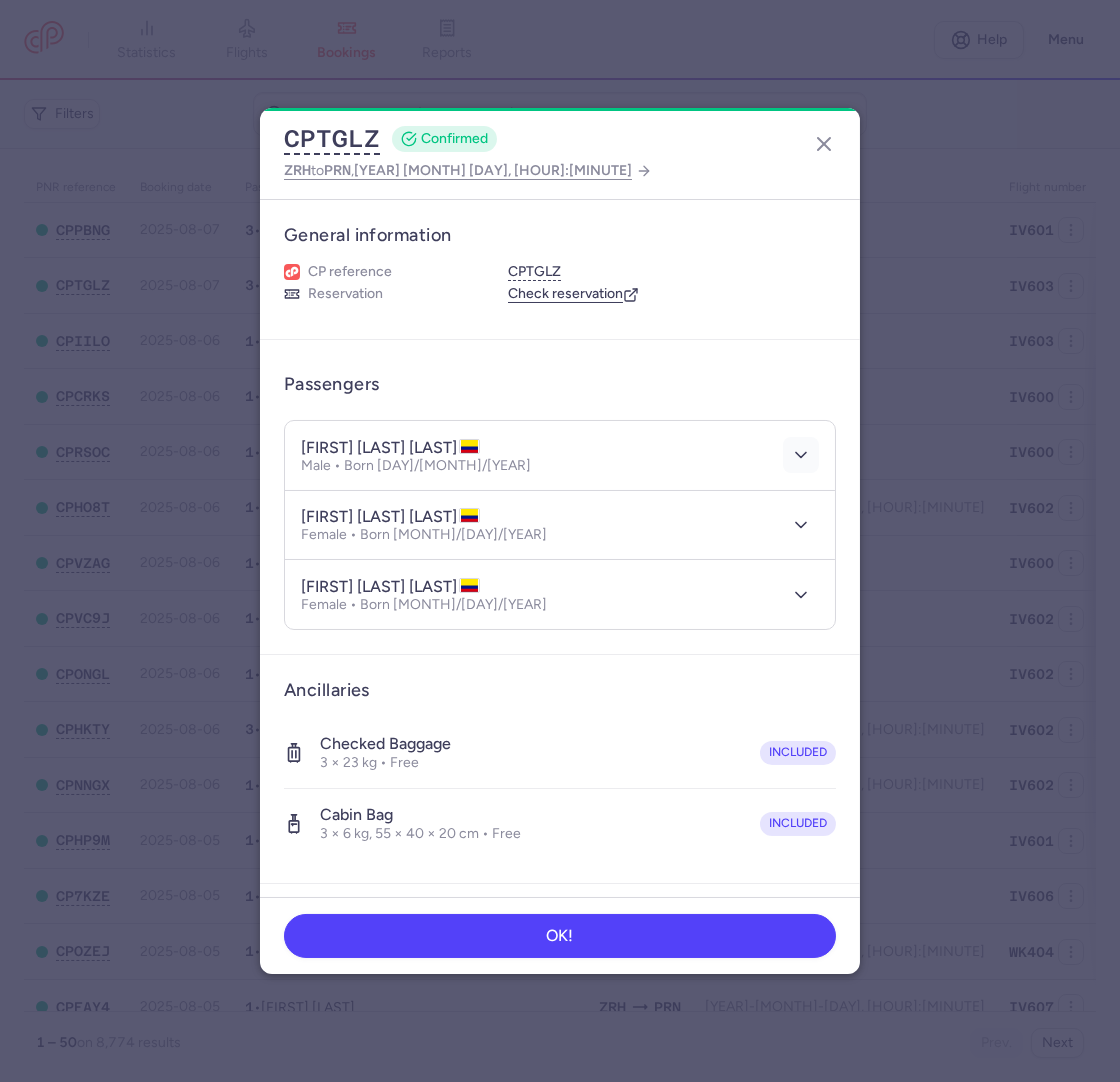 click 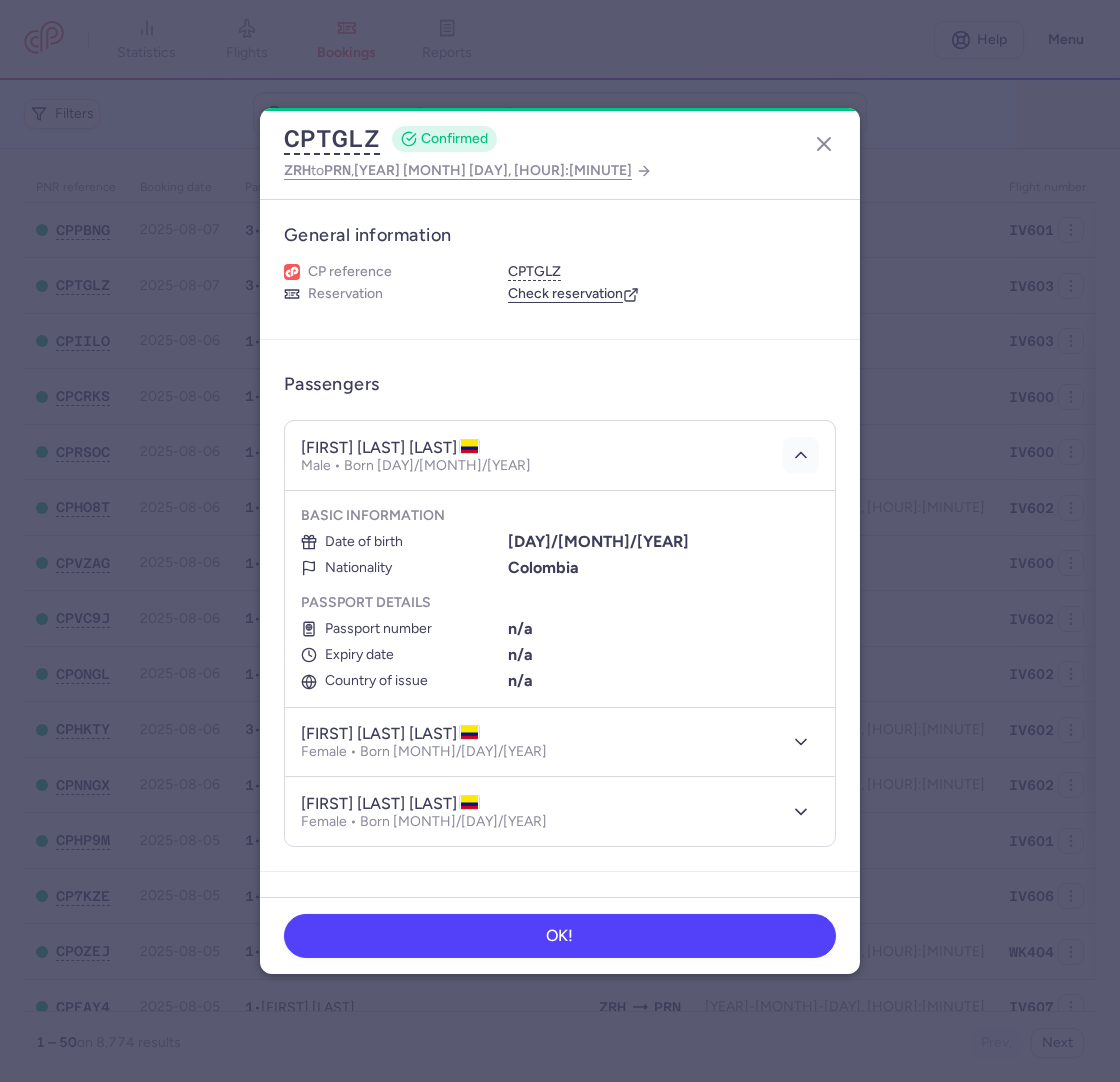 click 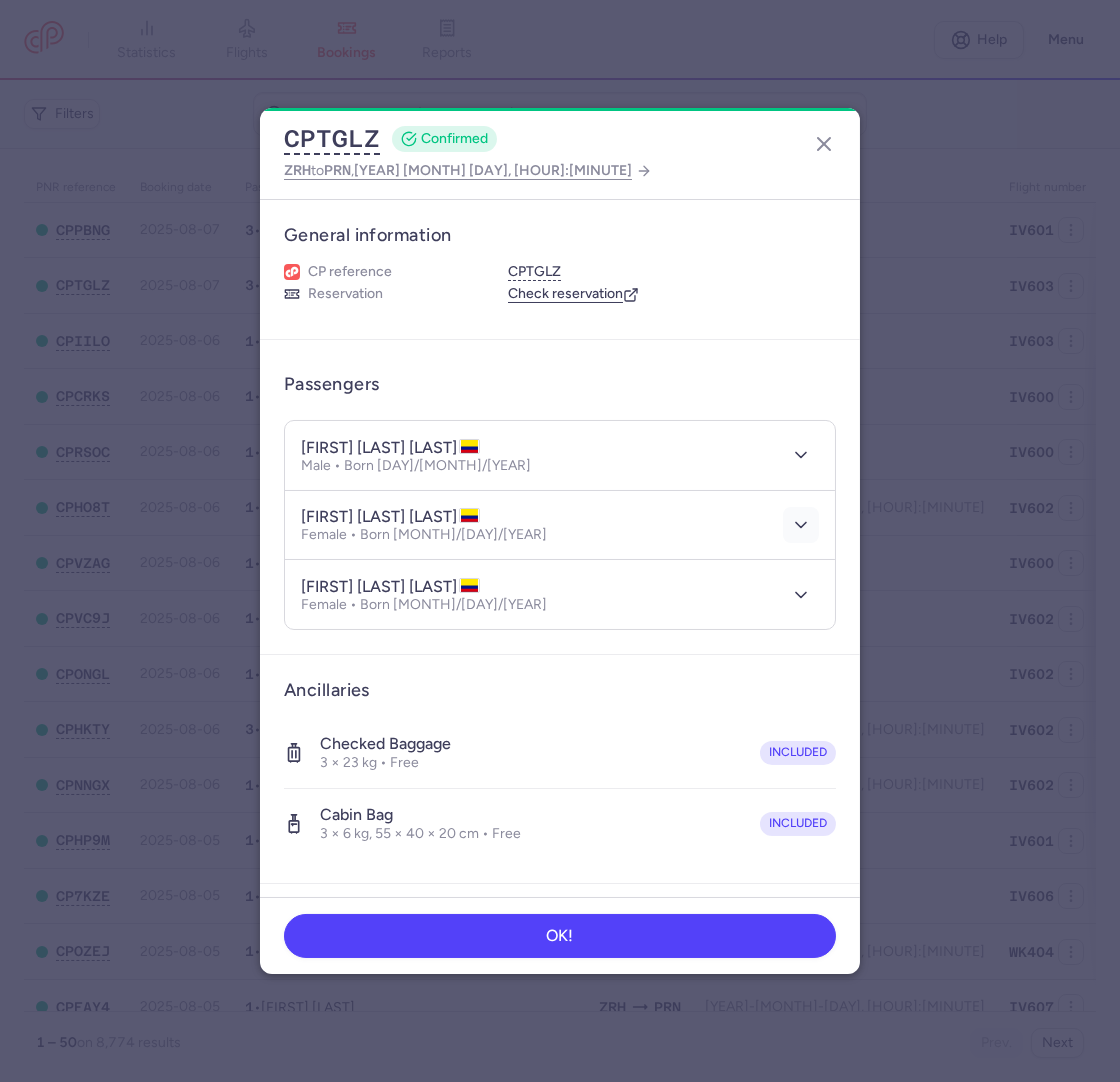 click at bounding box center [801, 525] 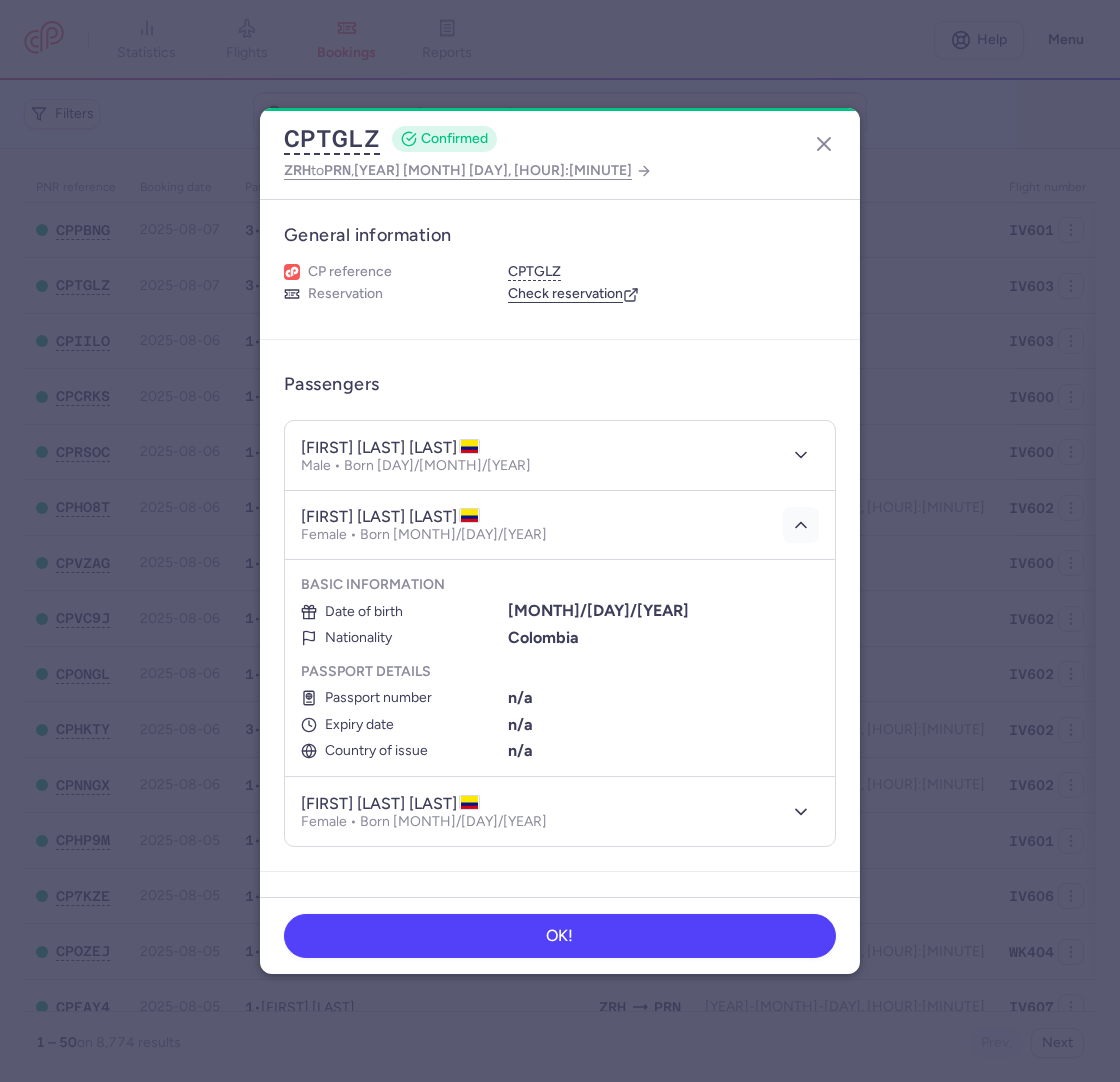 click at bounding box center (801, 525) 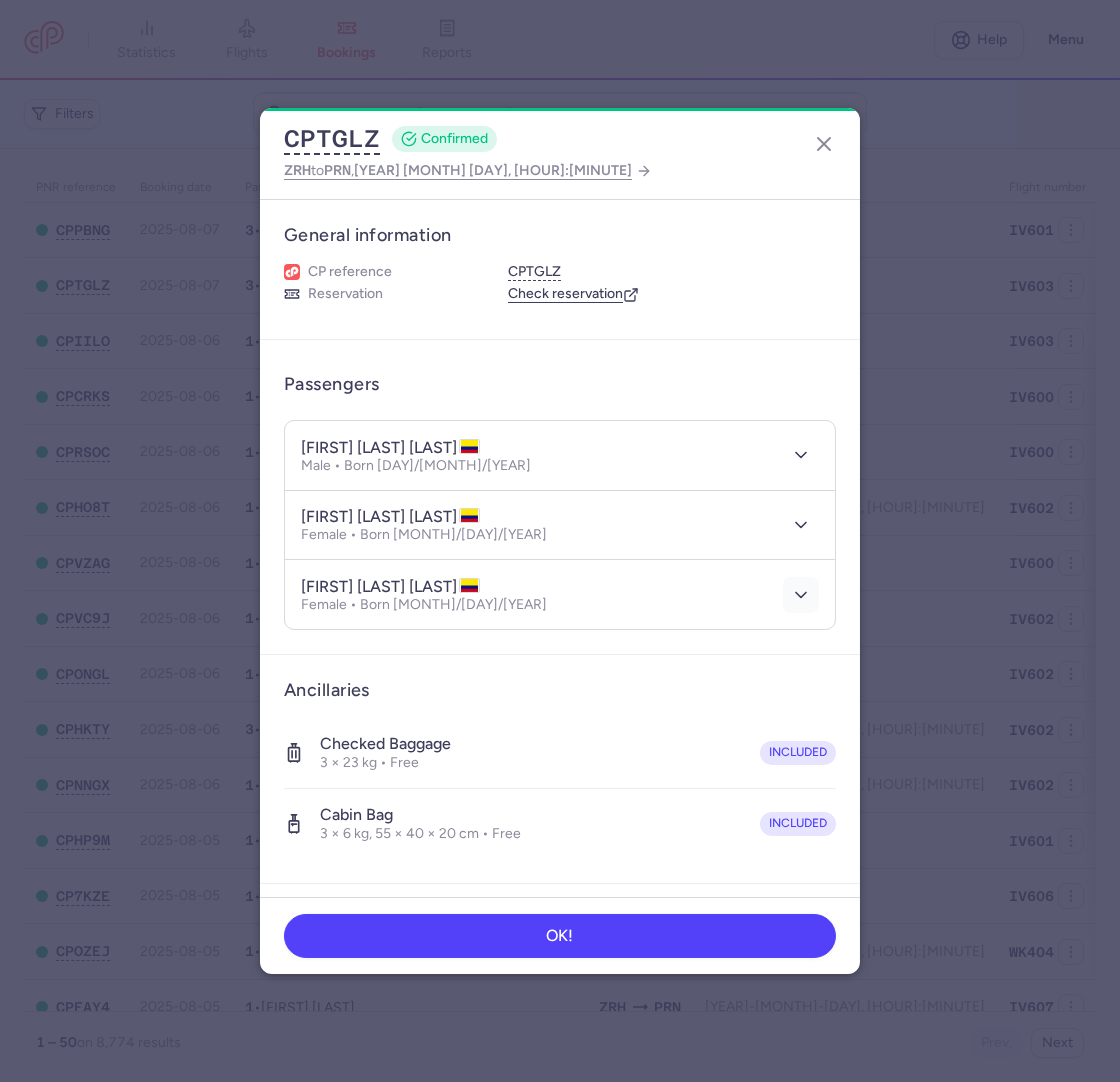 click 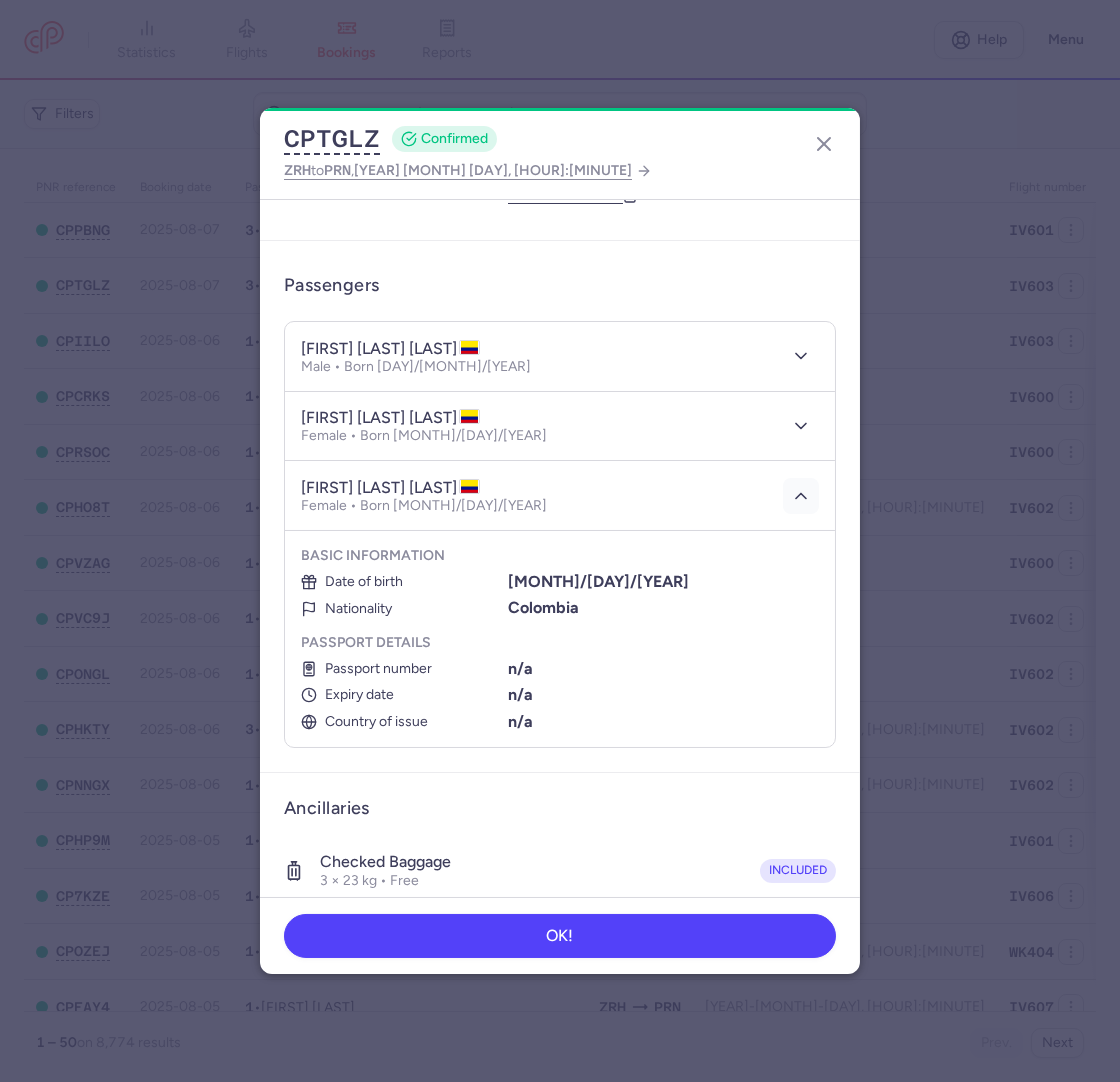 scroll, scrollTop: 0, scrollLeft: 0, axis: both 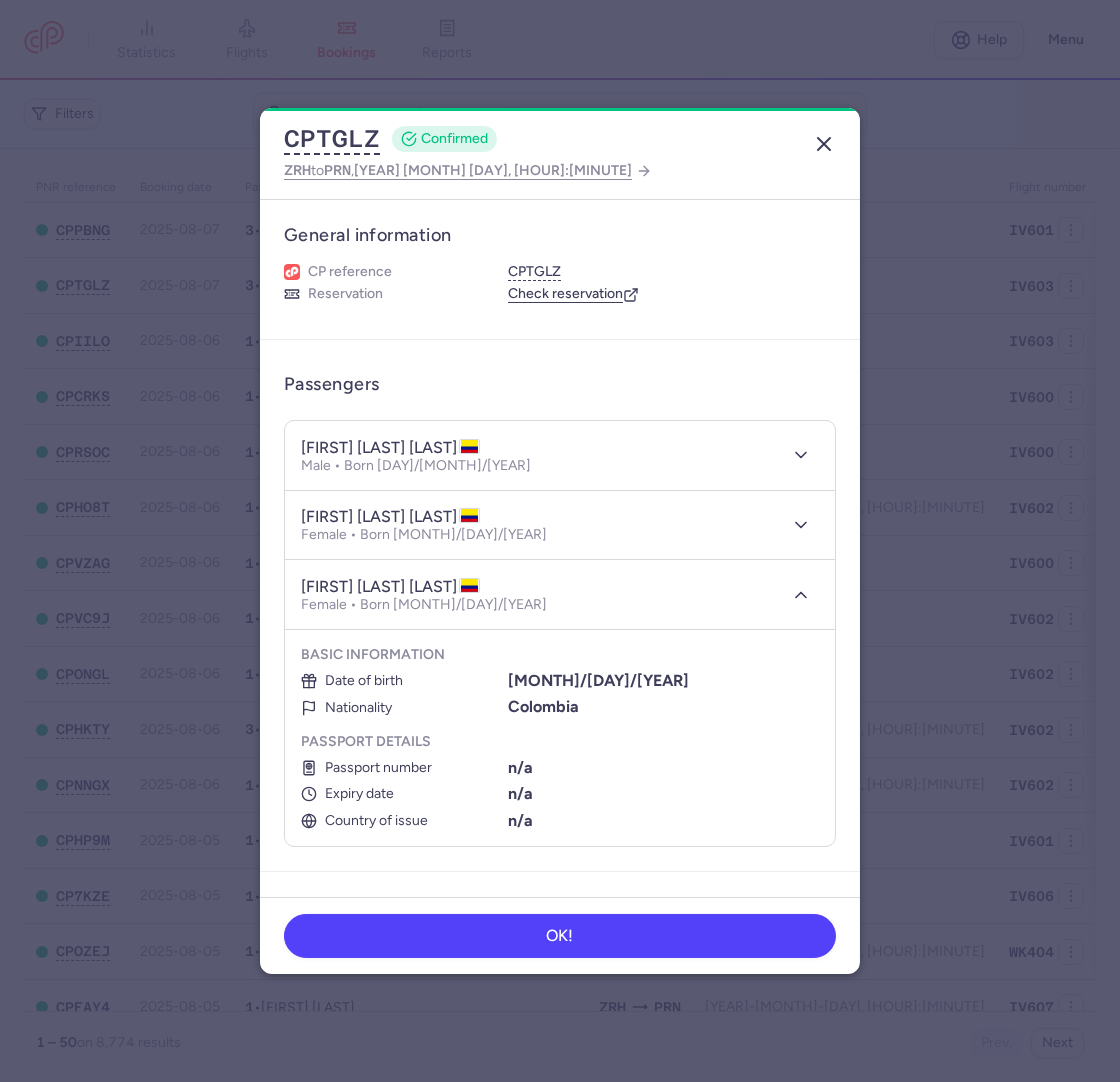 click 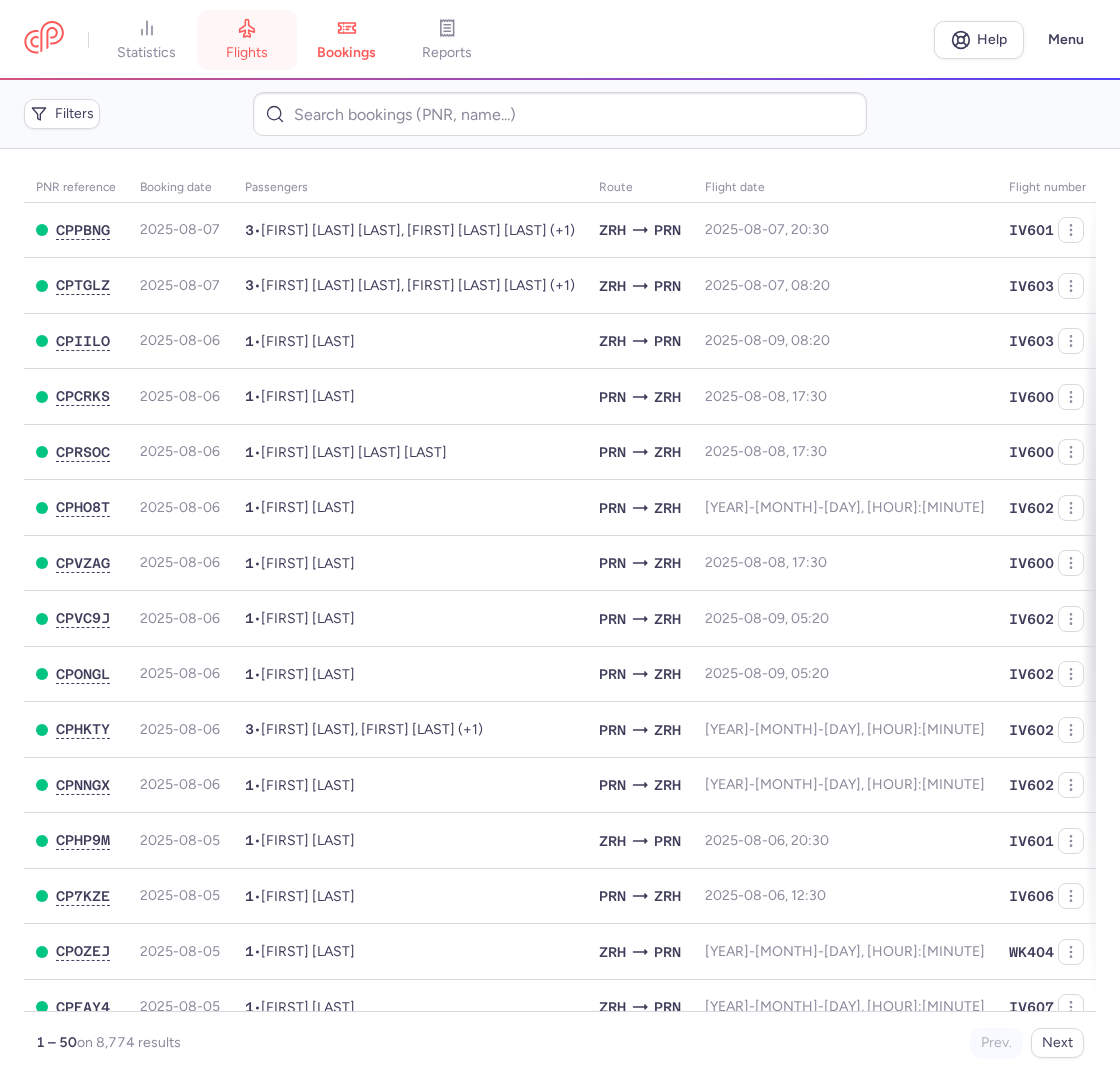 click on "flights" at bounding box center (247, 40) 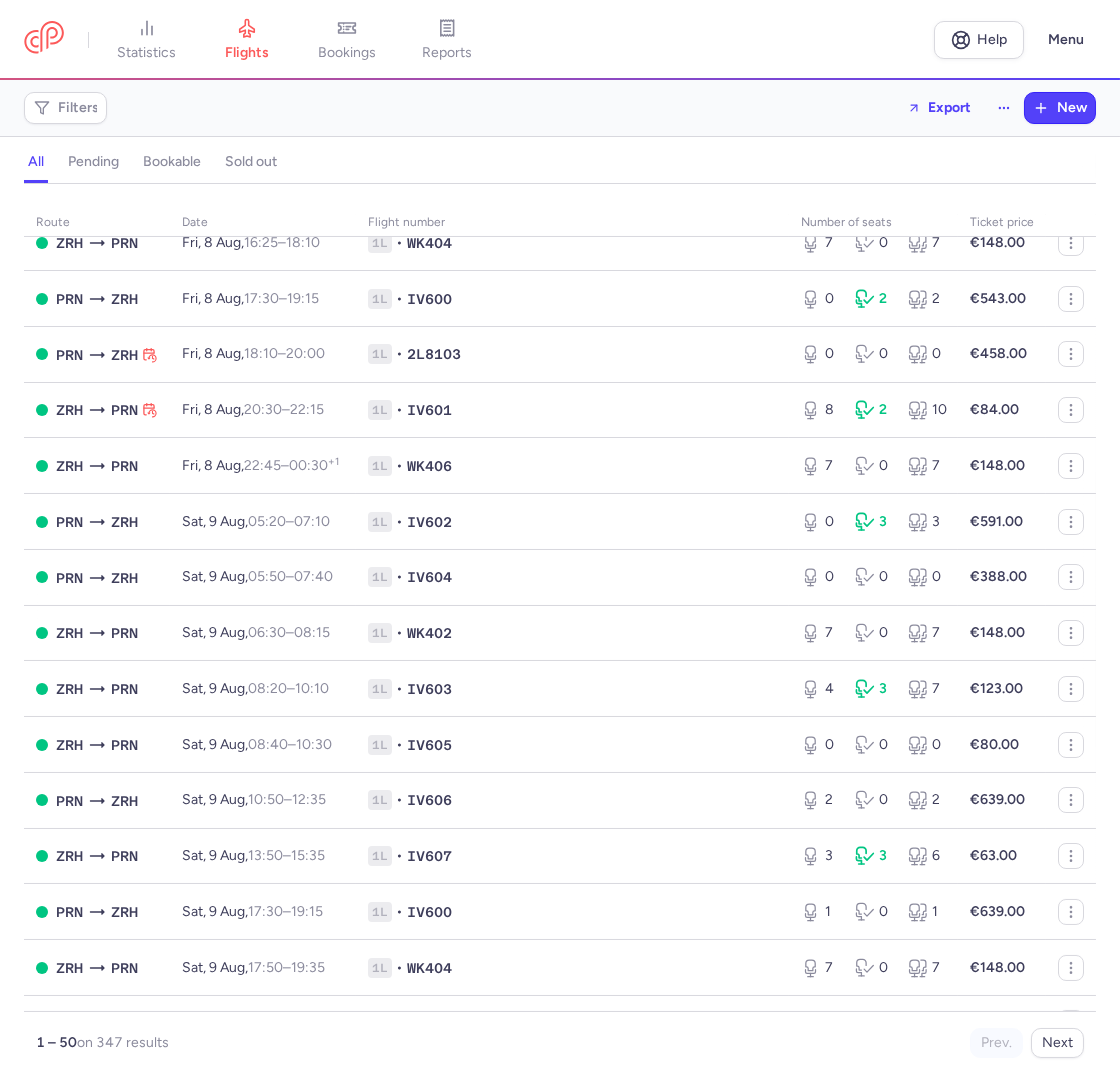 scroll, scrollTop: 722, scrollLeft: 0, axis: vertical 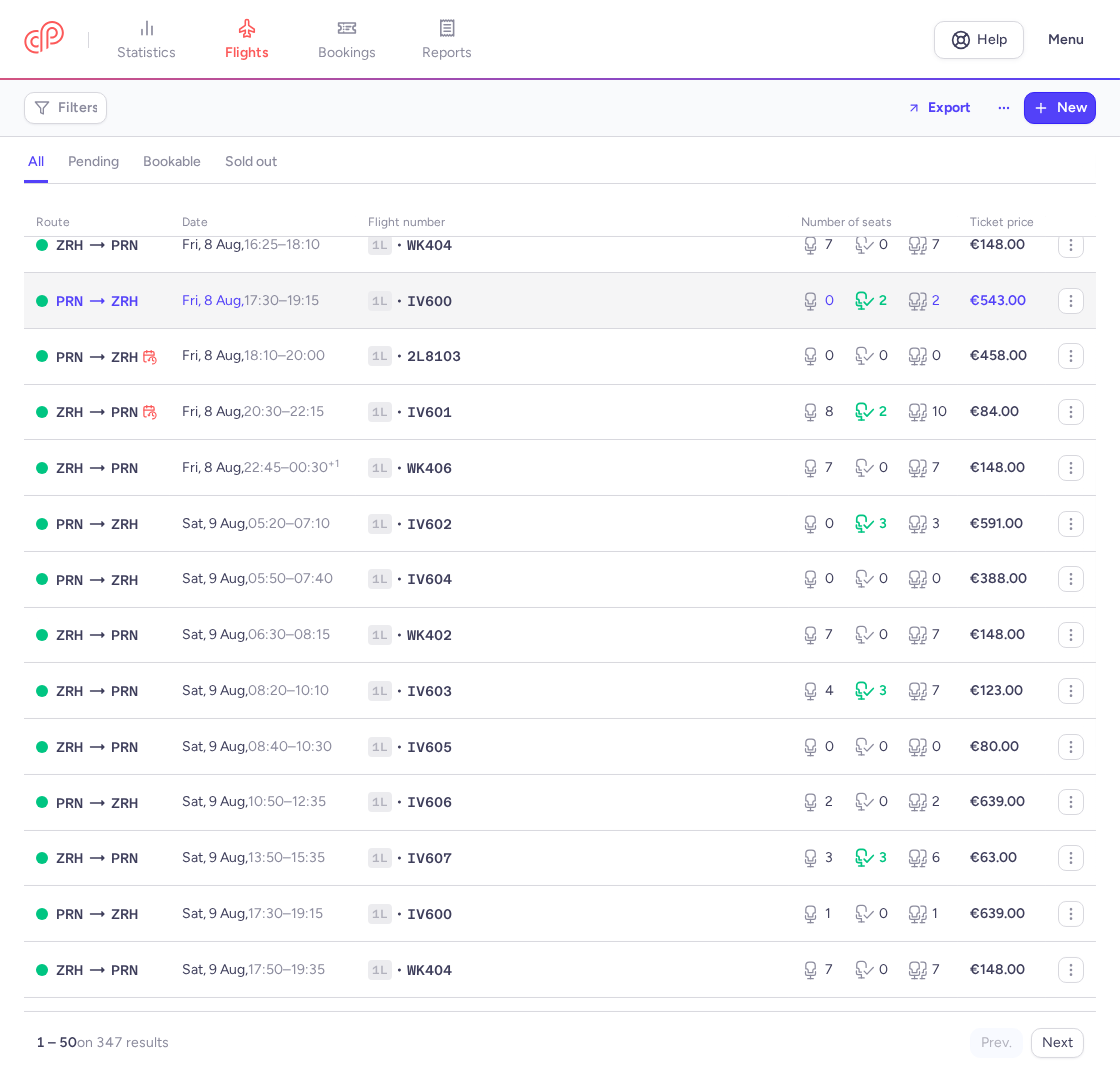 click on "1L • IV600" 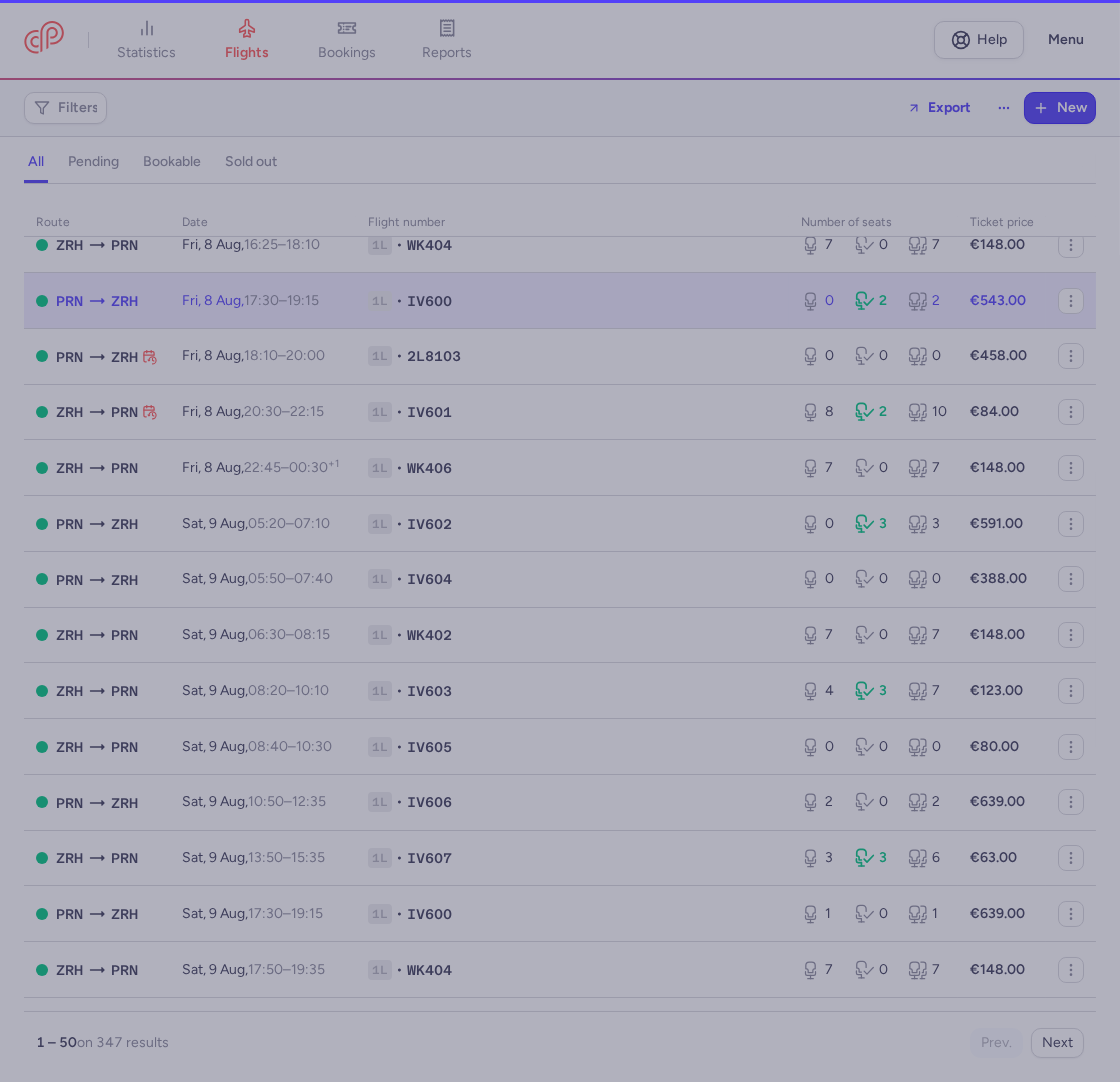 select on "hours" 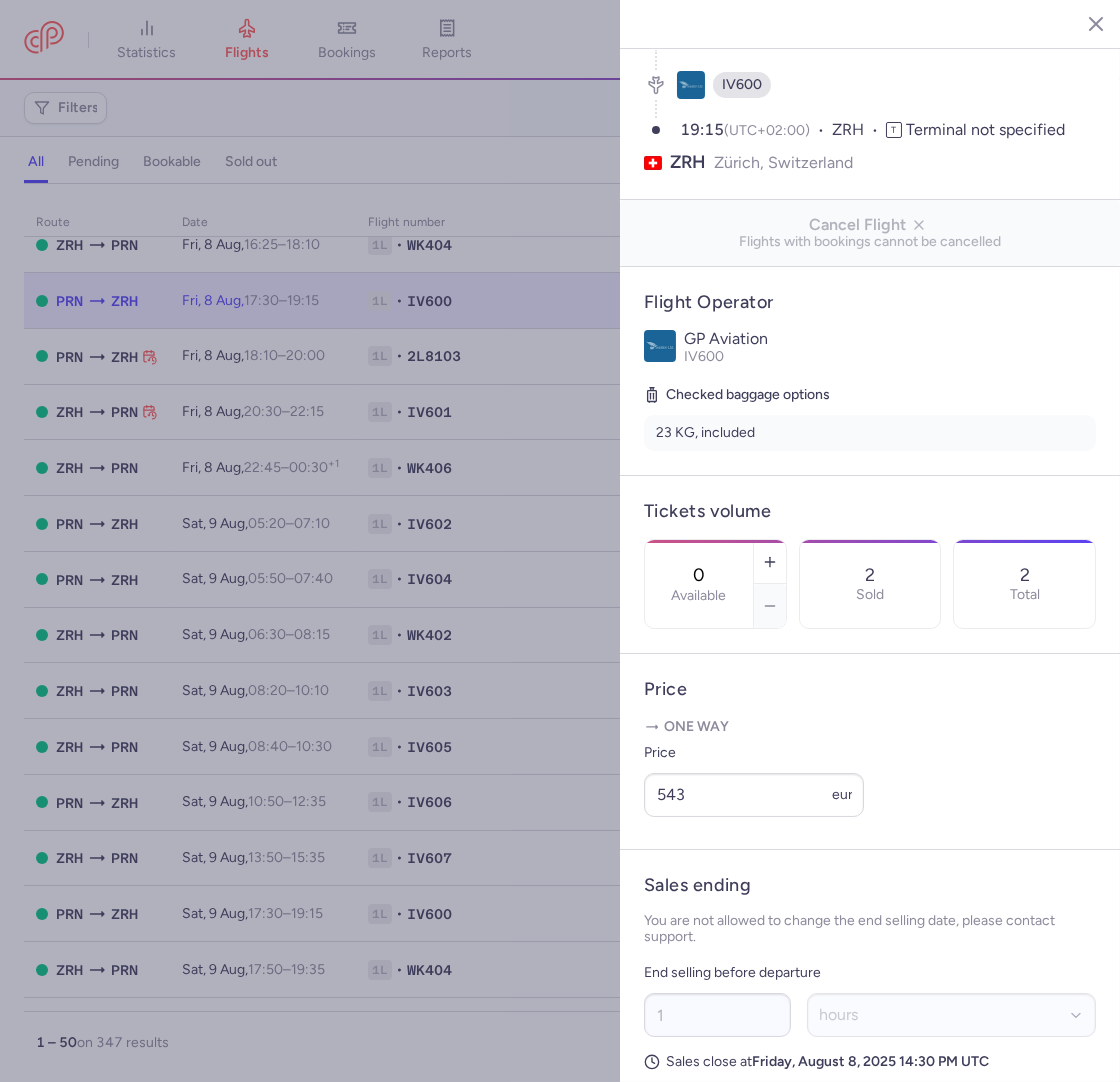 scroll, scrollTop: 0, scrollLeft: 0, axis: both 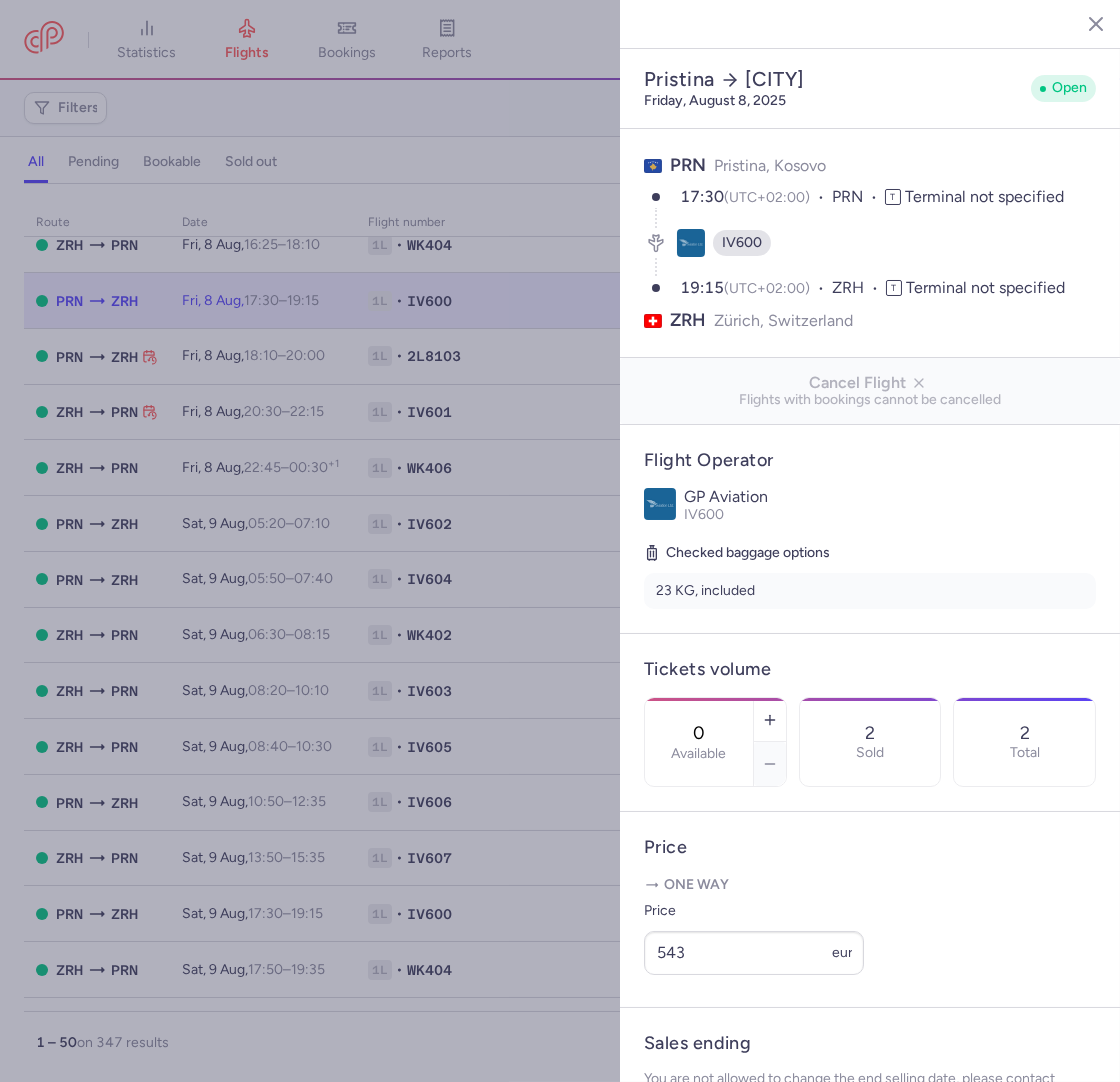 click at bounding box center [560, 541] 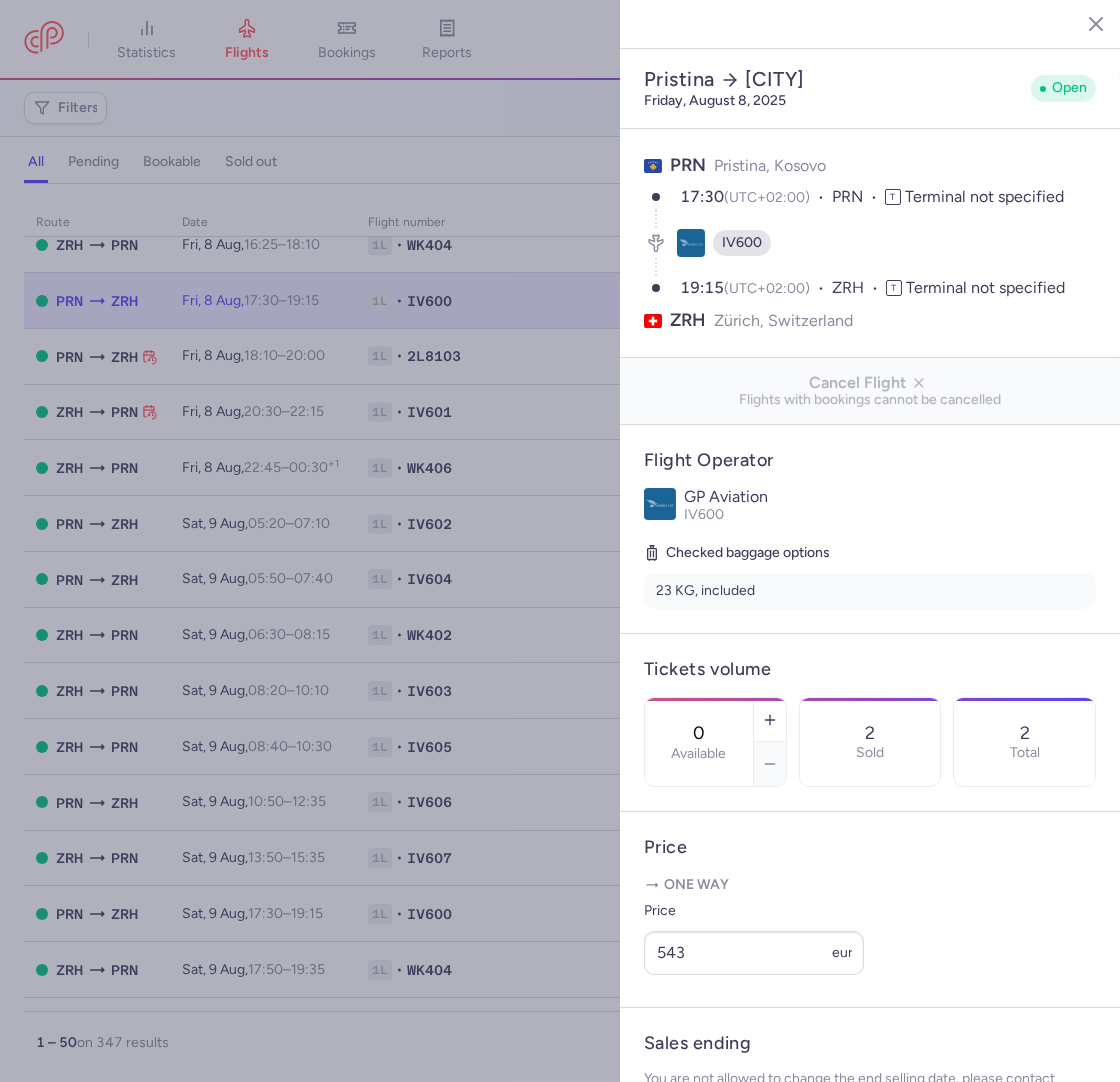 click 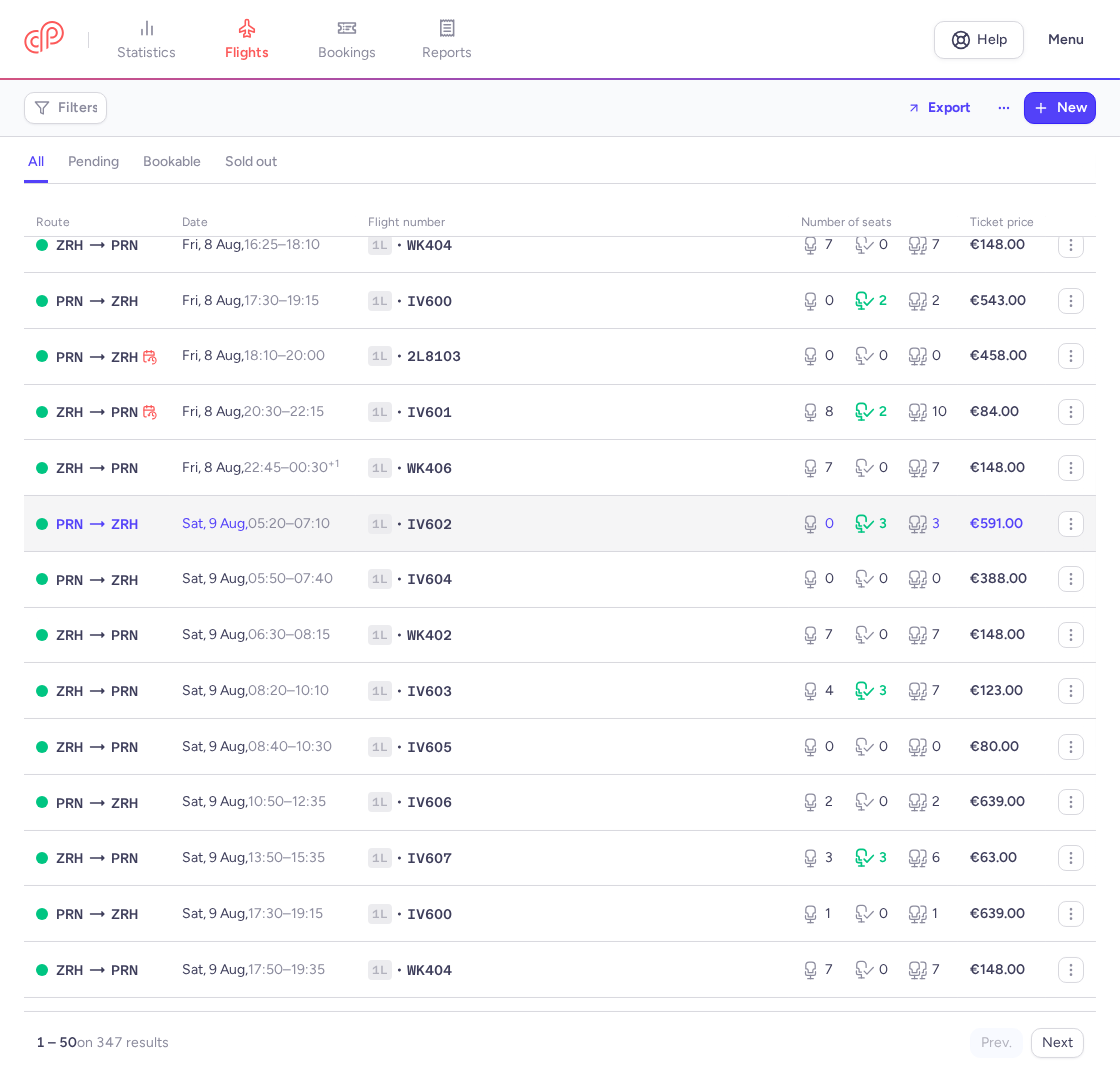click on "1L • IV602" 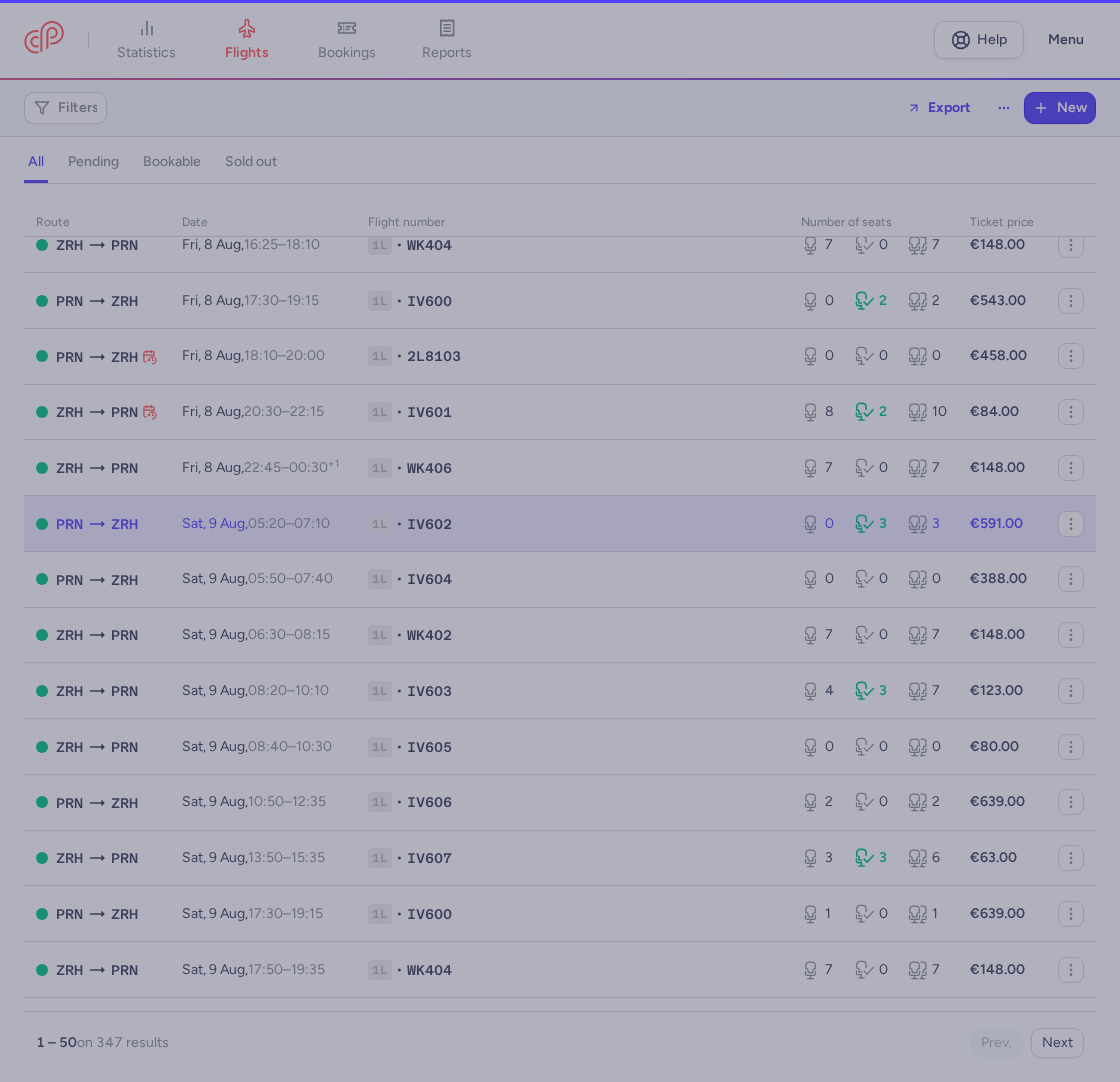 select on "hours" 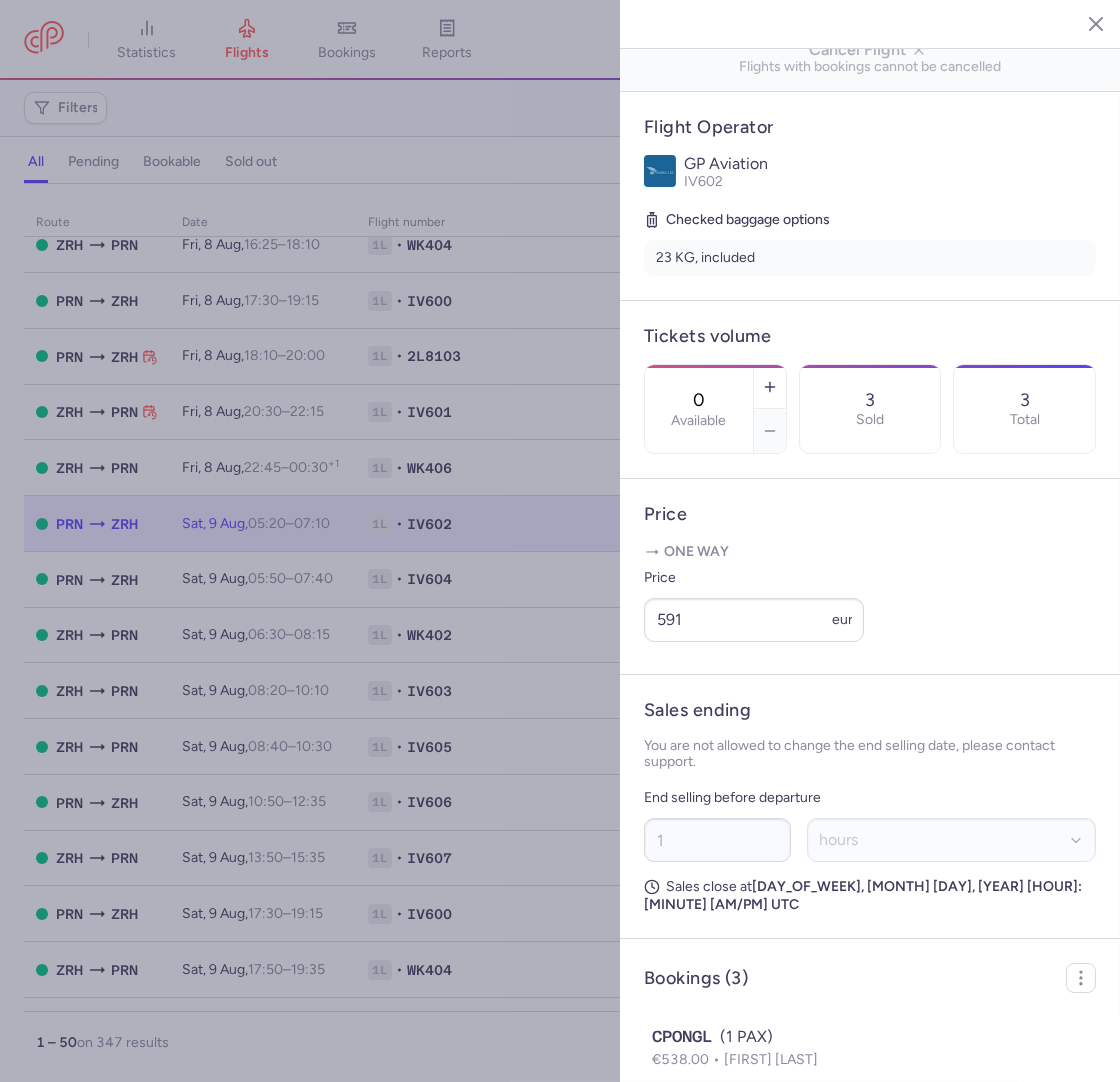 scroll, scrollTop: 452, scrollLeft: 0, axis: vertical 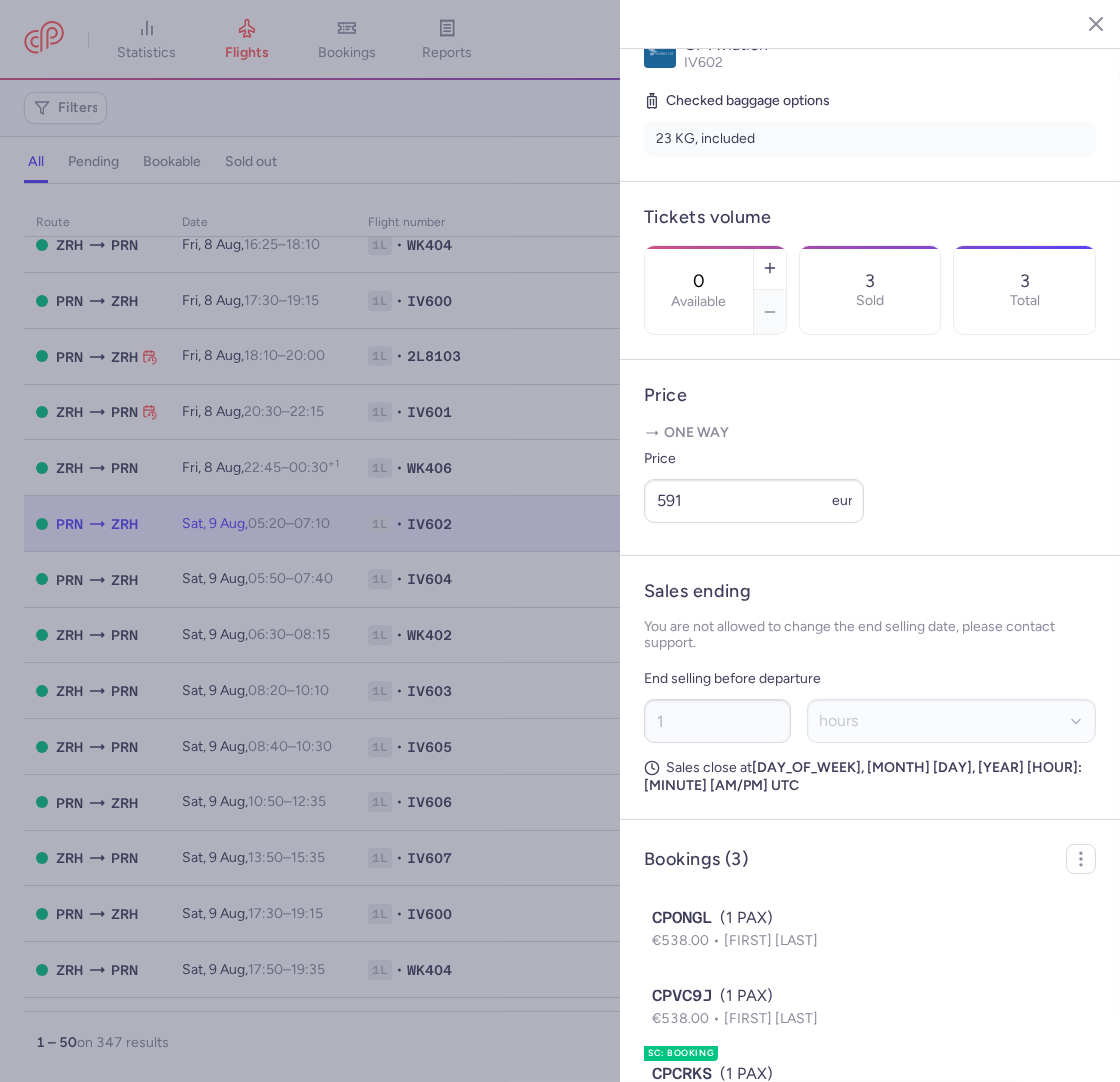 click at bounding box center (560, 541) 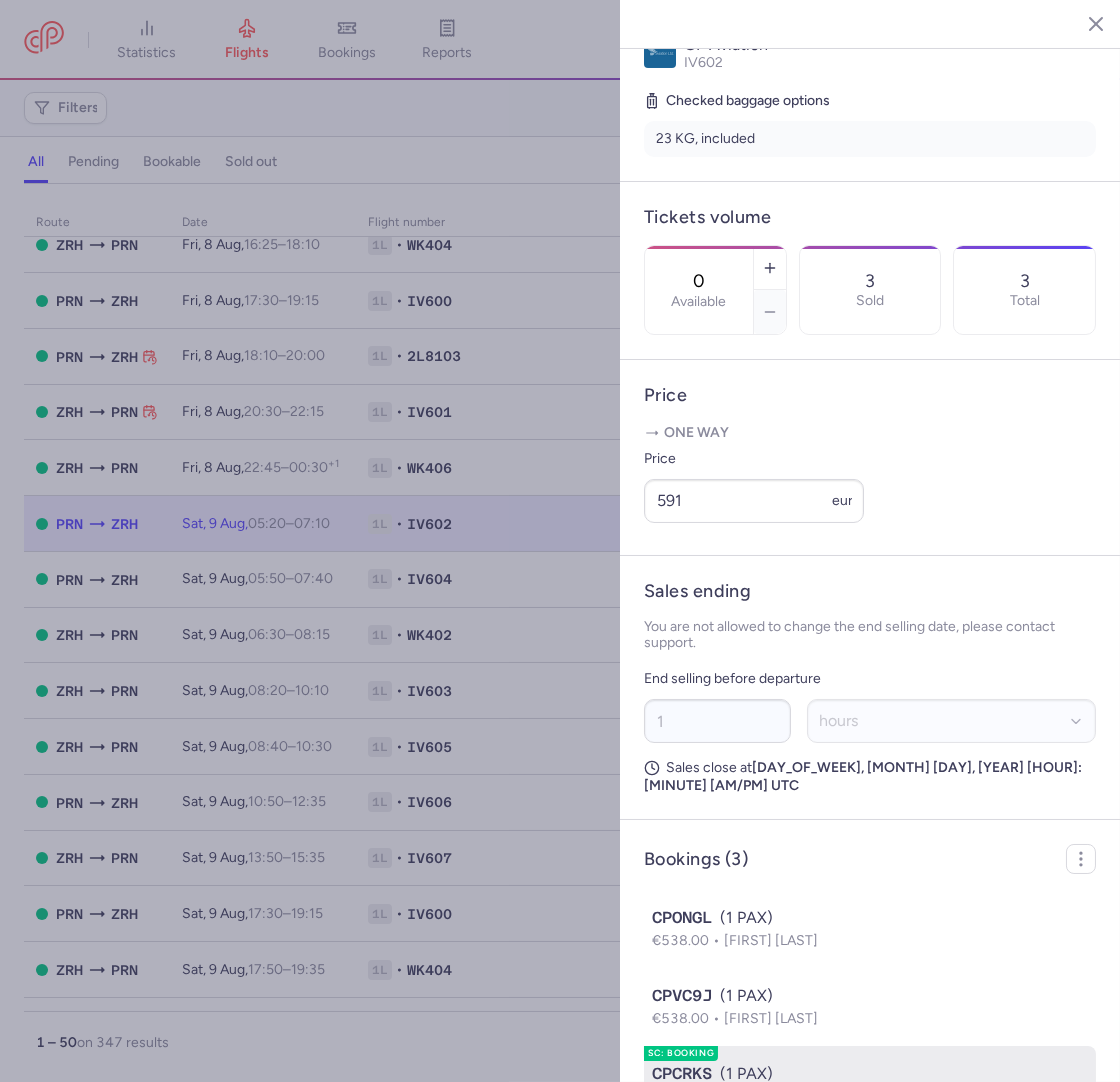 click on "€543.00  [FIRST] [LAST]" at bounding box center [870, 1097] 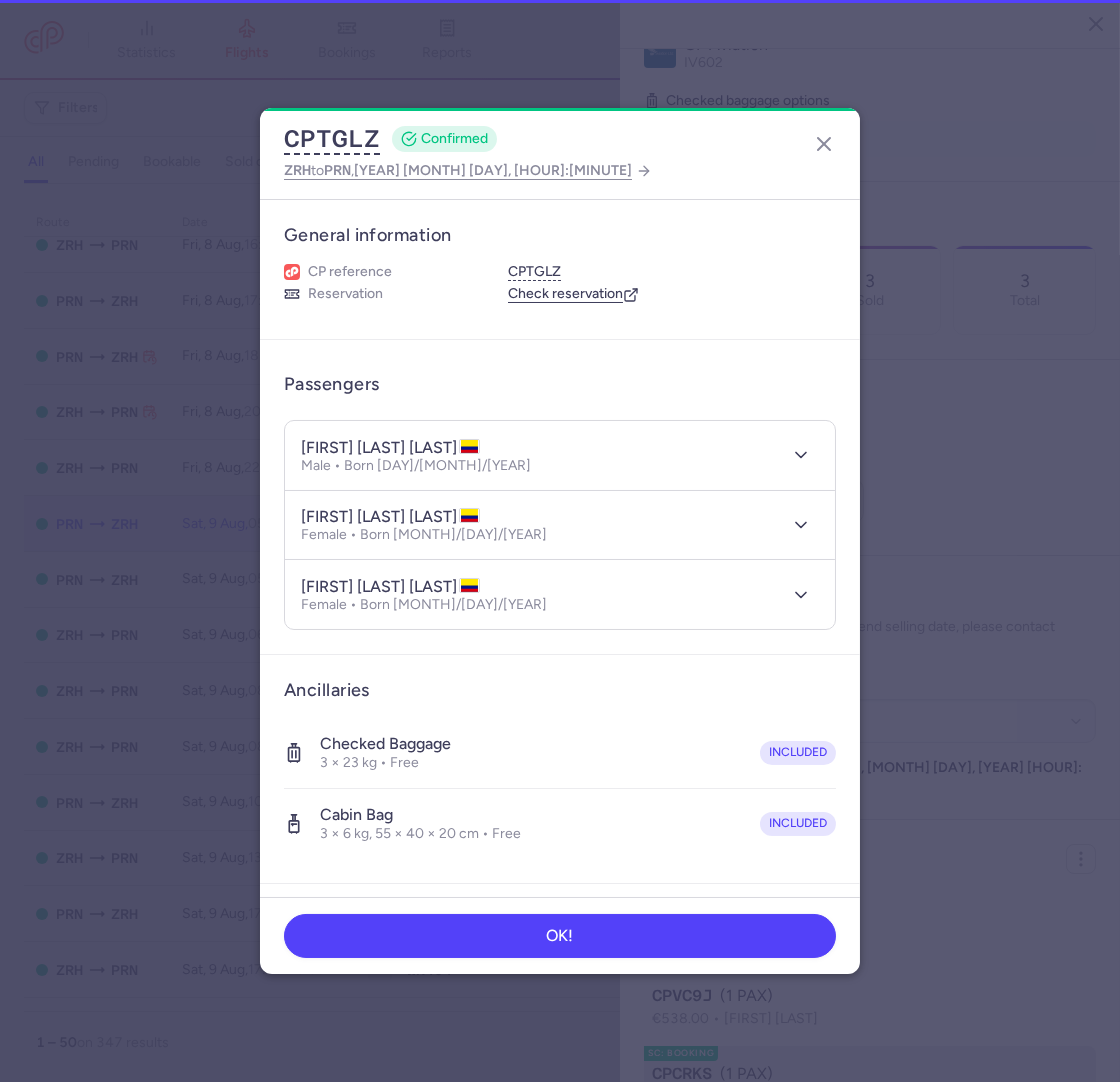 scroll, scrollTop: 450, scrollLeft: 0, axis: vertical 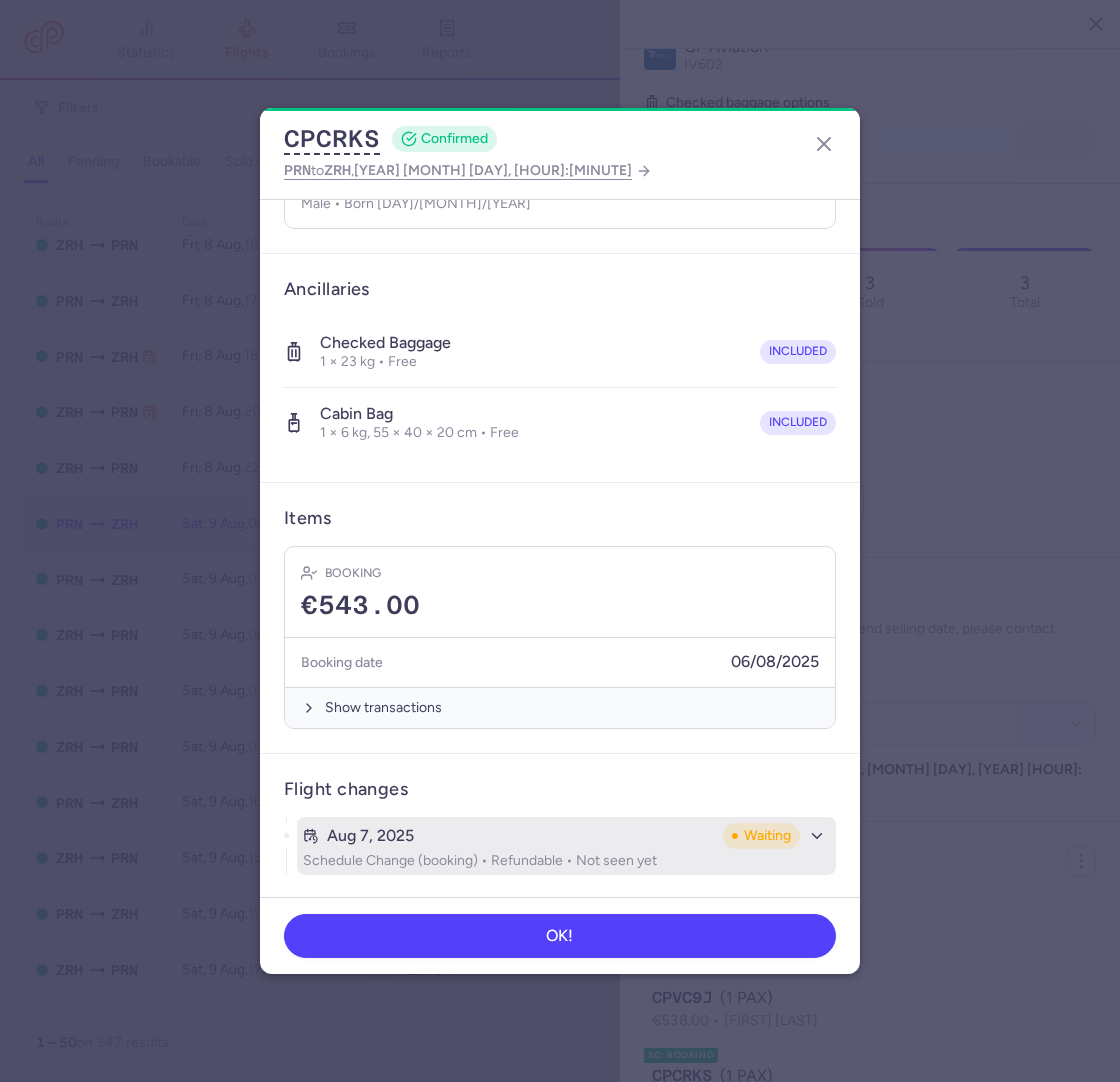 click on "Waiting" at bounding box center (761, 836) 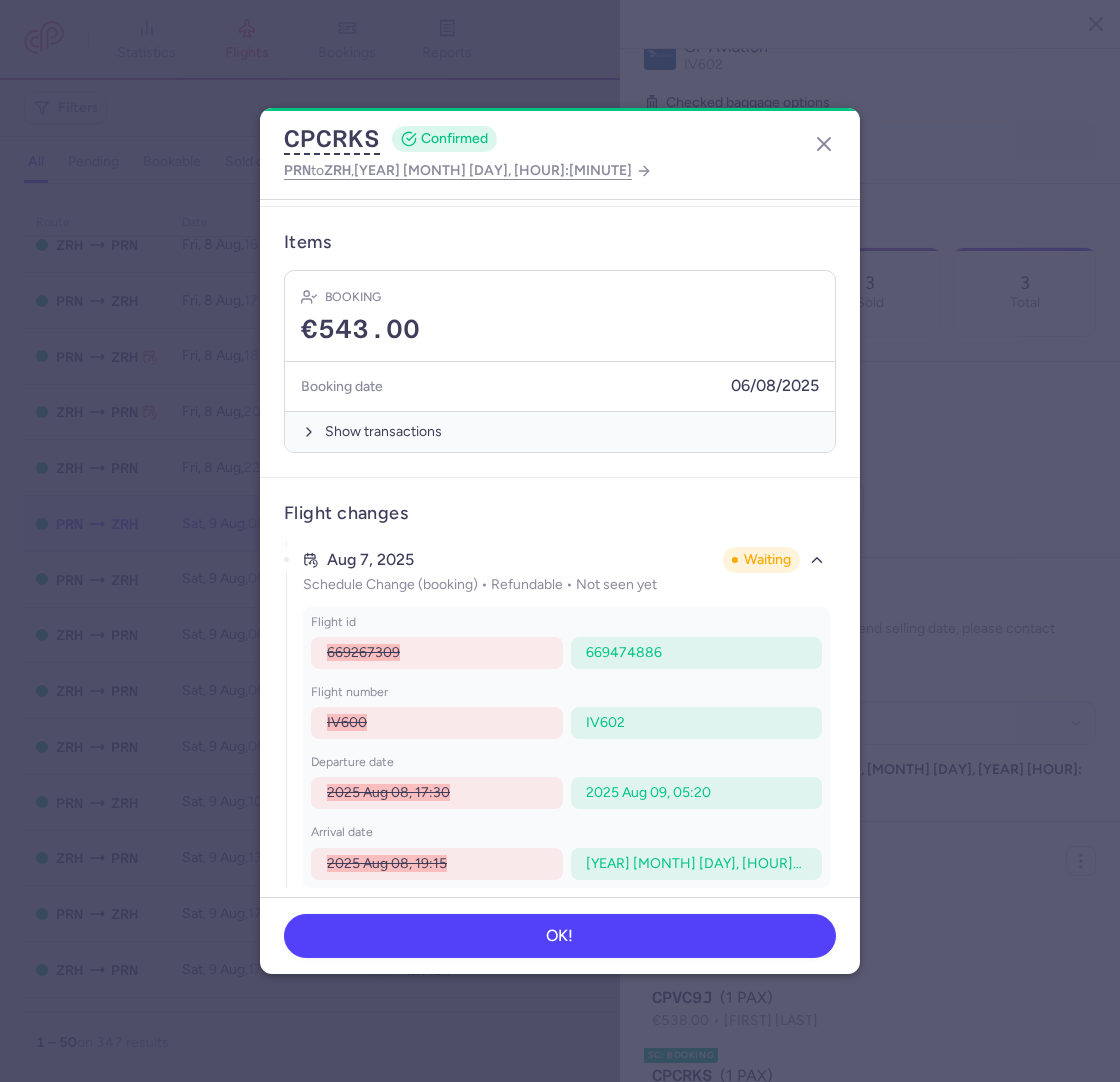 scroll, scrollTop: 551, scrollLeft: 0, axis: vertical 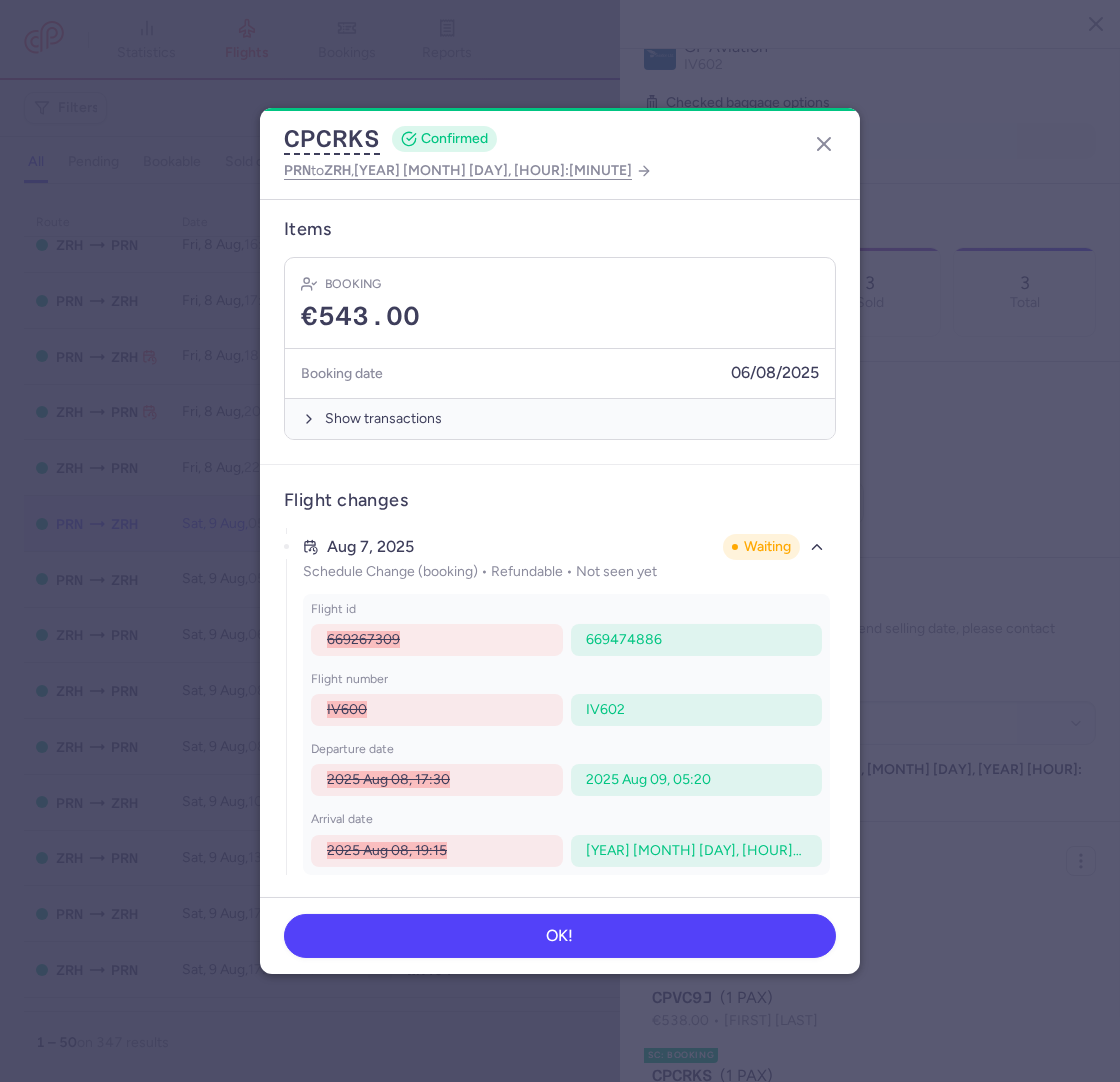 click on "2025 Aug 09, 05:20" at bounding box center [649, 779] 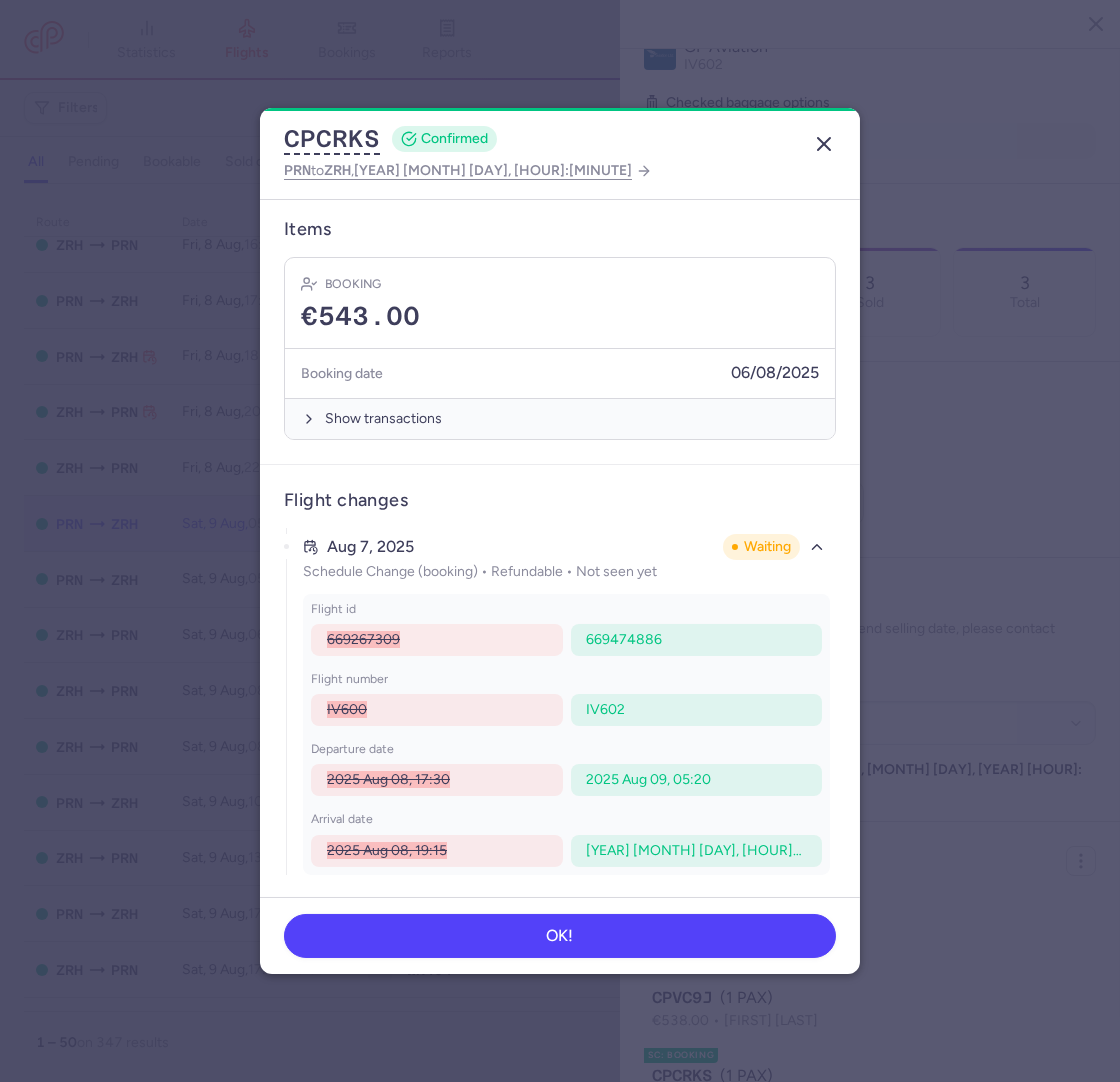 click 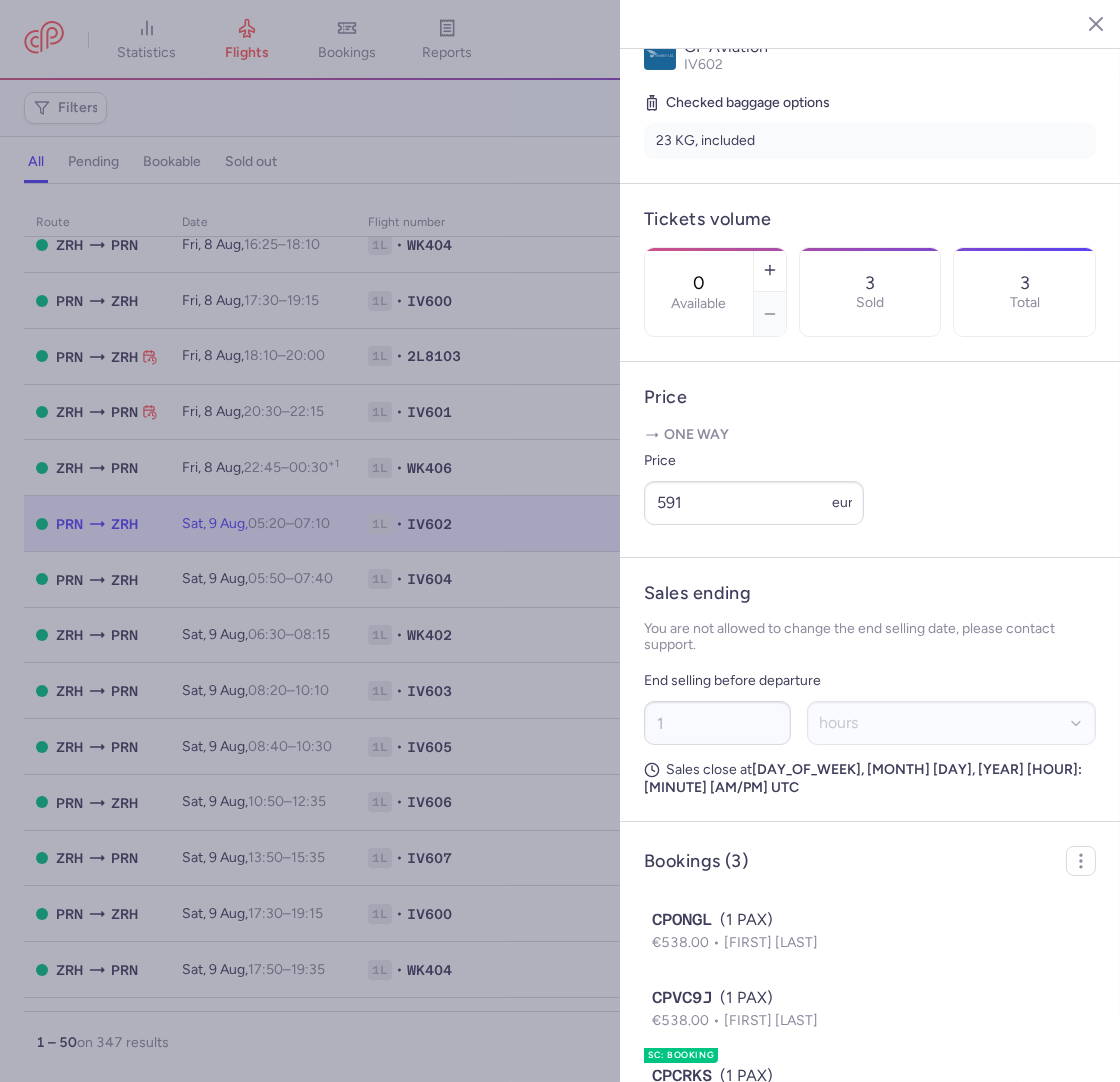 click at bounding box center [560, 541] 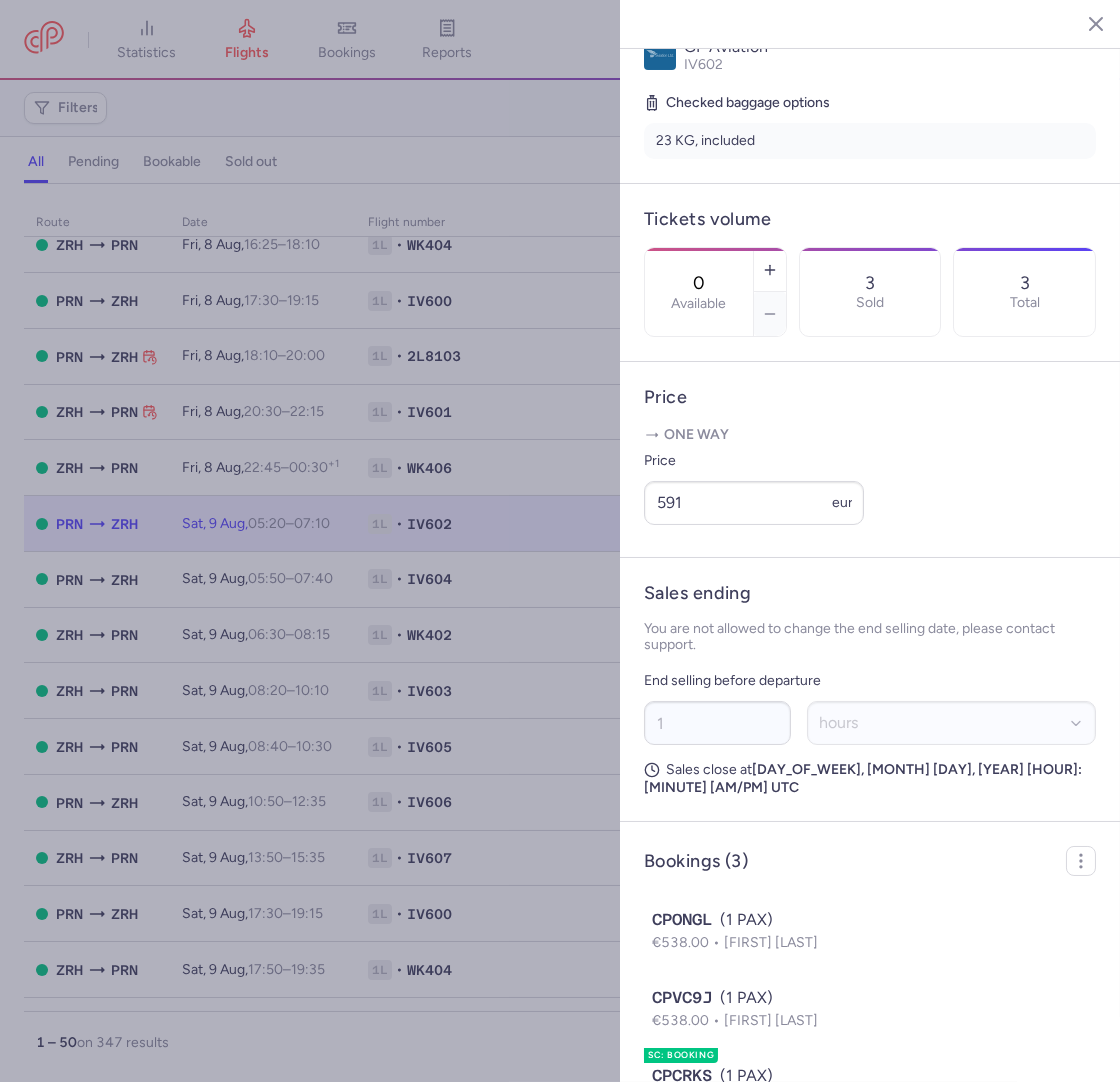 click 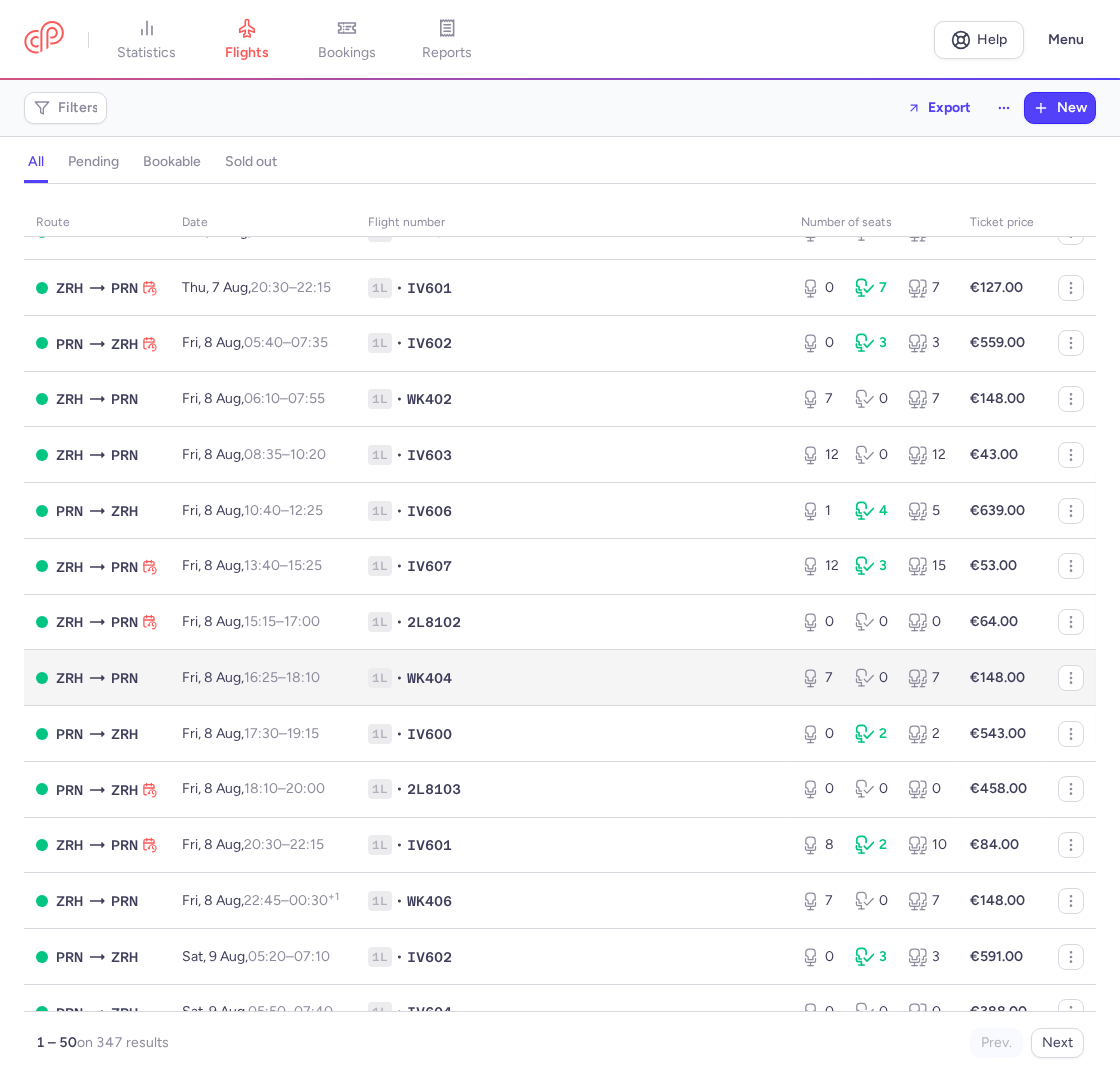 scroll, scrollTop: 0, scrollLeft: 0, axis: both 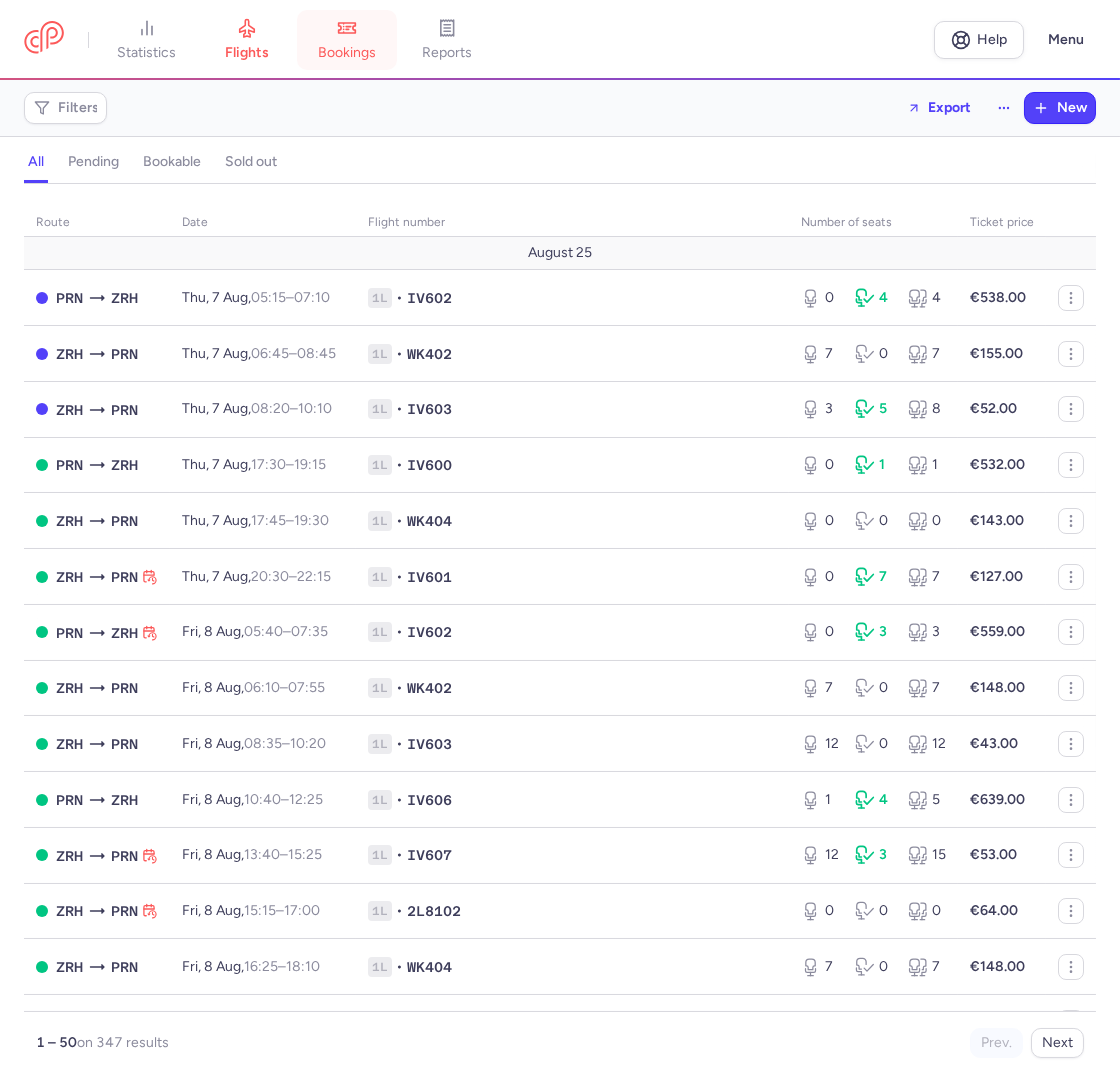 click on "bookings" at bounding box center (347, 53) 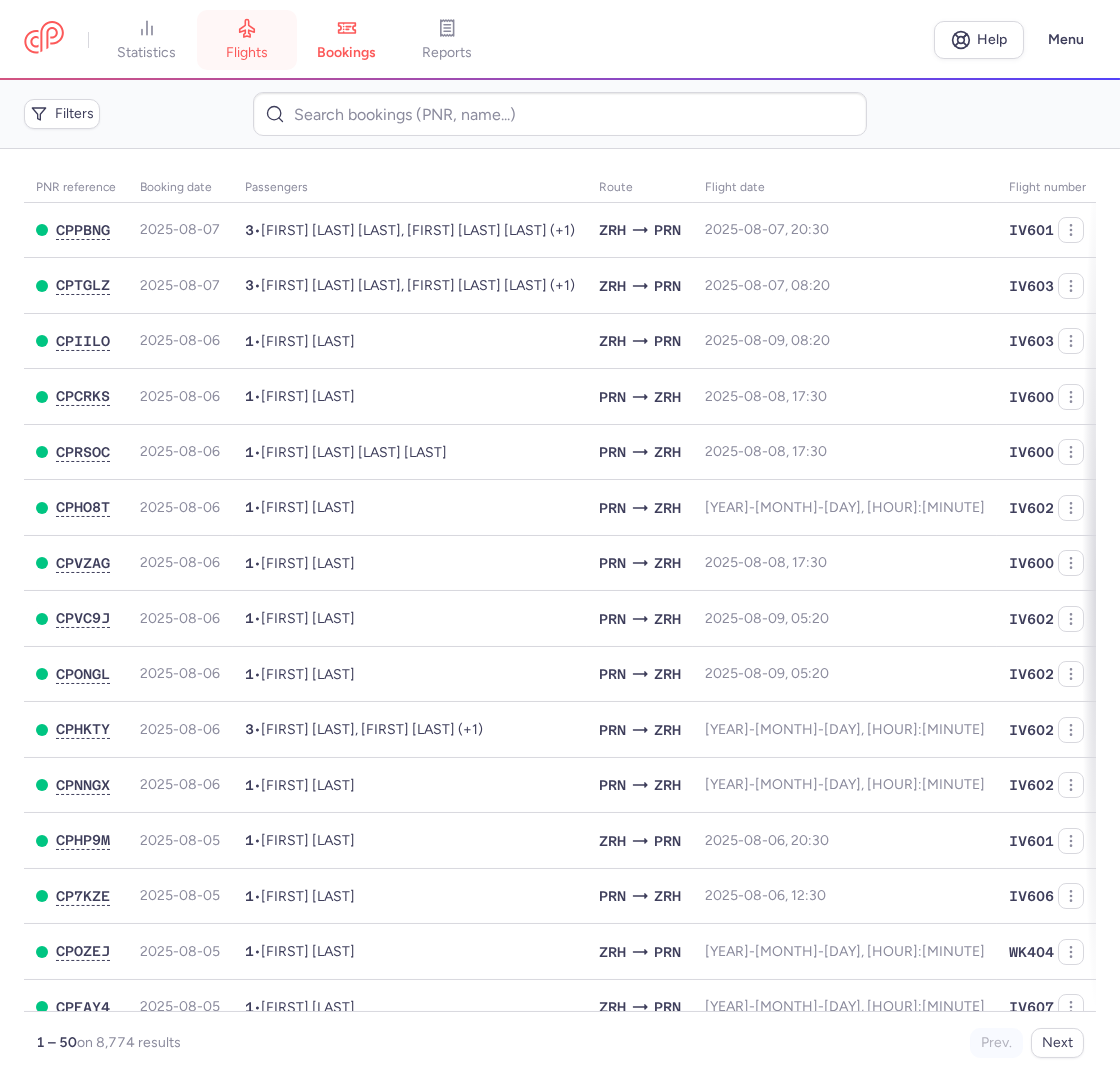click on "flights" at bounding box center (247, 53) 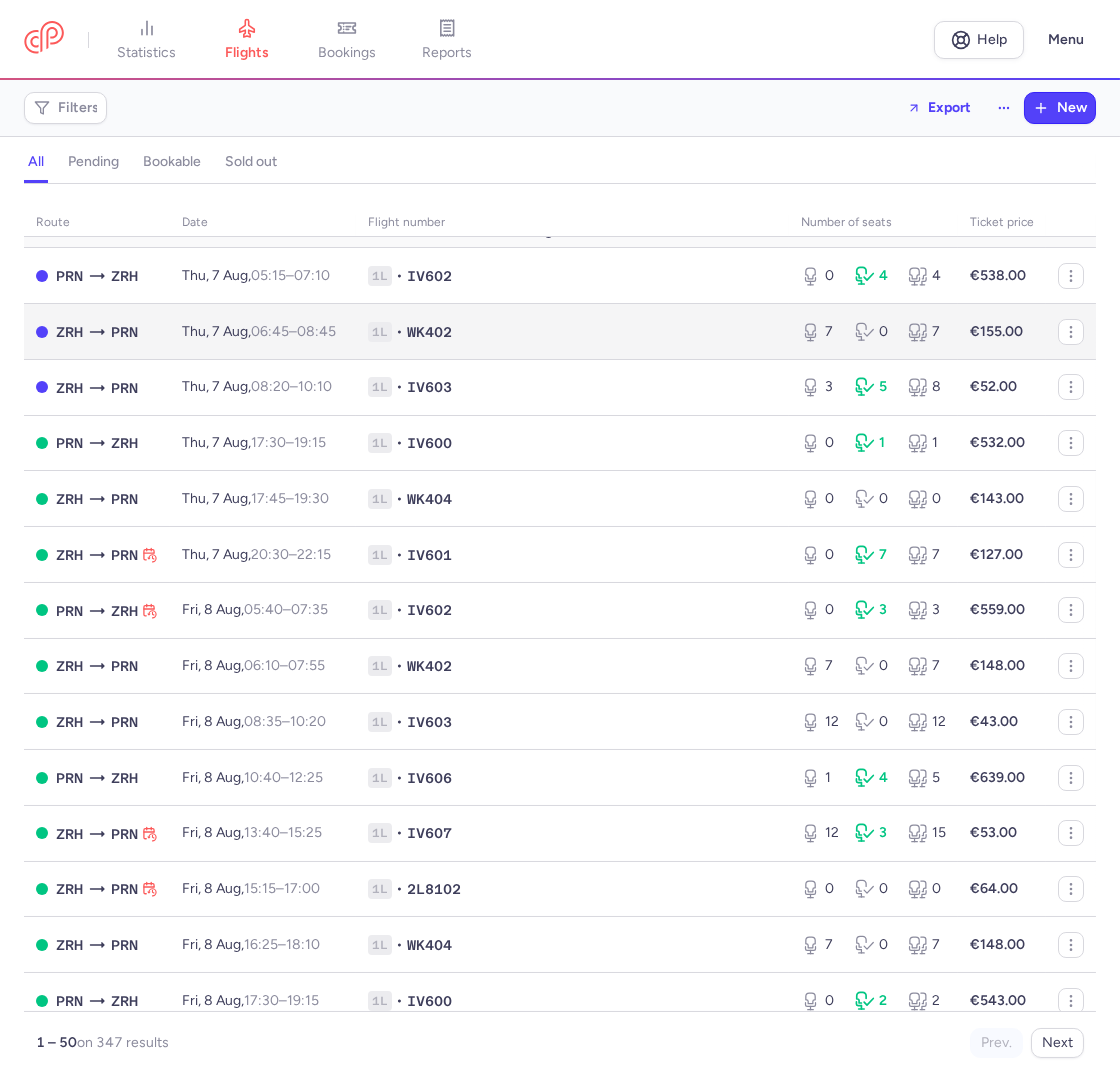 scroll, scrollTop: 0, scrollLeft: 0, axis: both 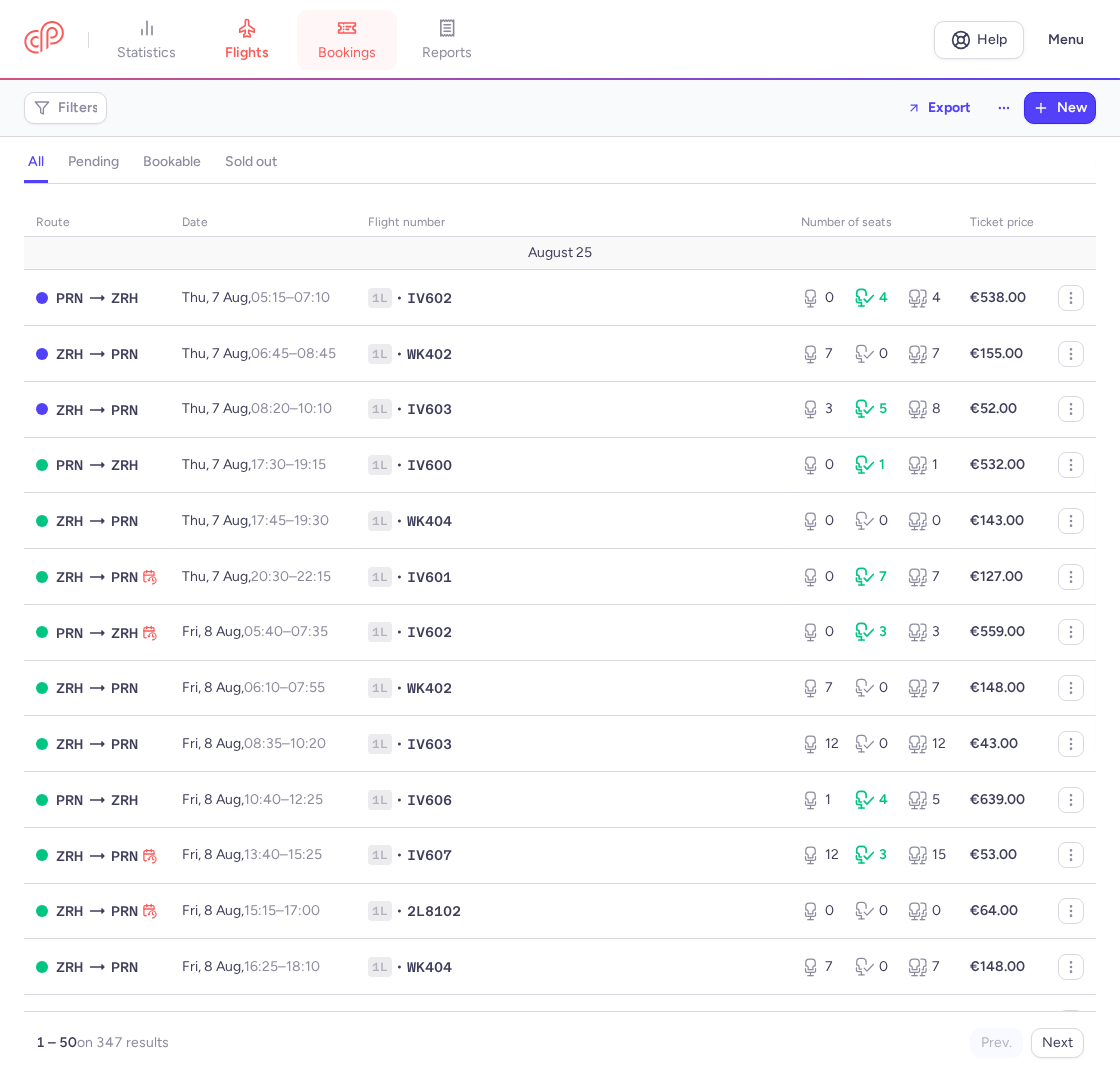 click on "bookings" at bounding box center [347, 53] 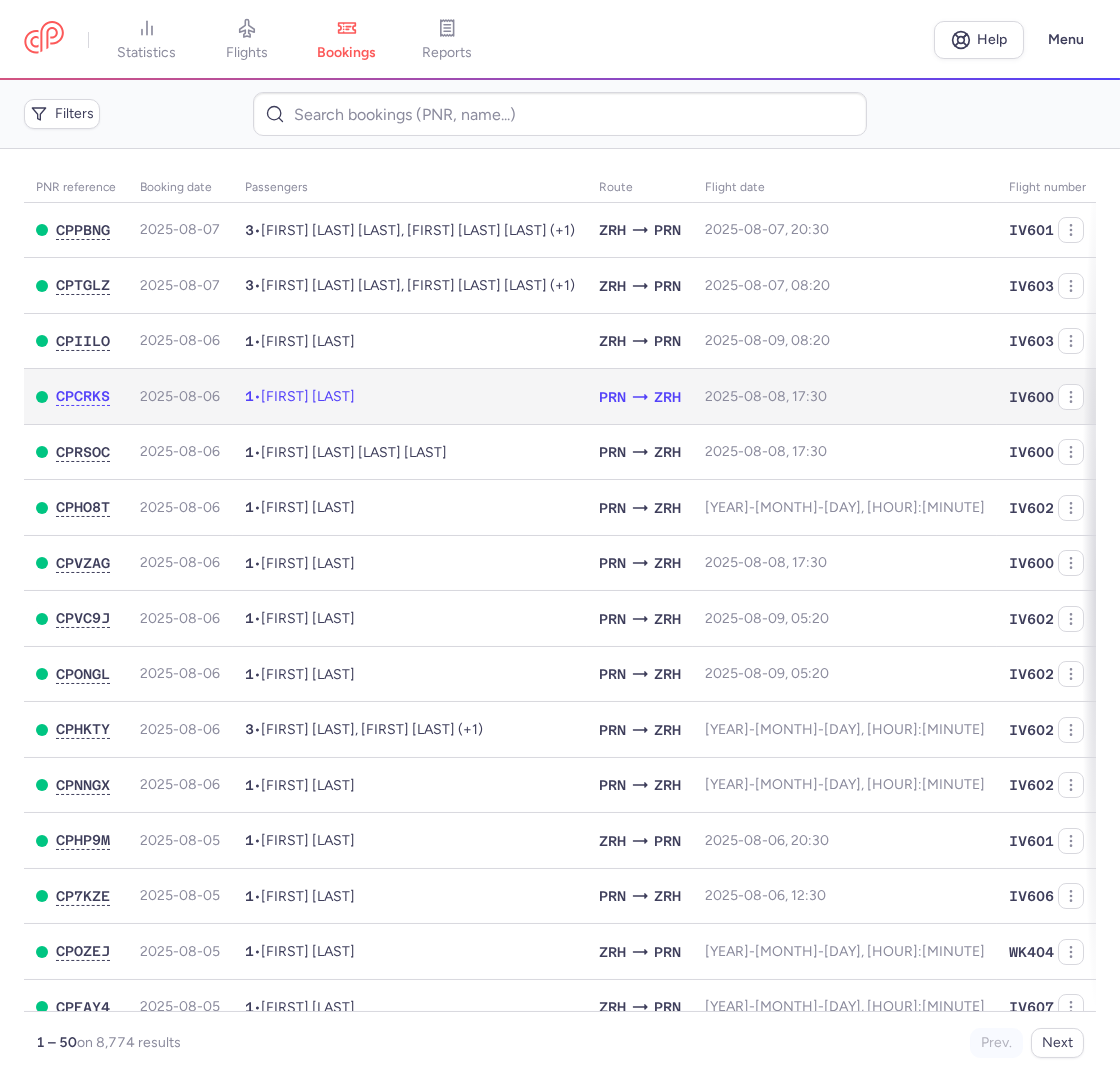 click on "1  •  [FIRST] [LAST]" 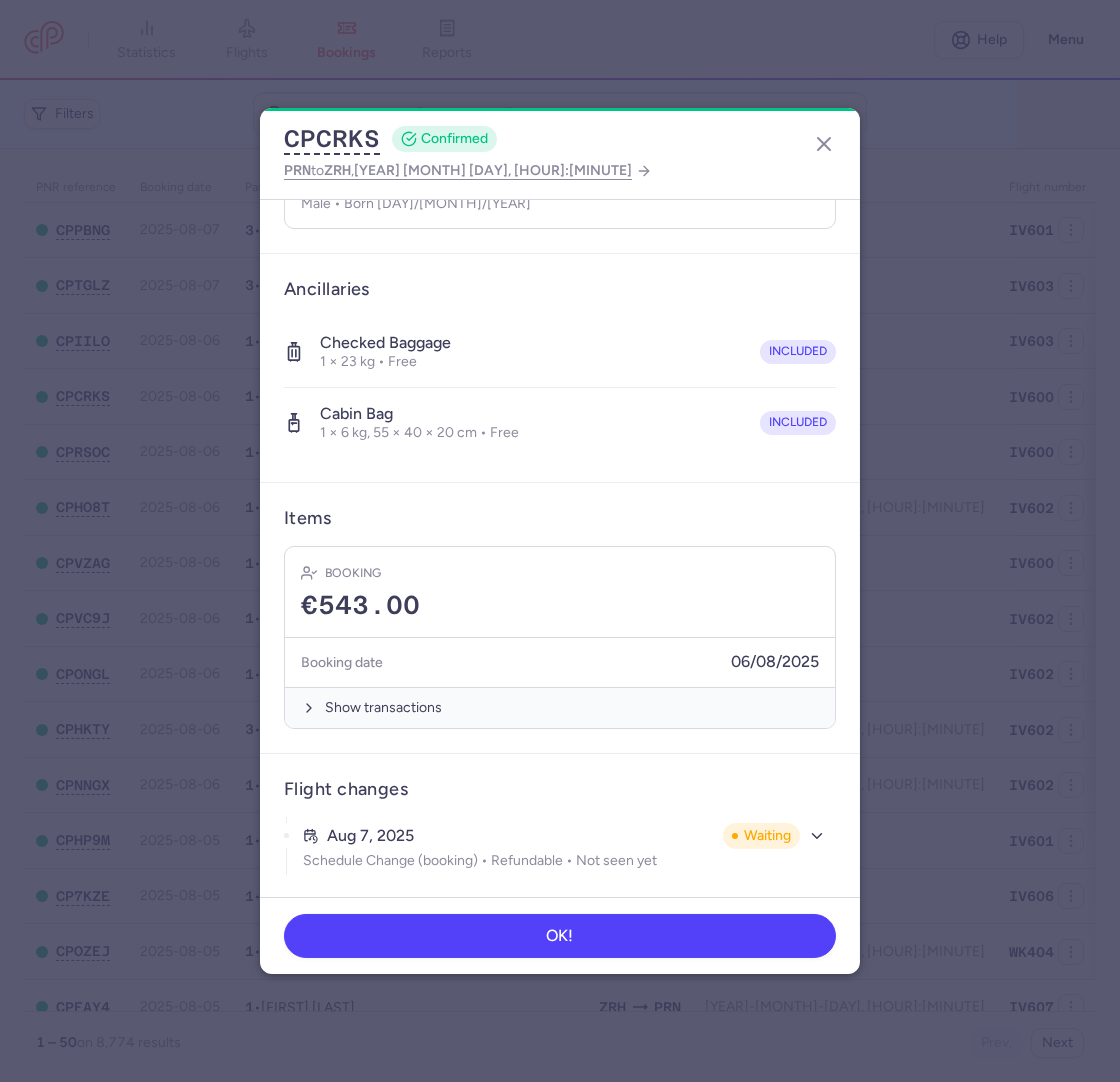 scroll, scrollTop: 0, scrollLeft: 0, axis: both 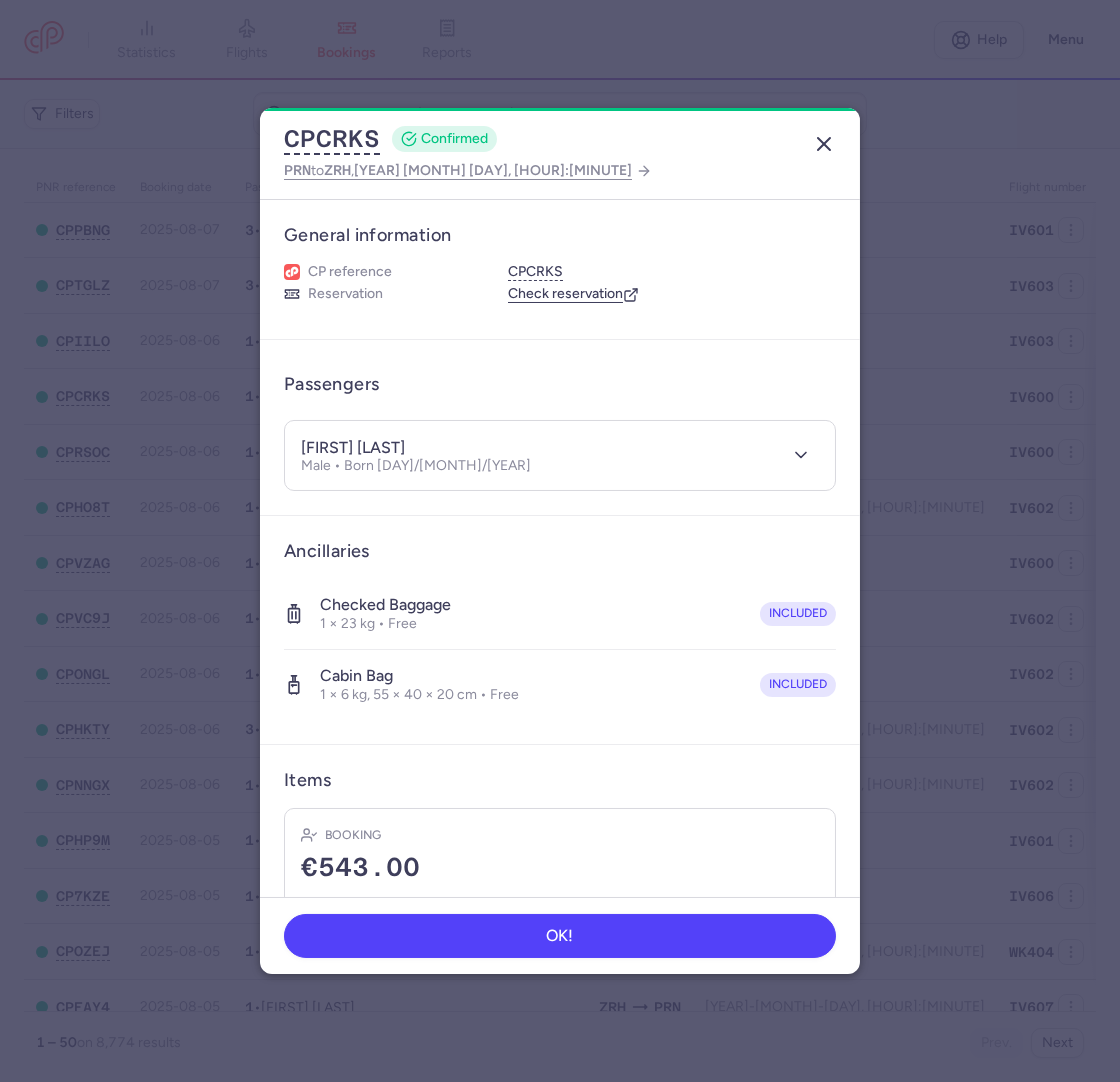 click 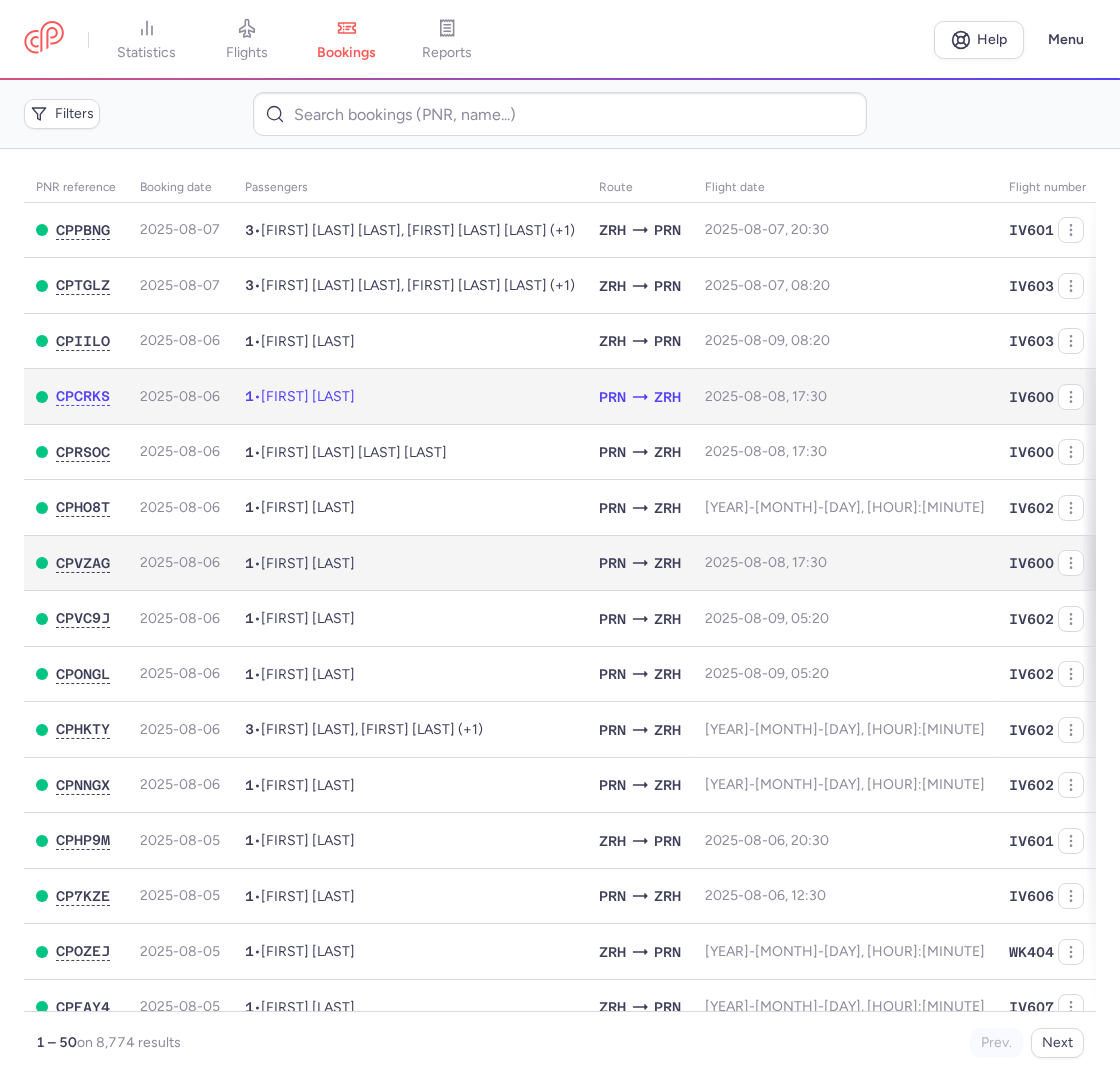 scroll, scrollTop: 4, scrollLeft: 0, axis: vertical 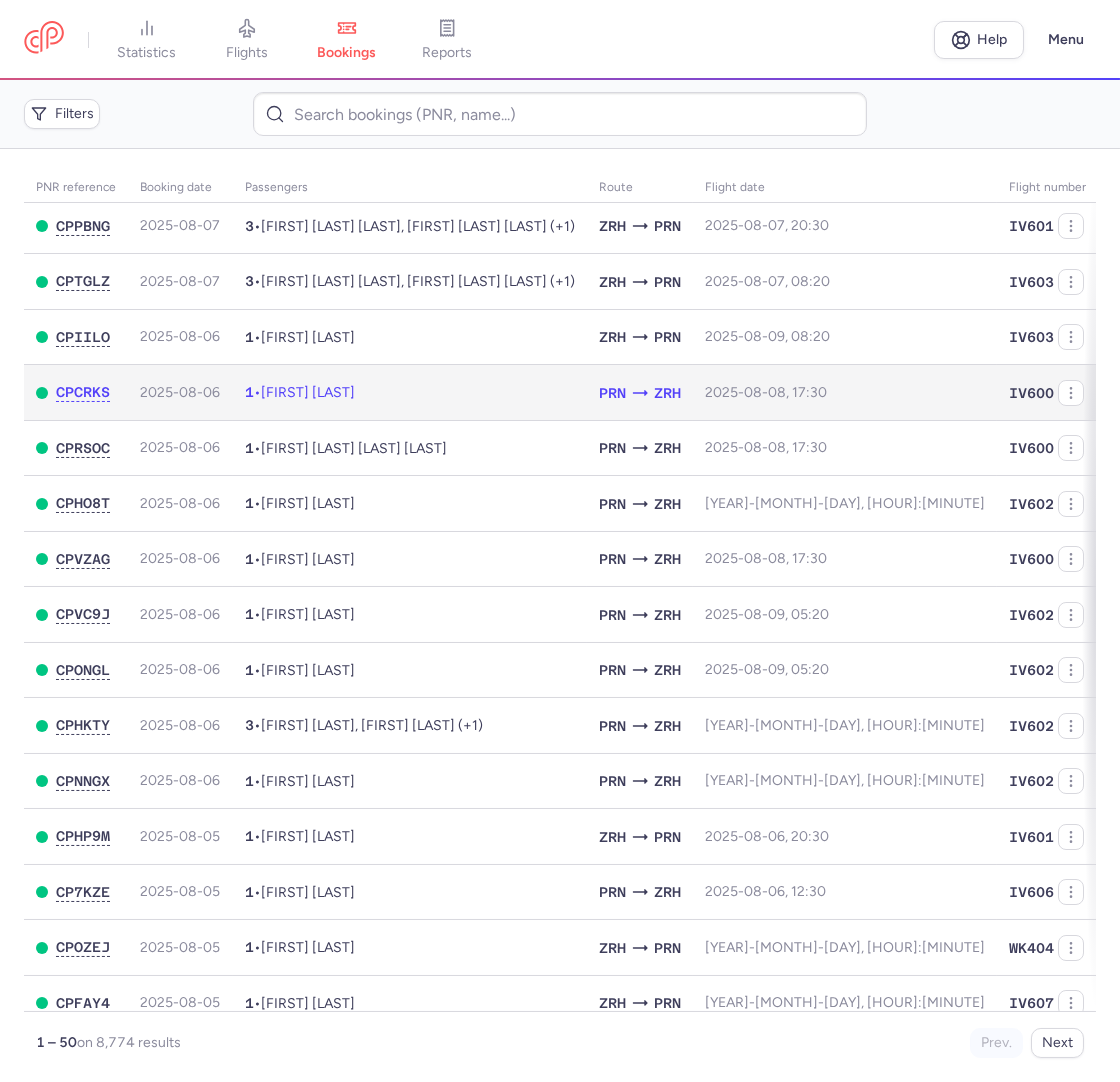 click on "1  •  [FIRST] [LAST]" 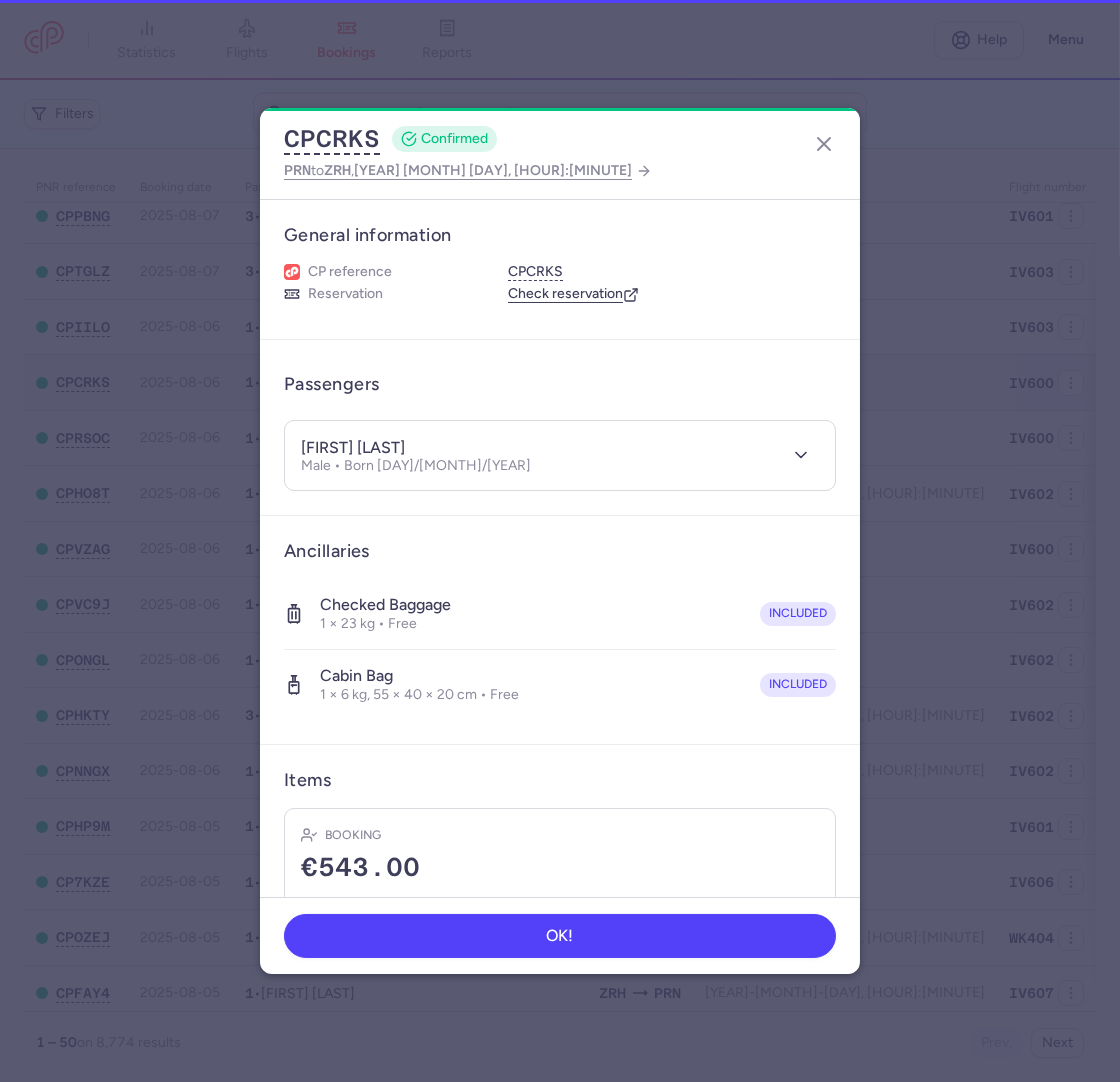 scroll, scrollTop: 16, scrollLeft: 0, axis: vertical 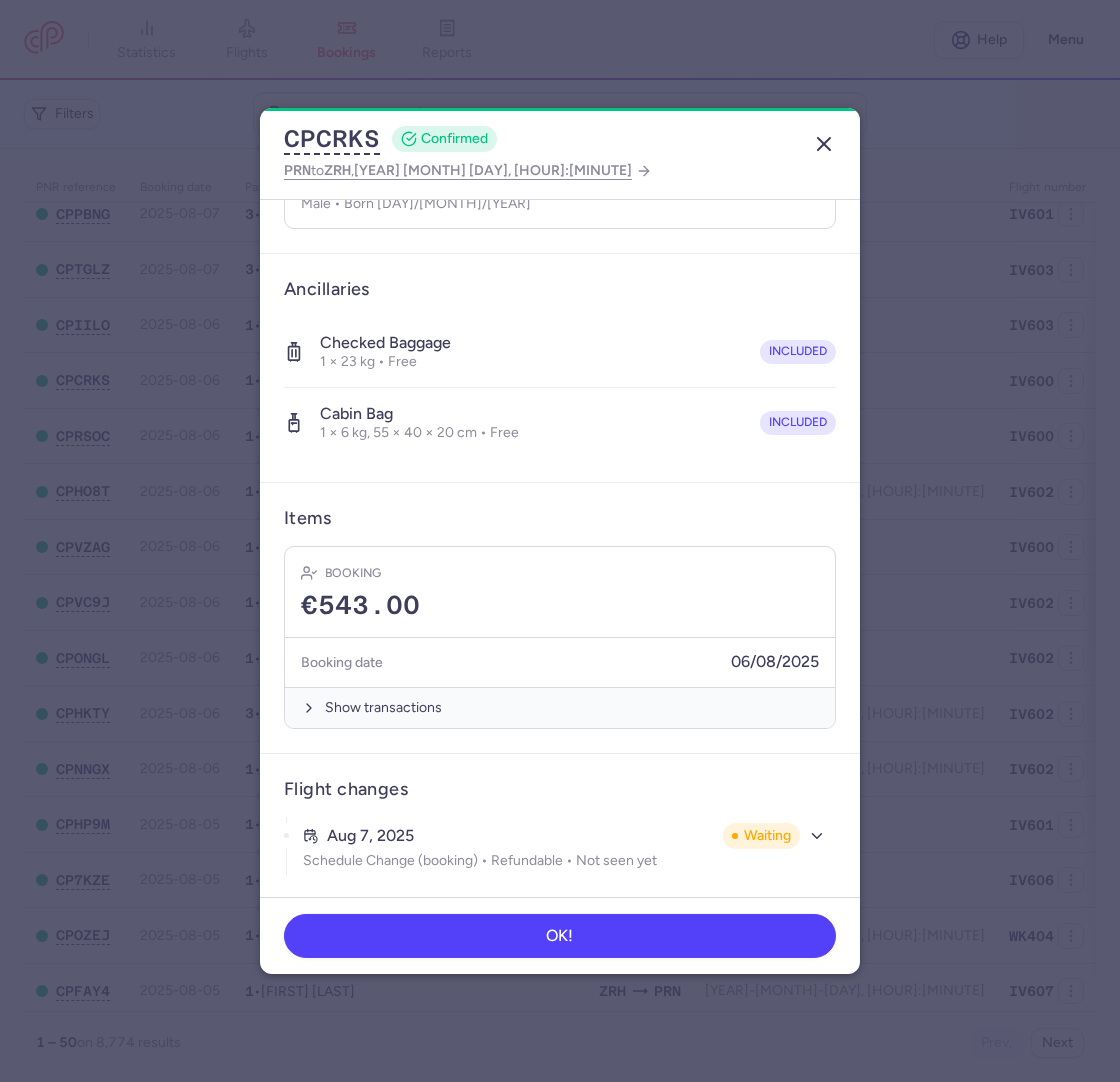 click 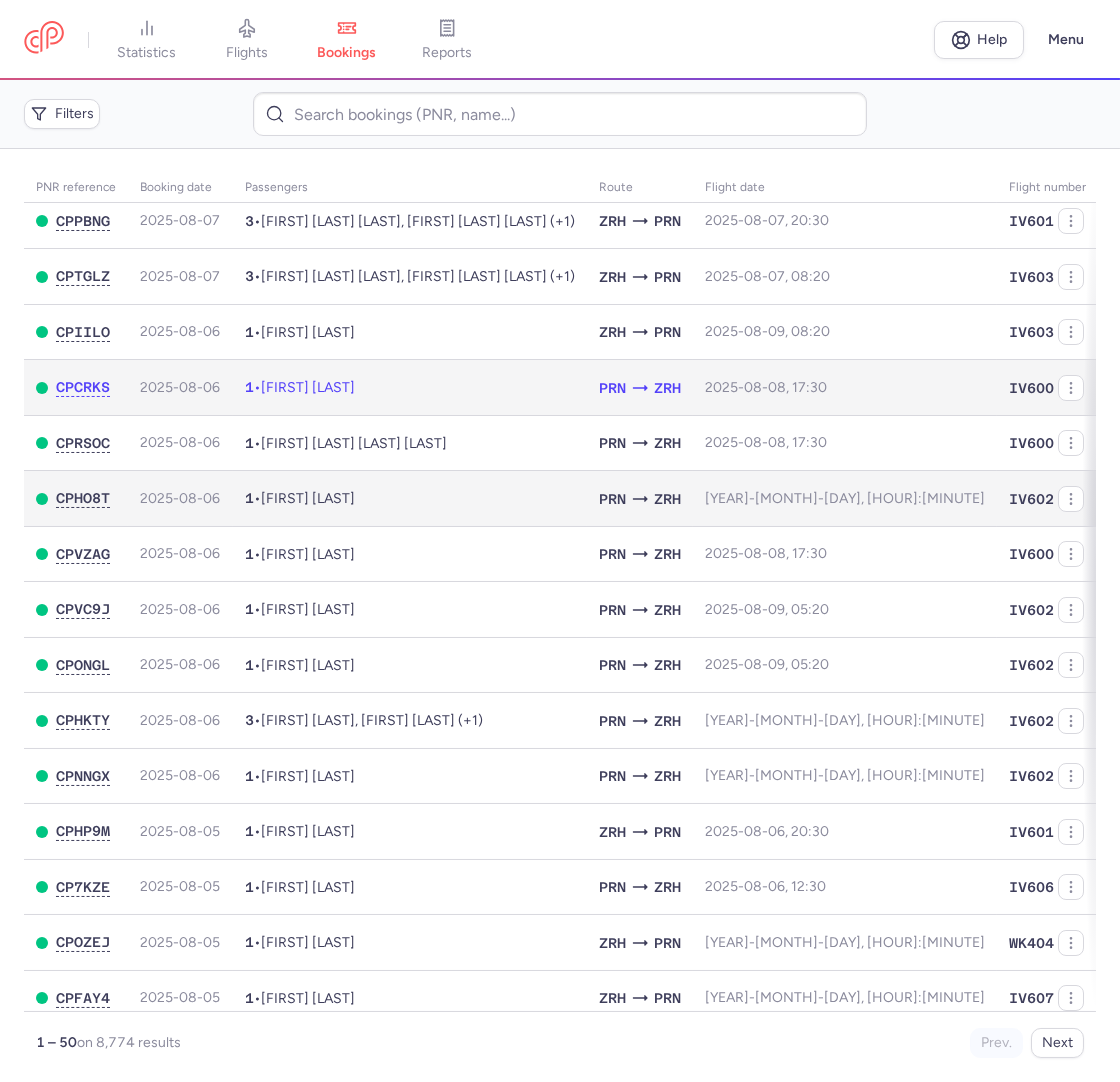 scroll, scrollTop: 0, scrollLeft: 0, axis: both 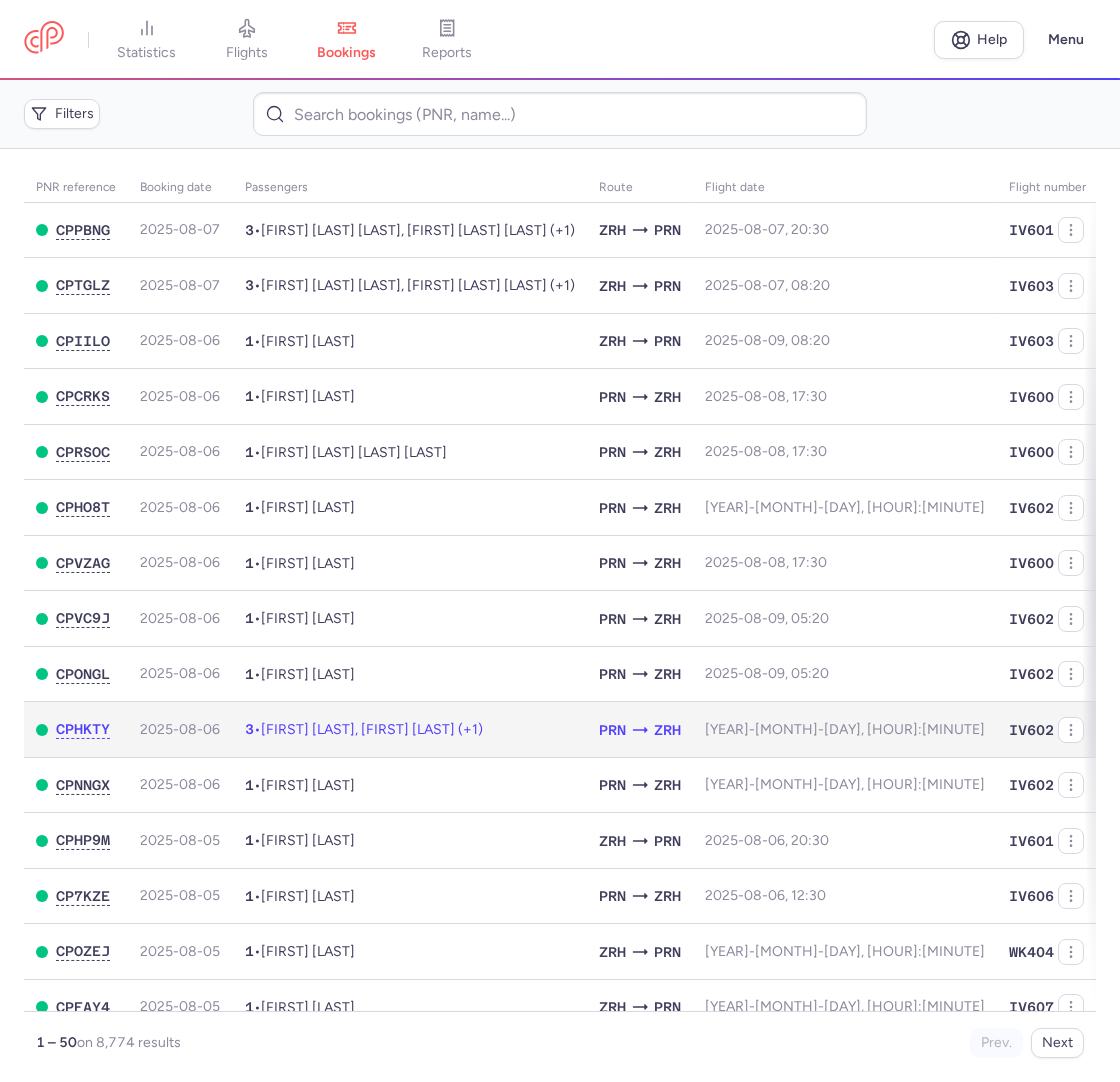 click on "3  •  [FIRST] [LAST], [FIRST] [LAST] (+1)" 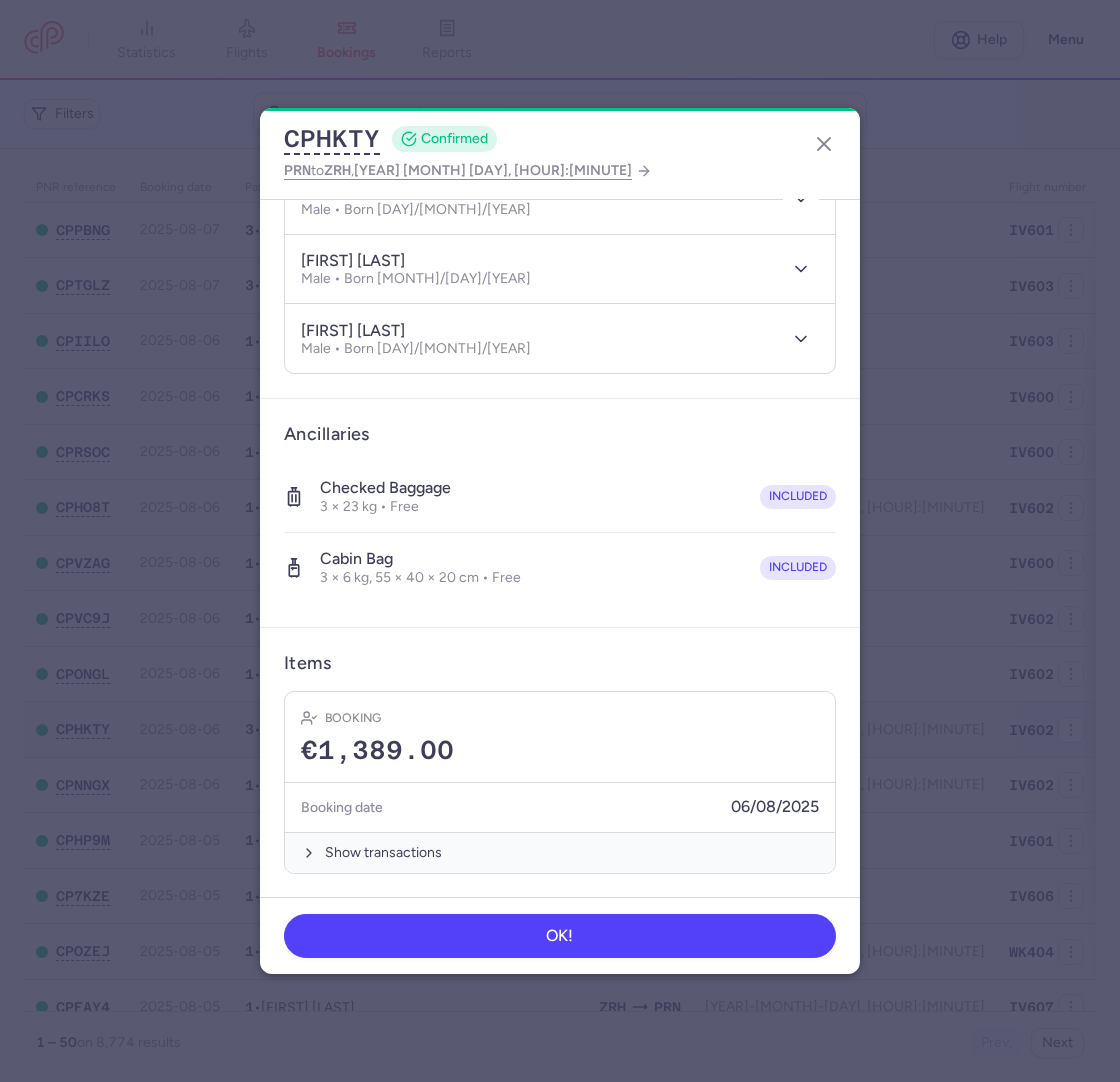 scroll, scrollTop: 0, scrollLeft: 0, axis: both 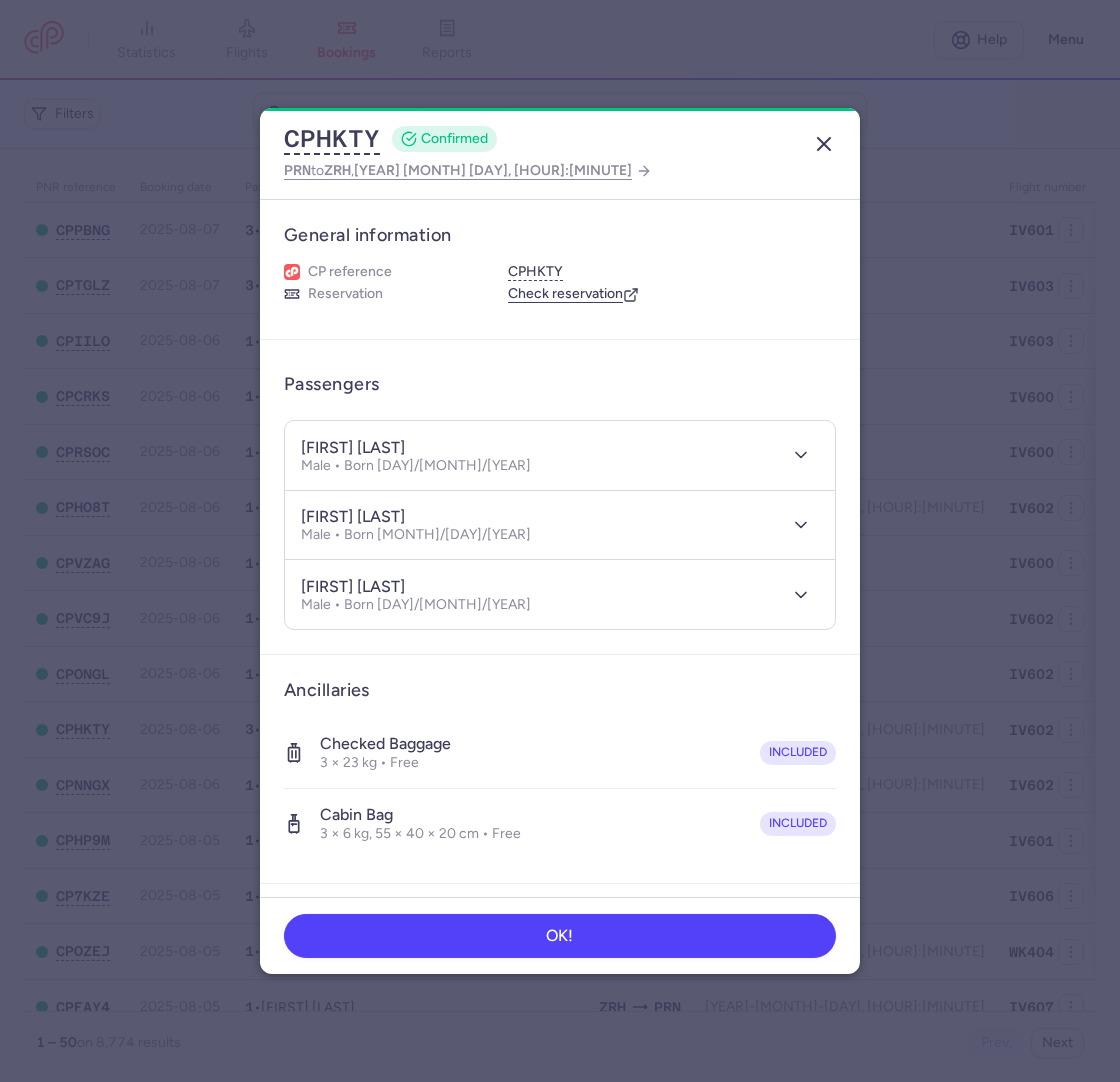 click 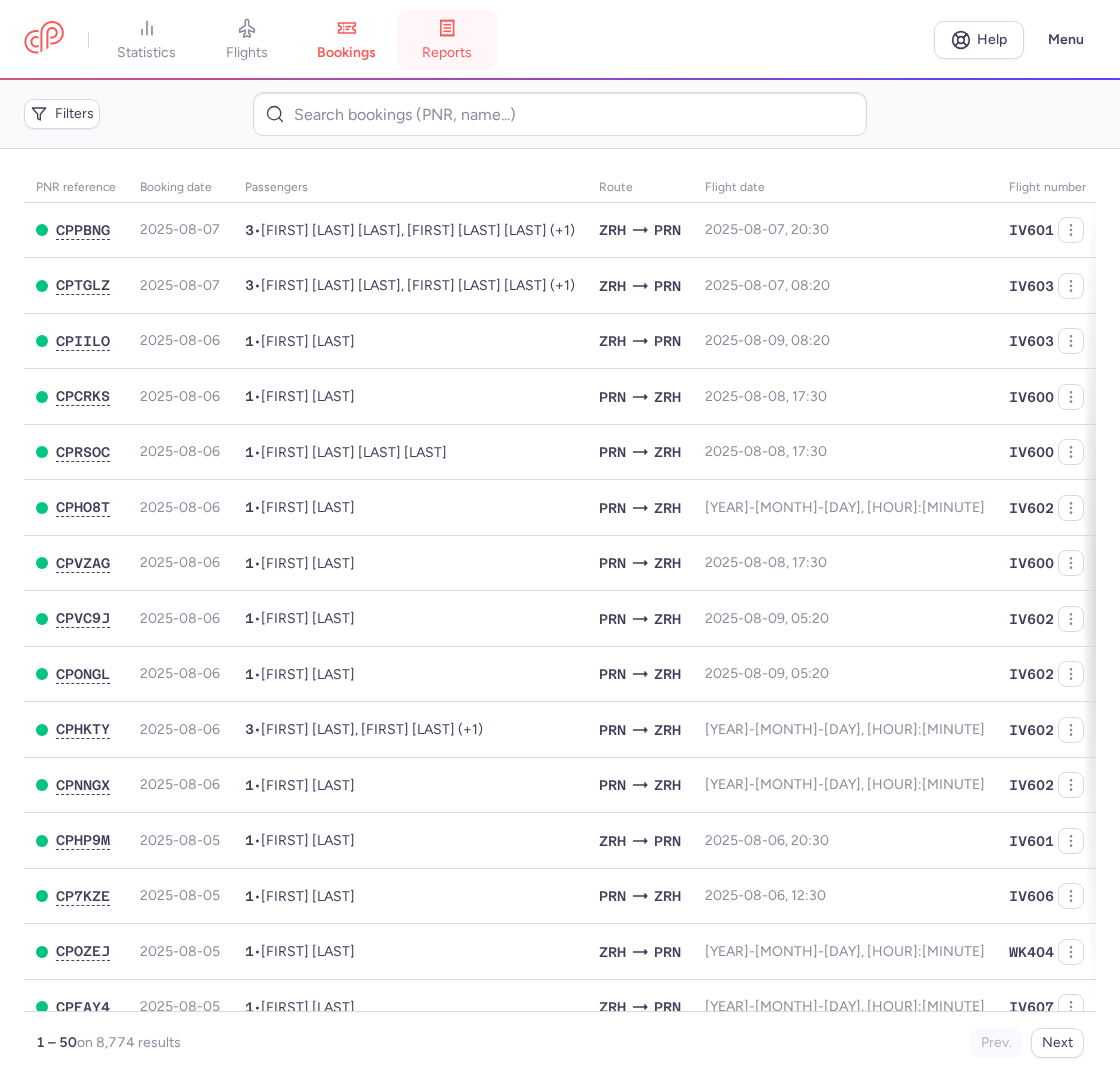 click on "reports" at bounding box center (447, 53) 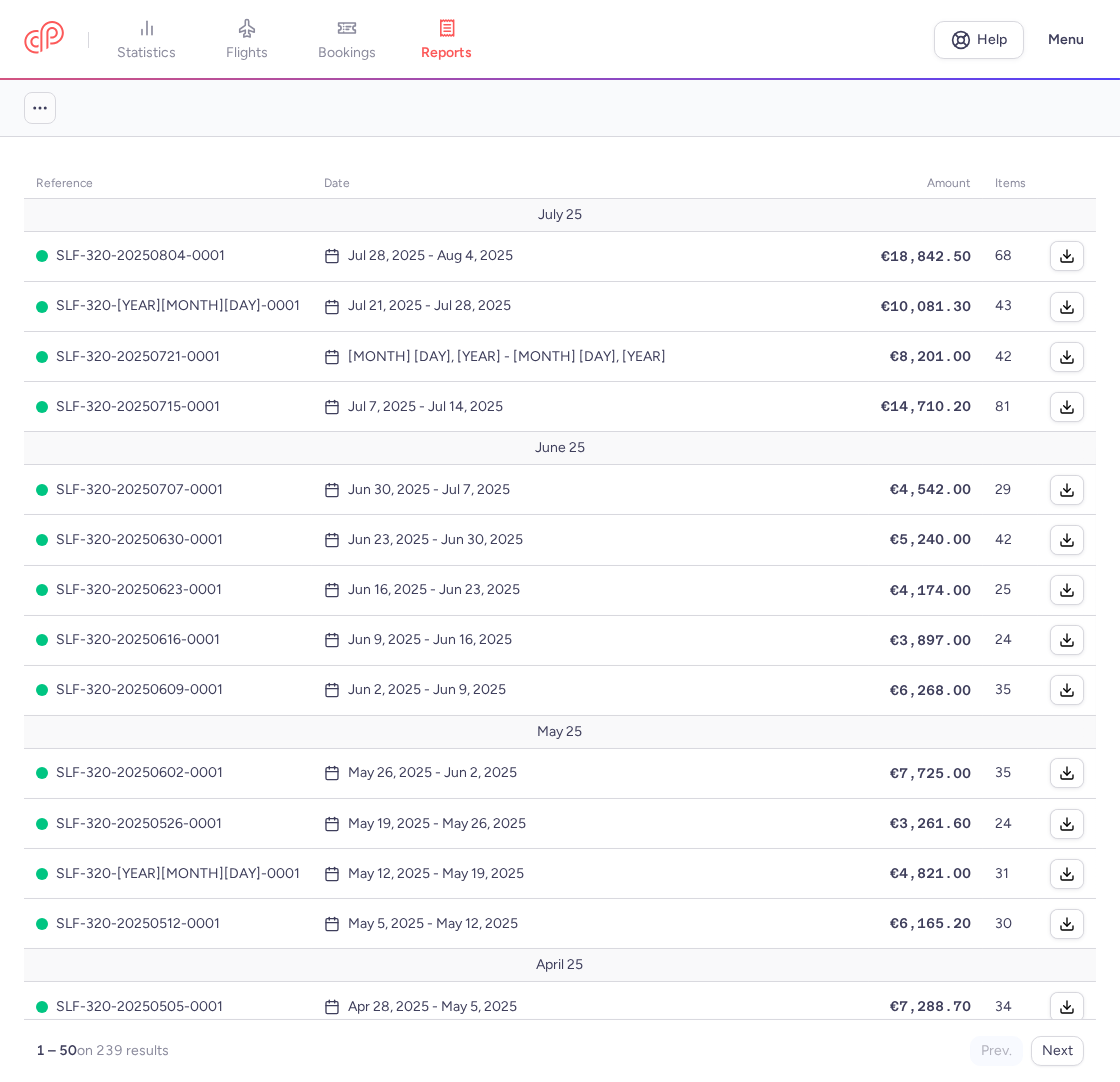 click 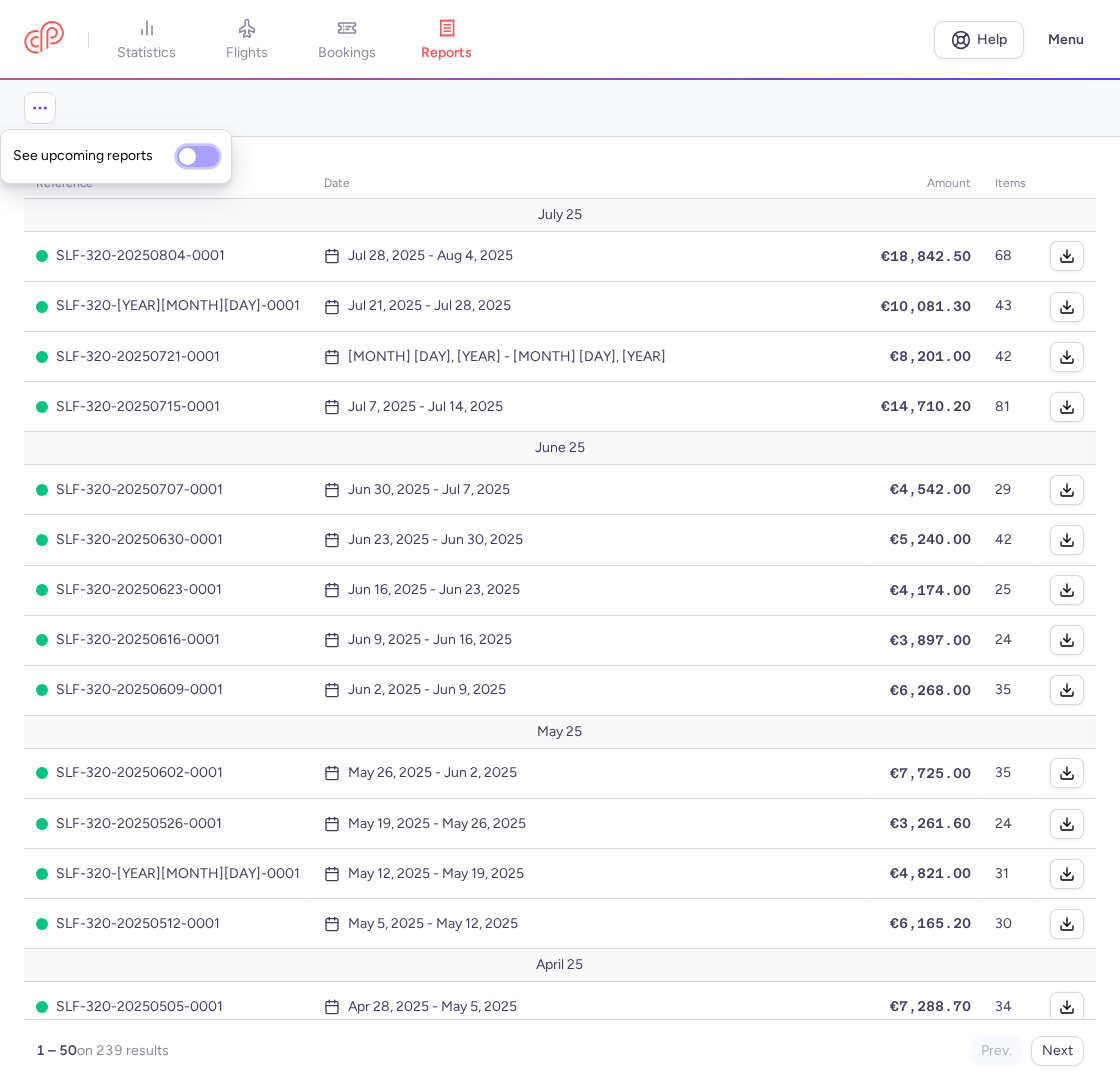 click on "See upcoming reports" at bounding box center [198, 156] 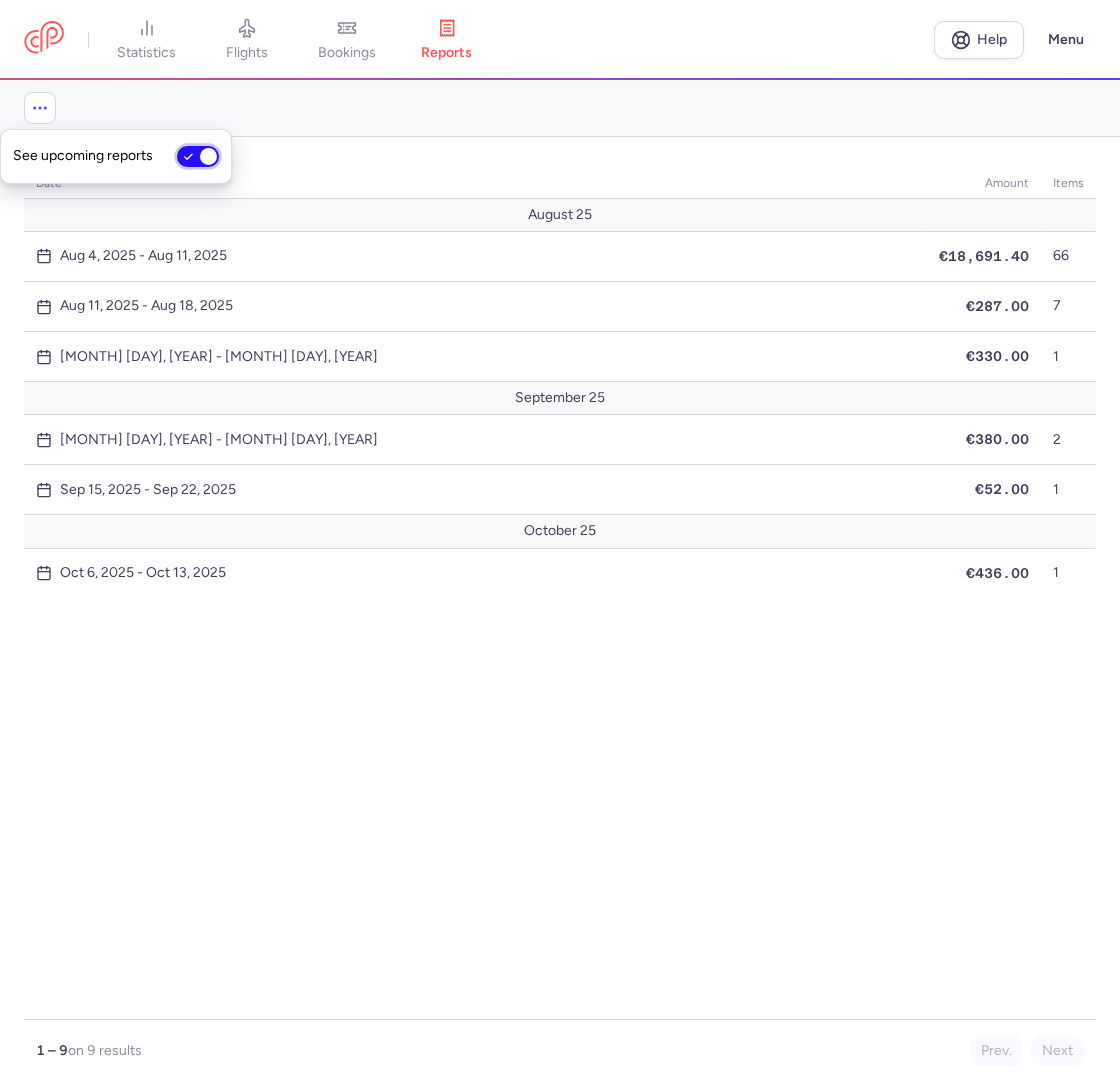 click on "See upcoming reports" at bounding box center (198, 156) 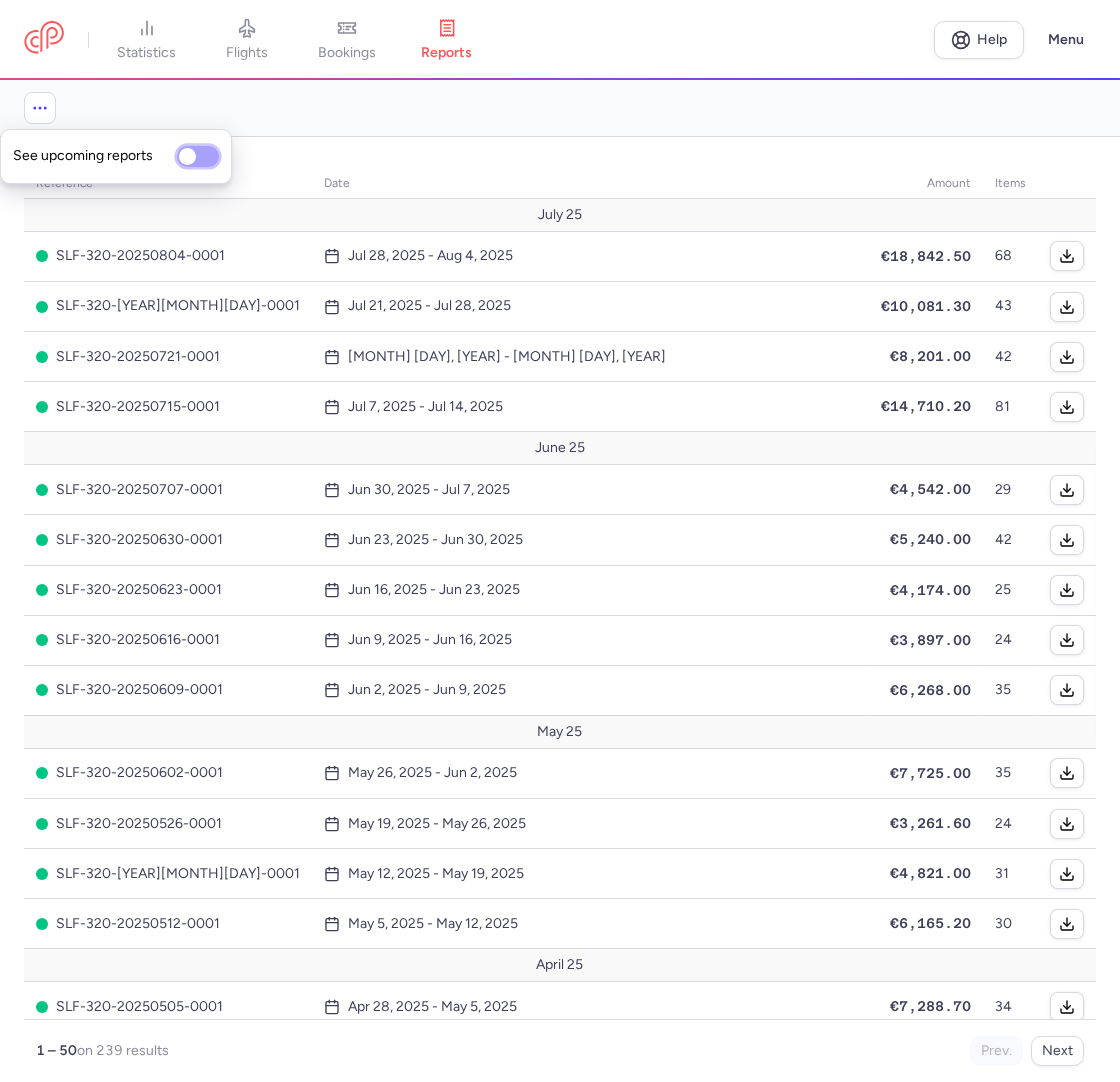 click on "See upcoming reports" at bounding box center (198, 156) 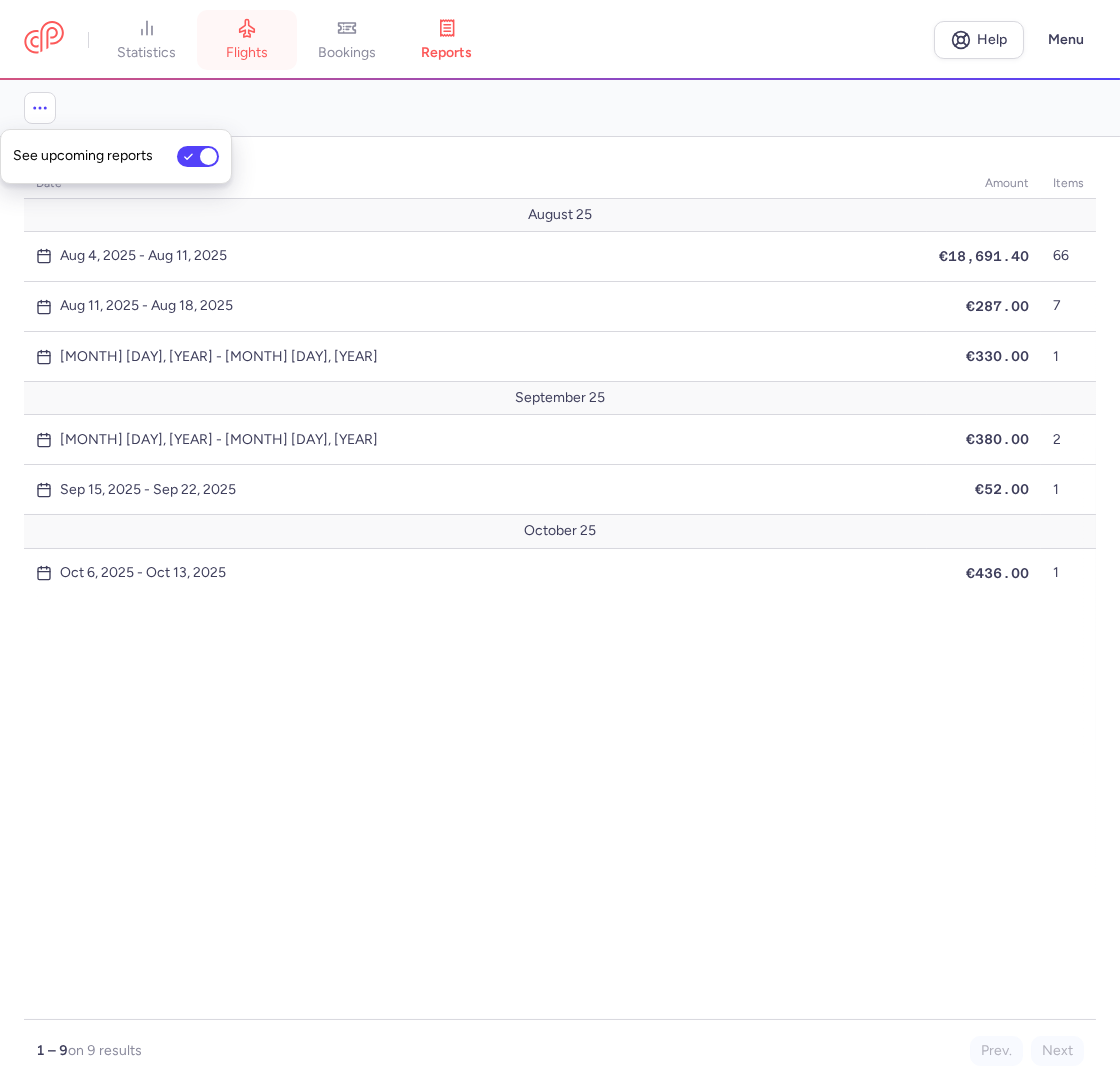 click on "flights" at bounding box center [247, 53] 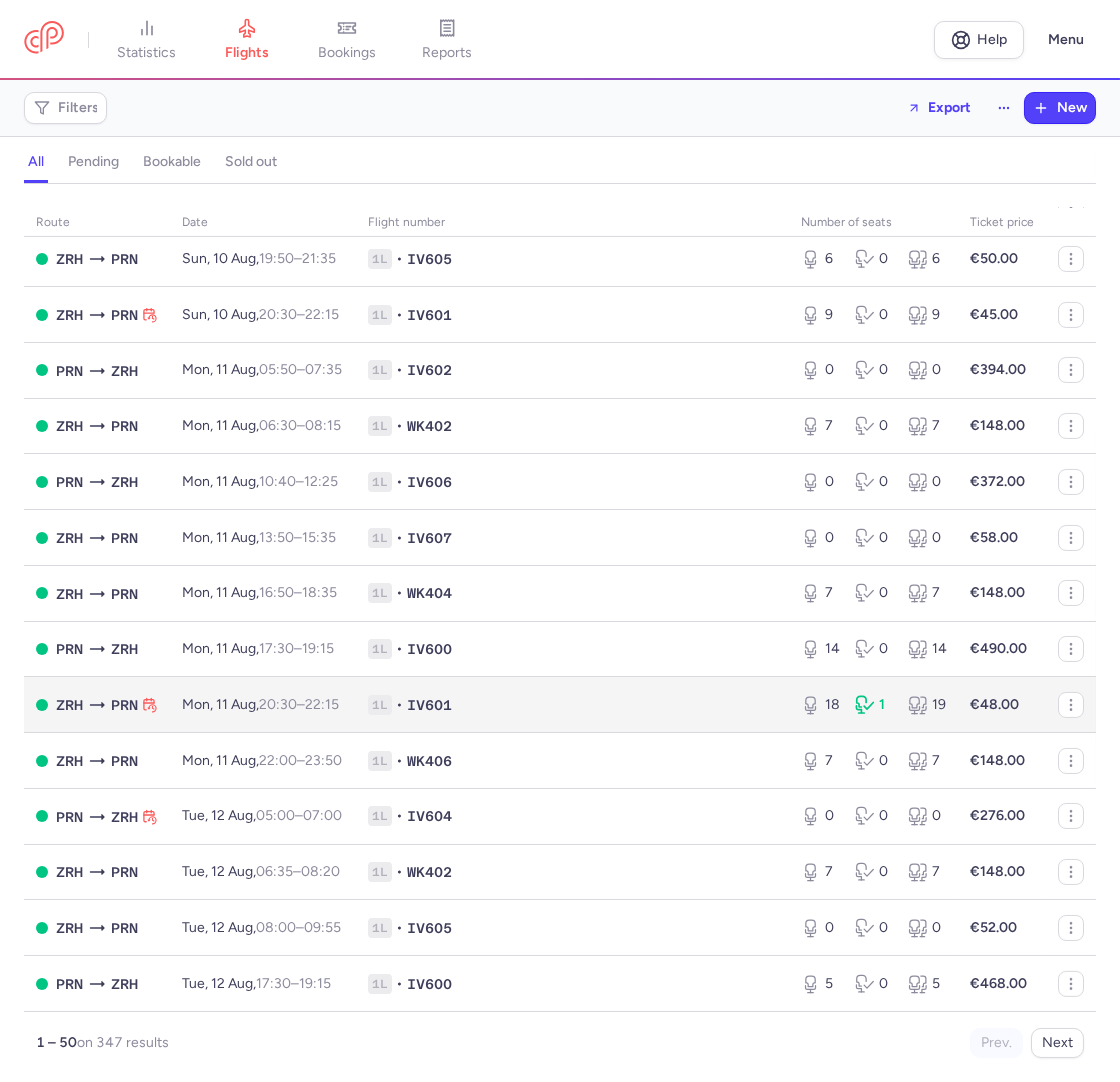 scroll, scrollTop: 2112, scrollLeft: 0, axis: vertical 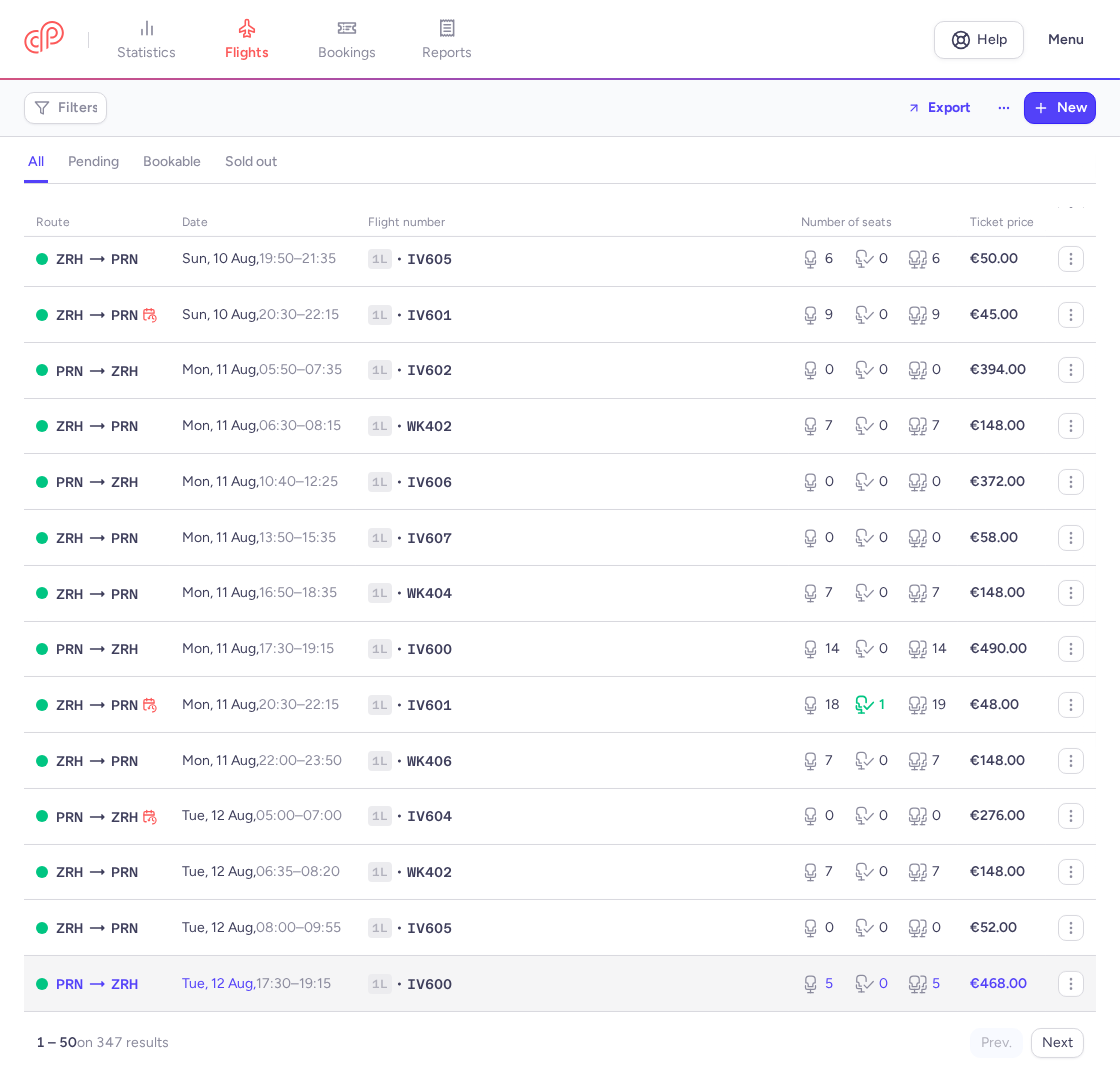 click on "1L • IV600" 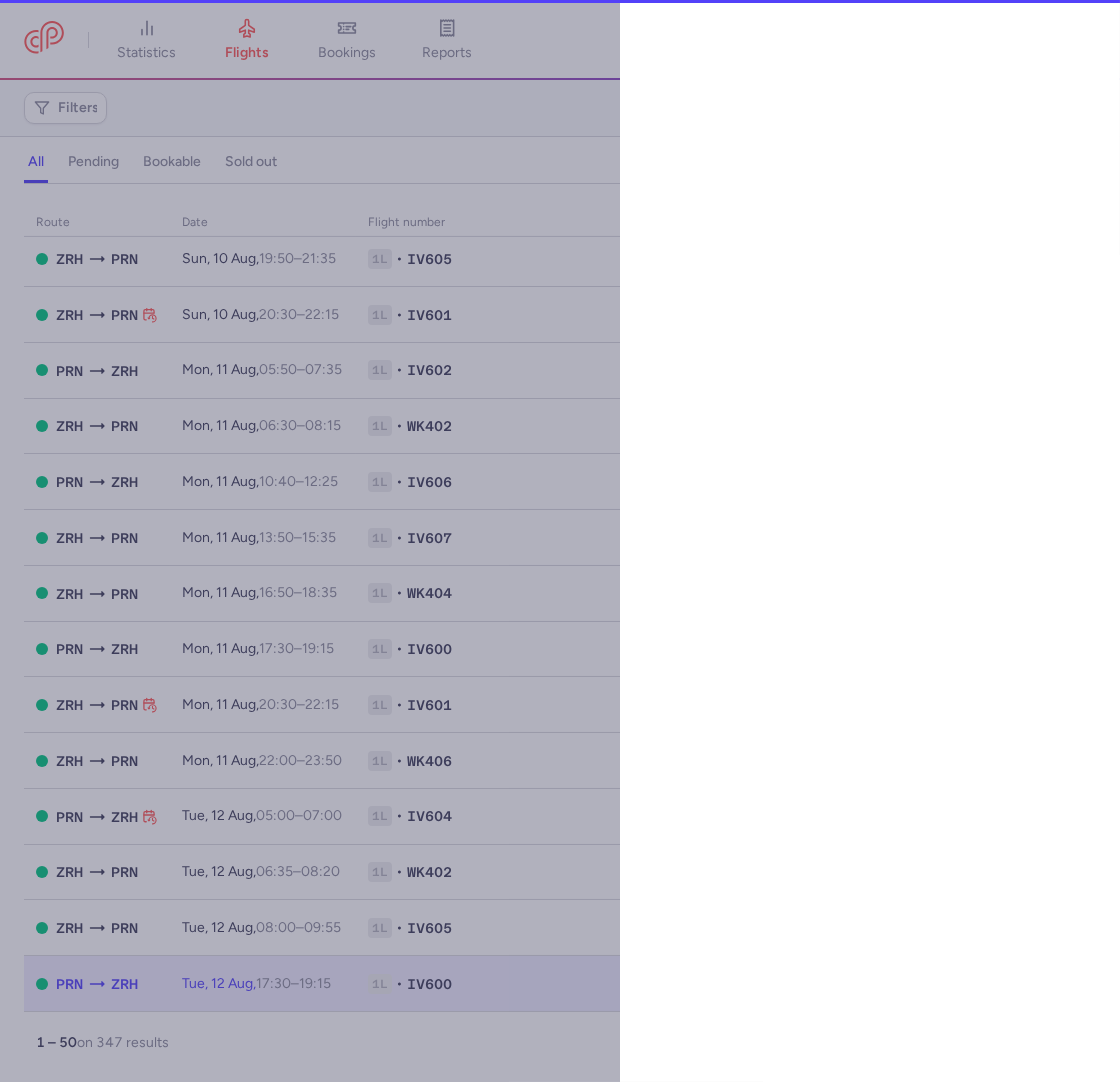 select on "hours" 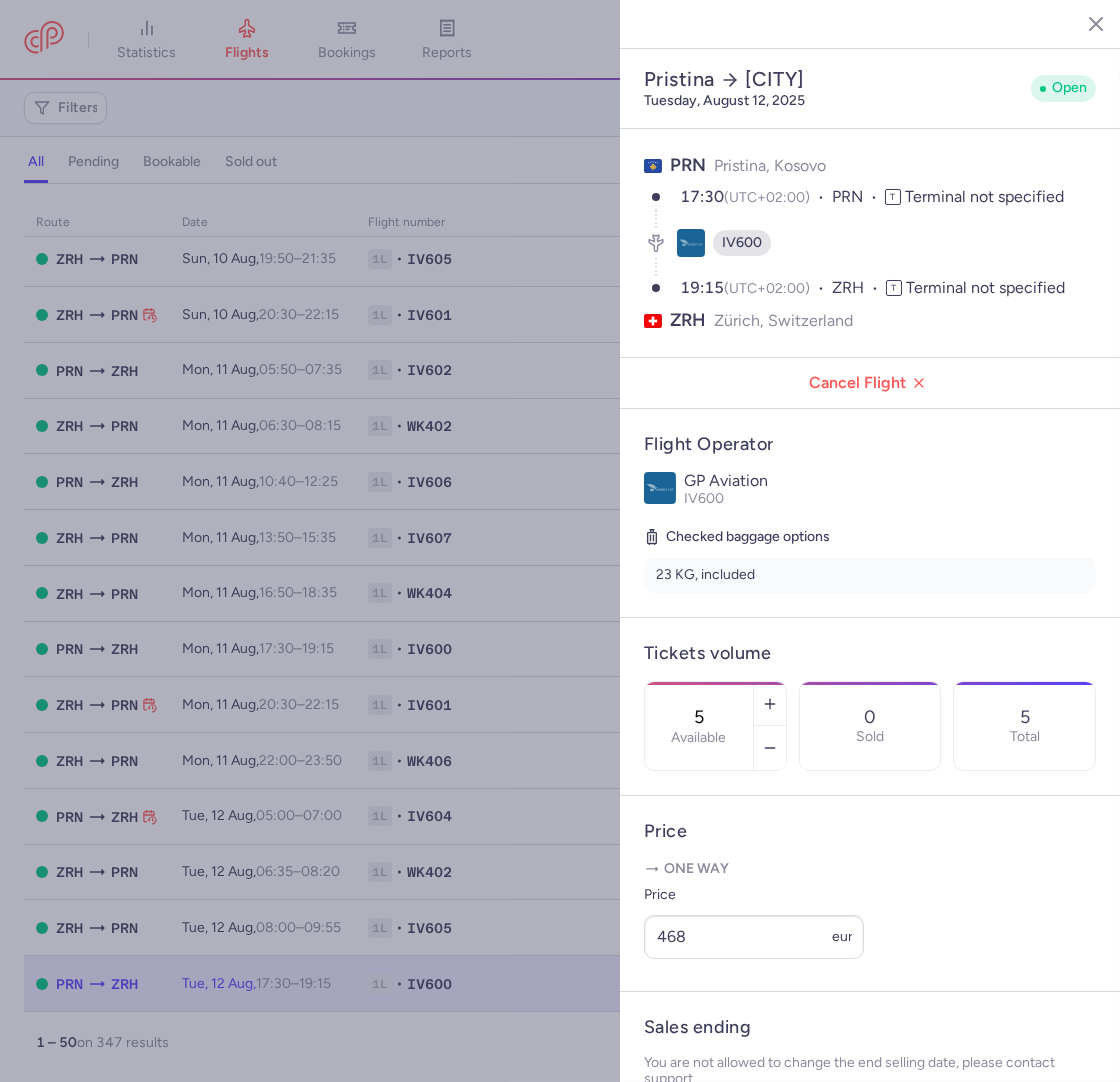 click 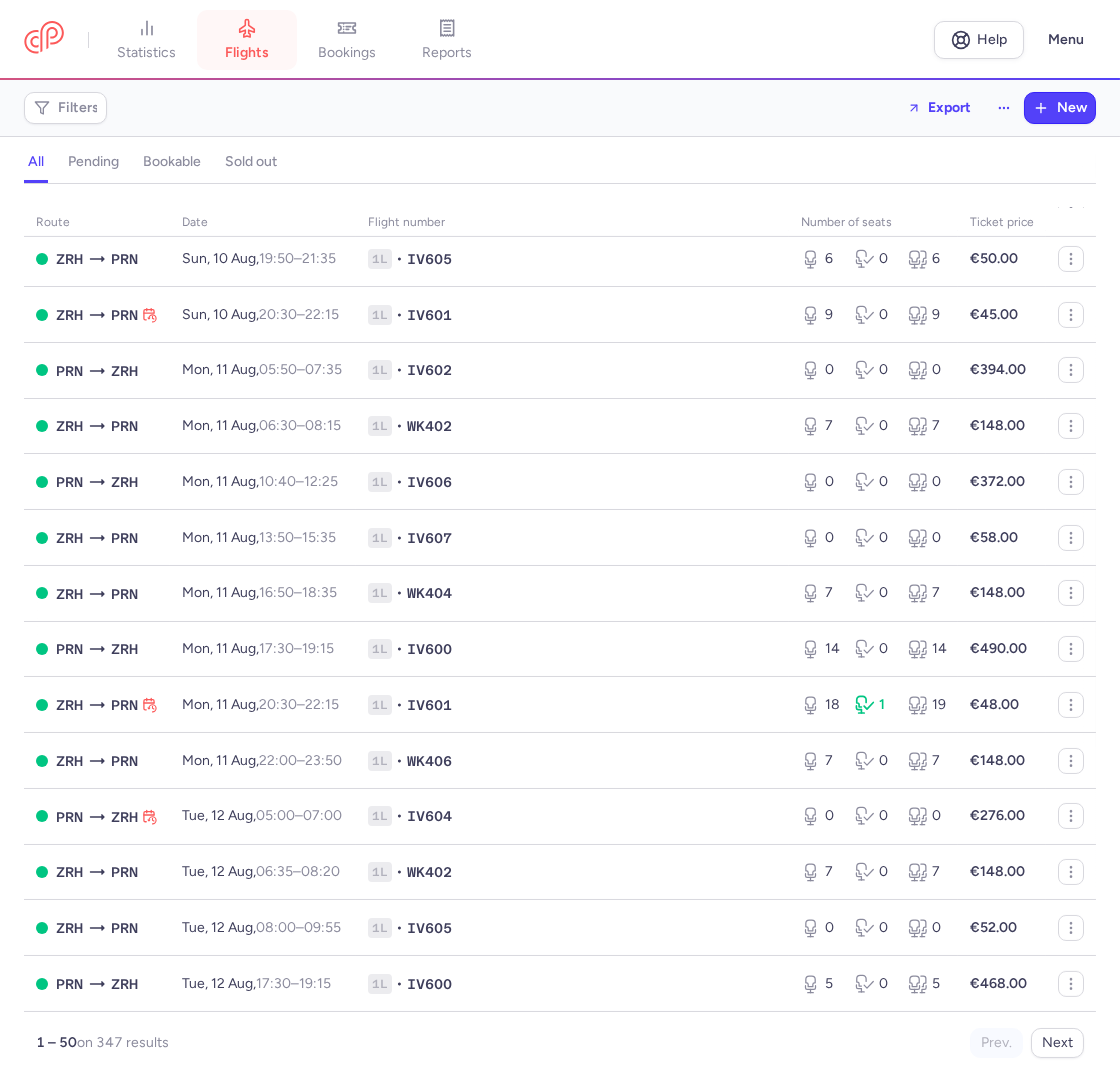 click on "flights" at bounding box center [247, 40] 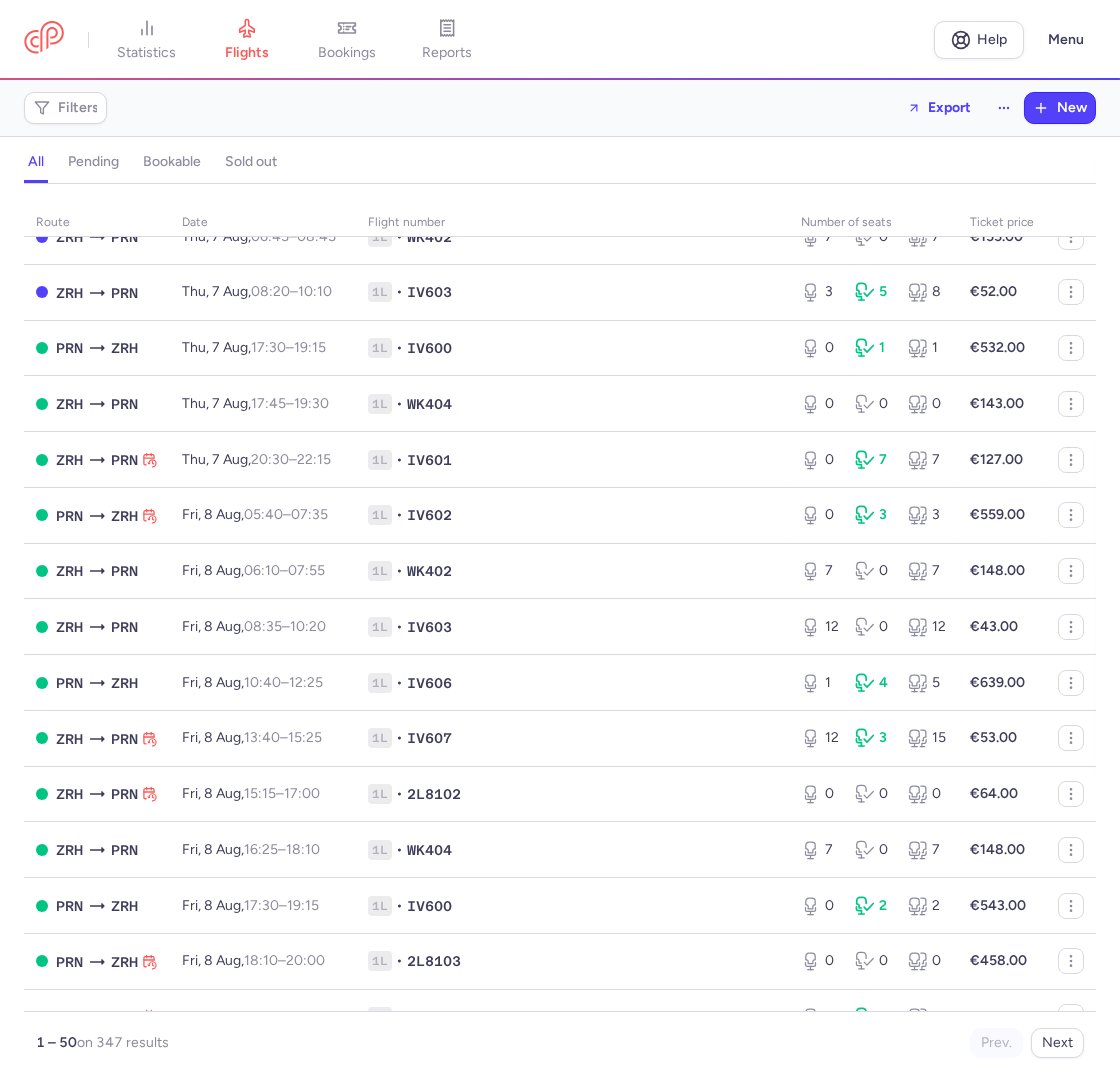 scroll, scrollTop: 0, scrollLeft: 0, axis: both 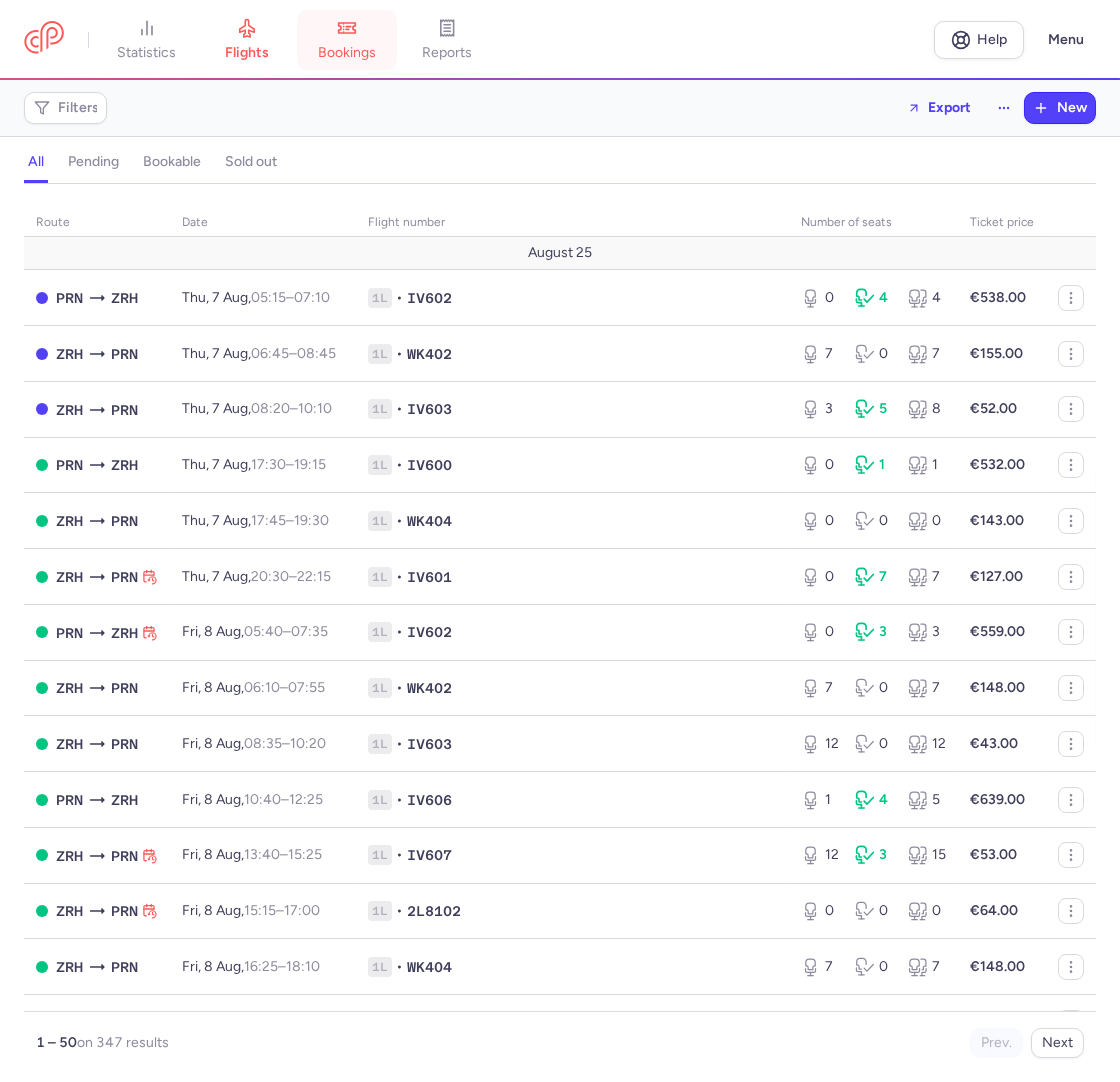 click on "bookings" at bounding box center (347, 53) 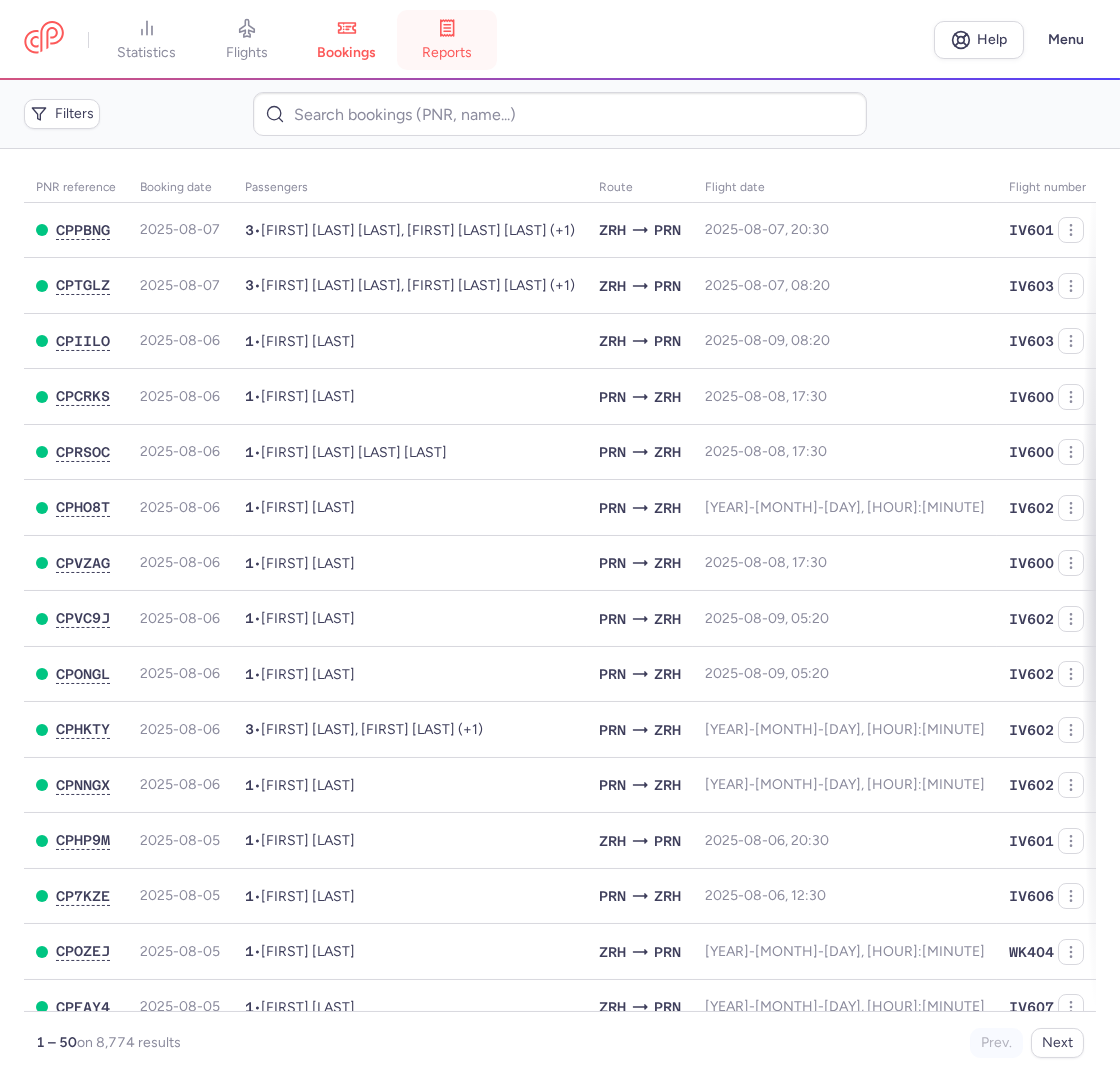 click 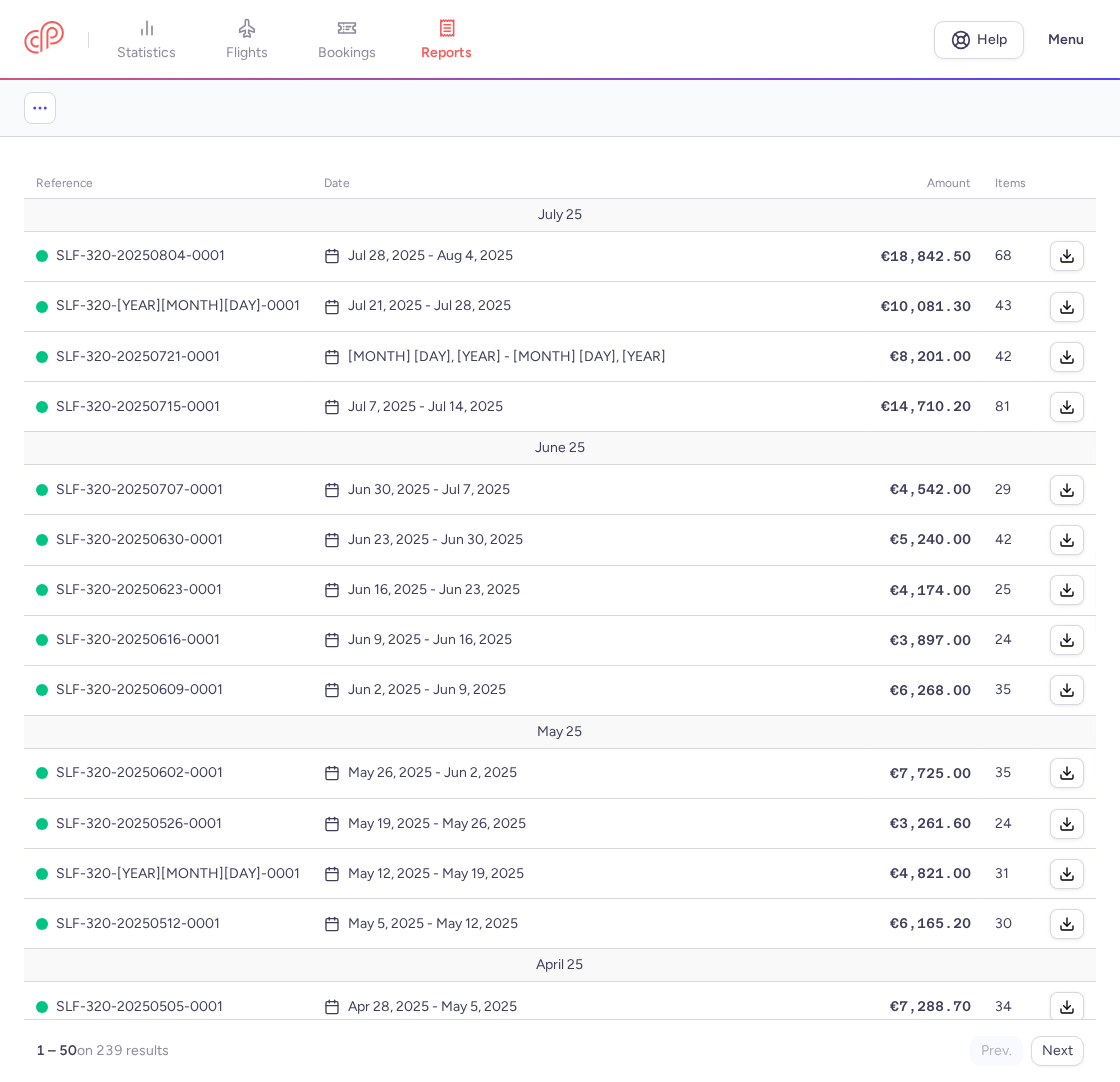 click on "See upcoming reports" at bounding box center [560, 108] 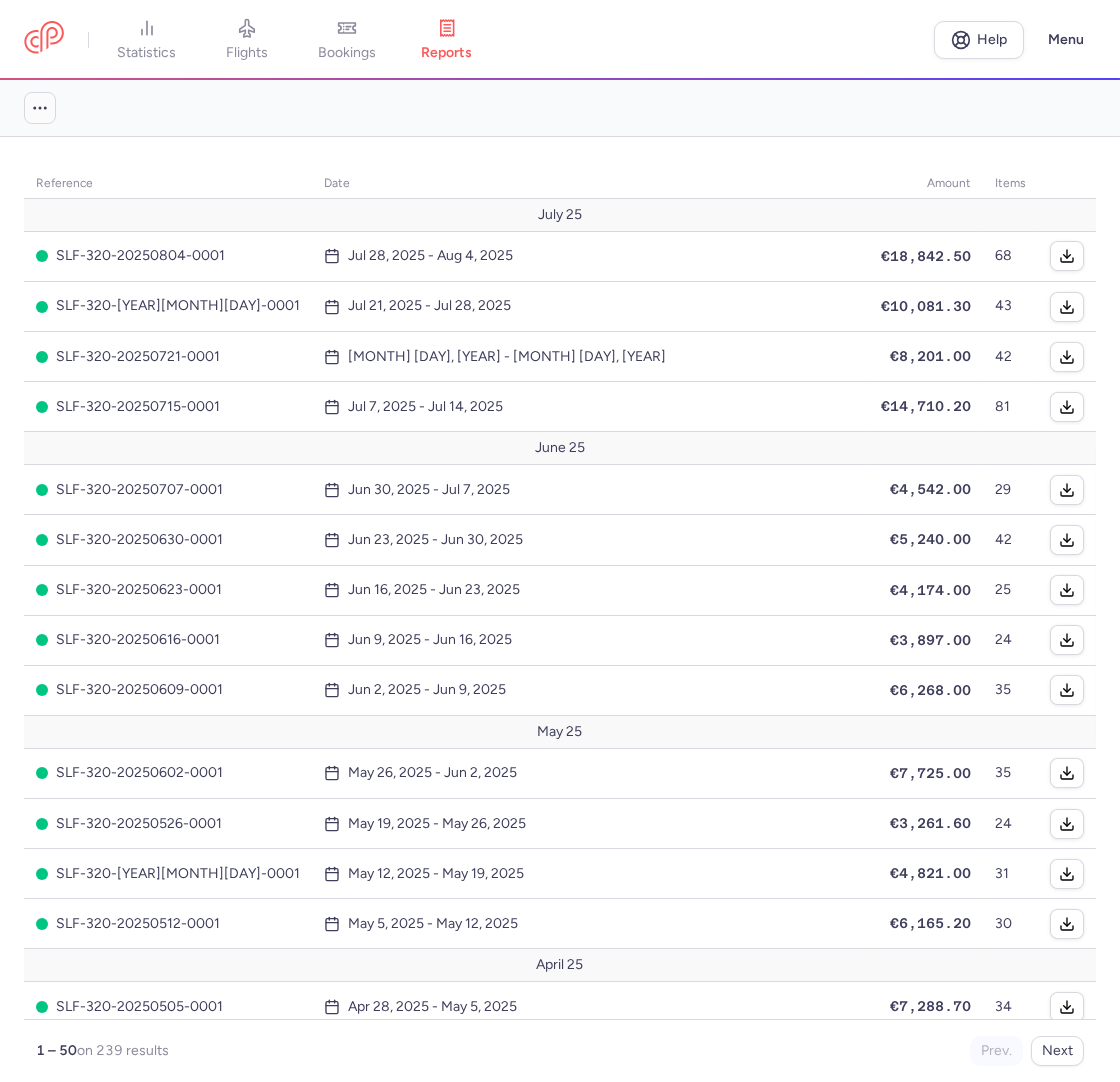 click 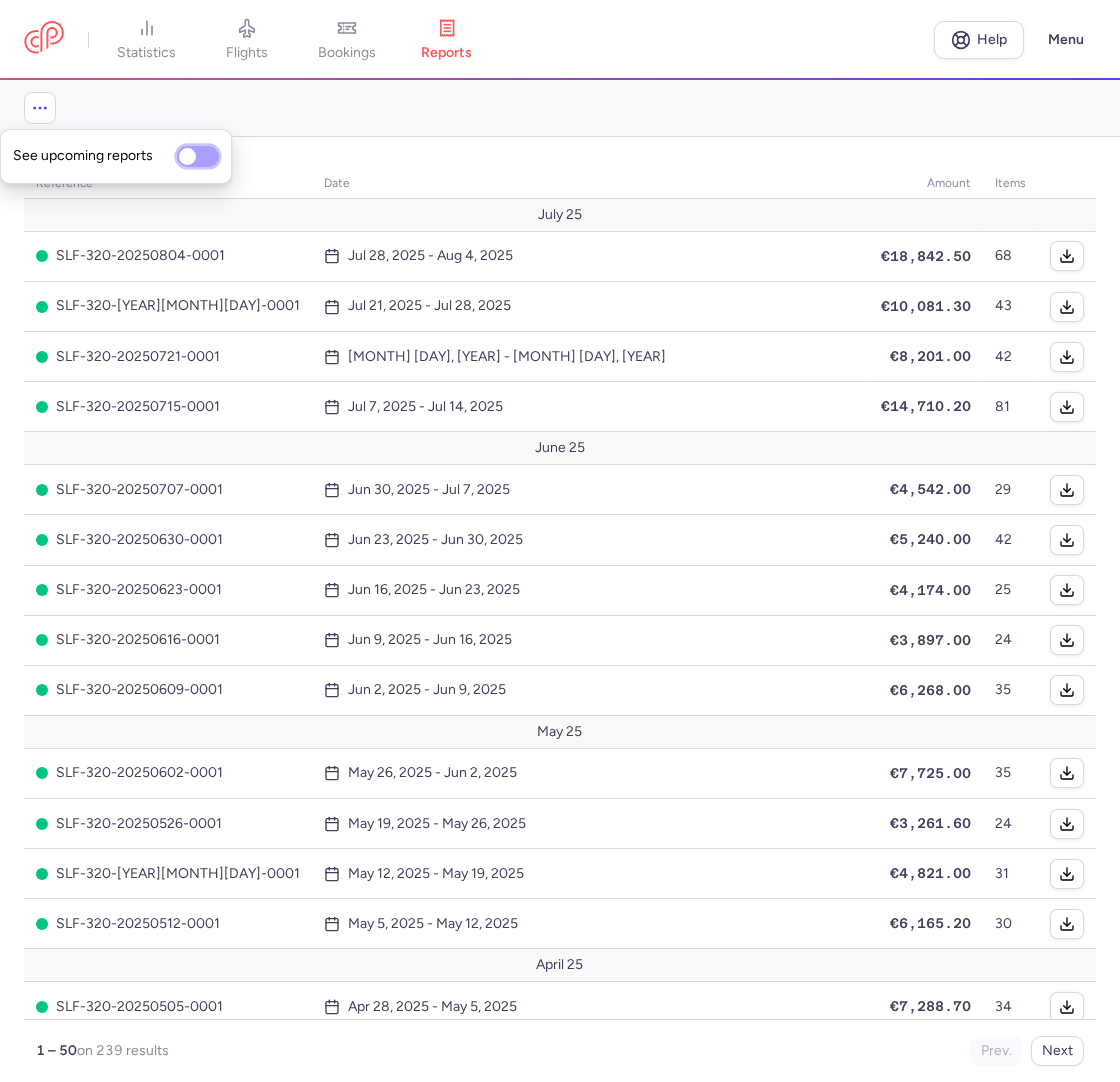 click on "See upcoming reports" at bounding box center (198, 156) 